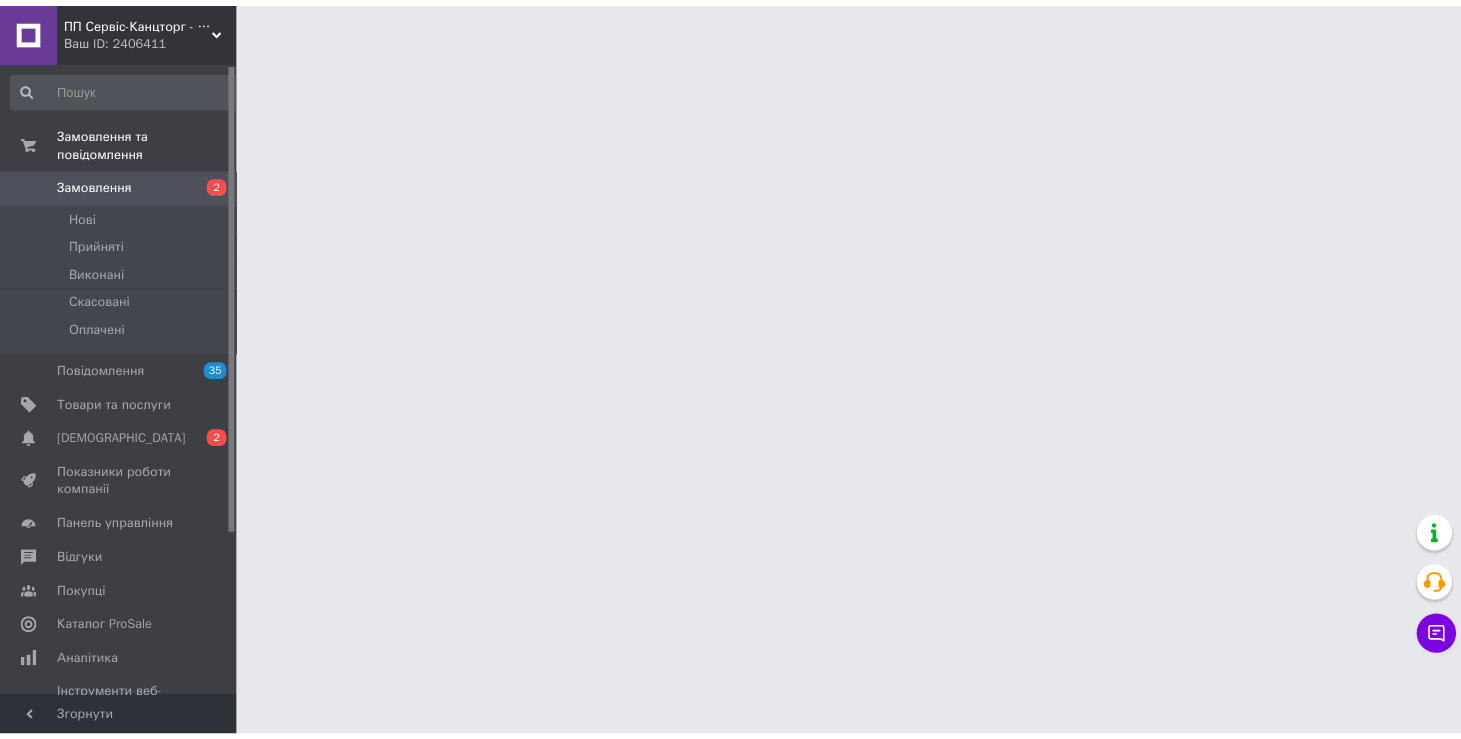 scroll, scrollTop: 0, scrollLeft: 0, axis: both 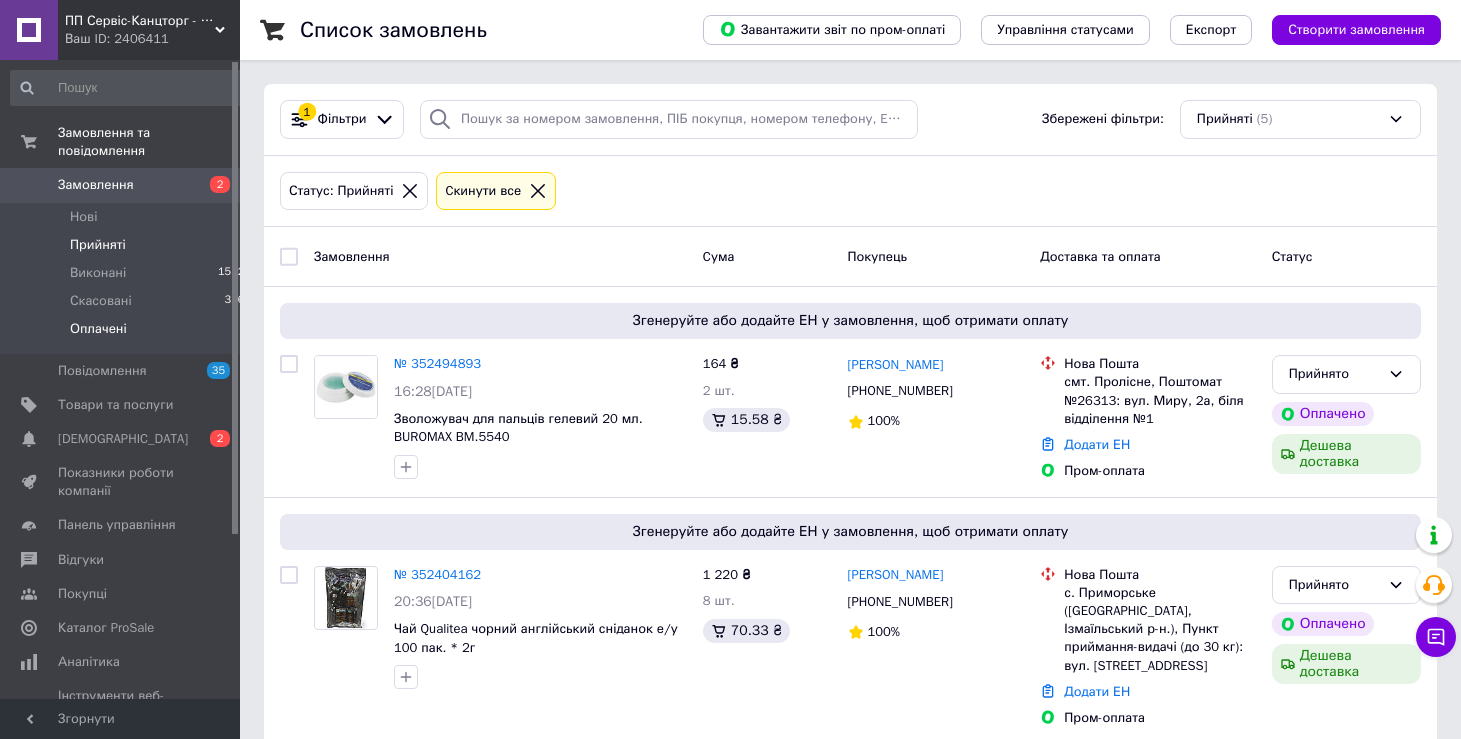 click on "Оплачені" at bounding box center [98, 329] 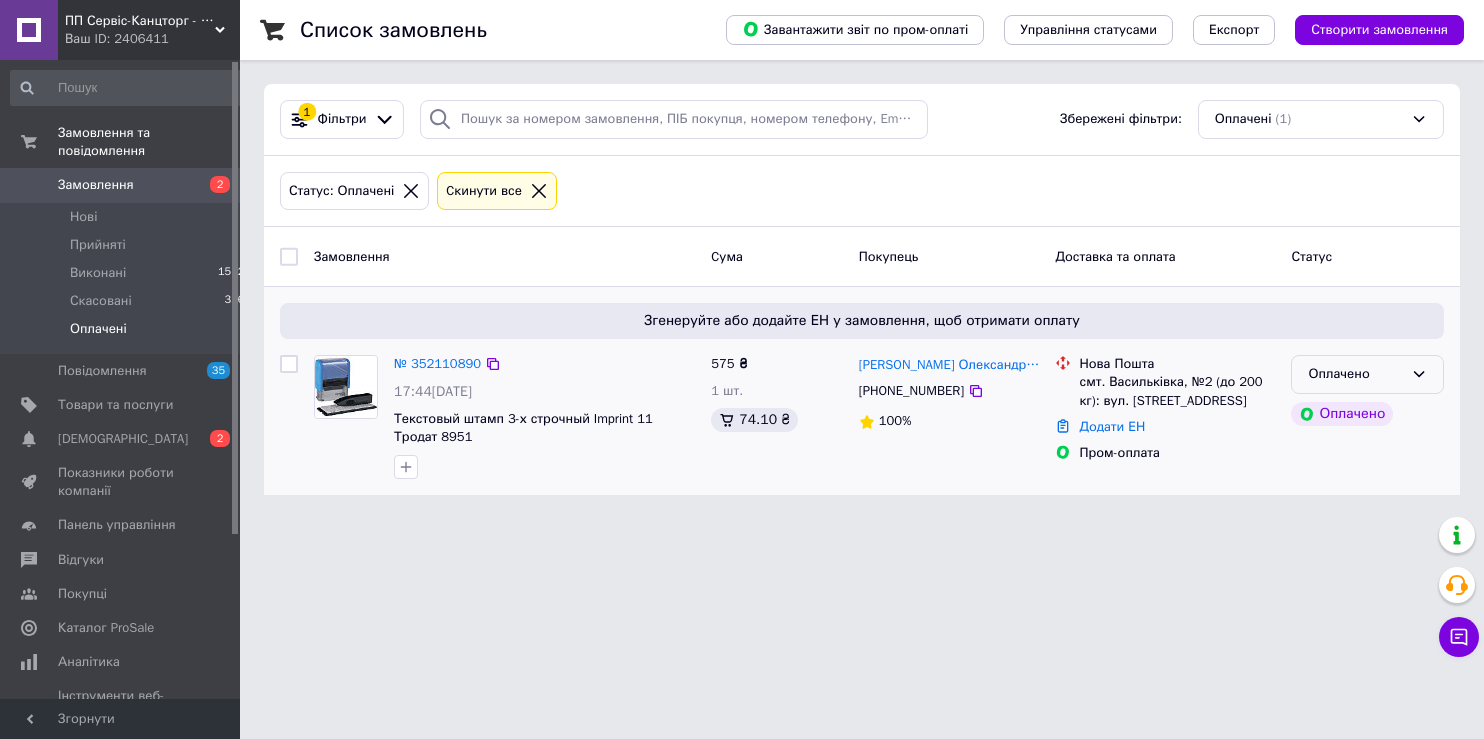 click 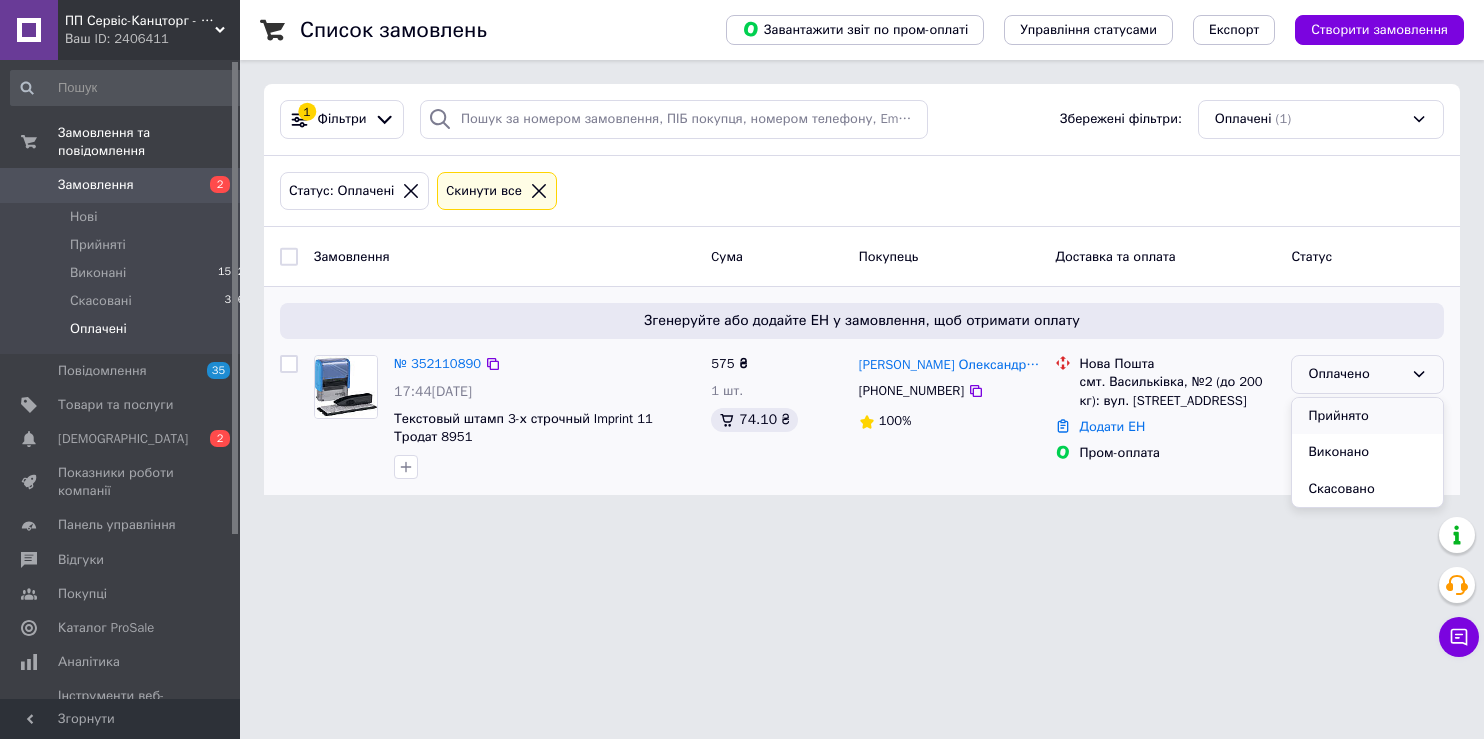 click on "Прийнято" at bounding box center [1367, 416] 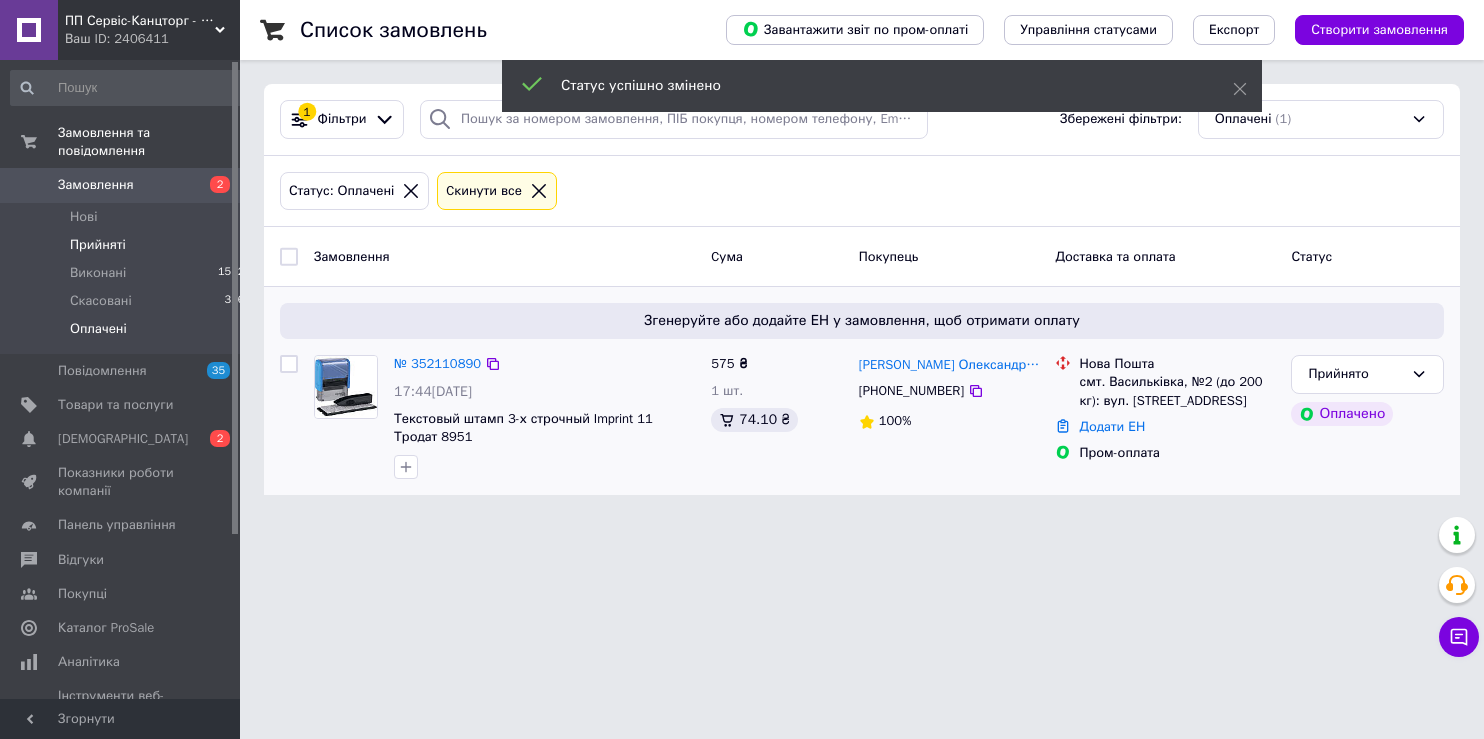 click on "Прийняті" at bounding box center (98, 245) 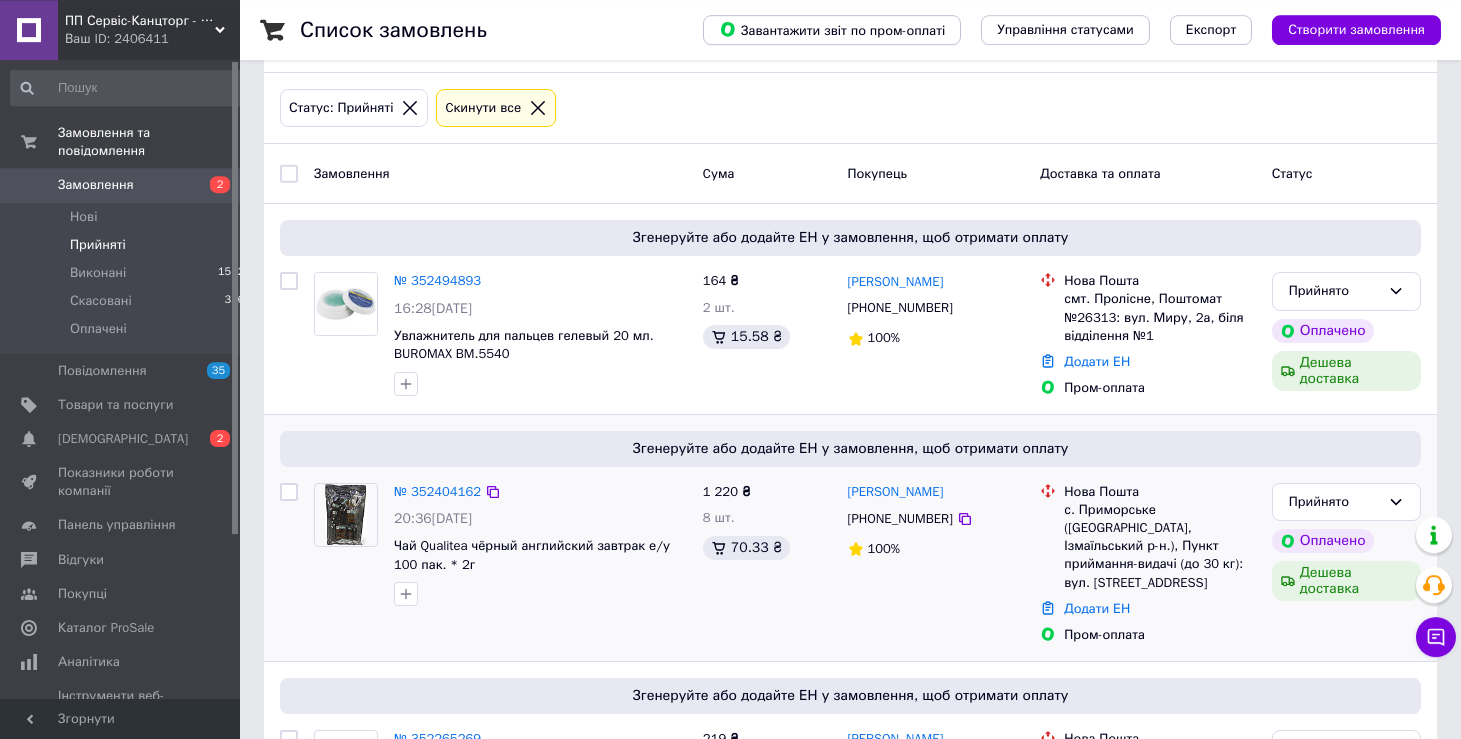 scroll, scrollTop: 318, scrollLeft: 0, axis: vertical 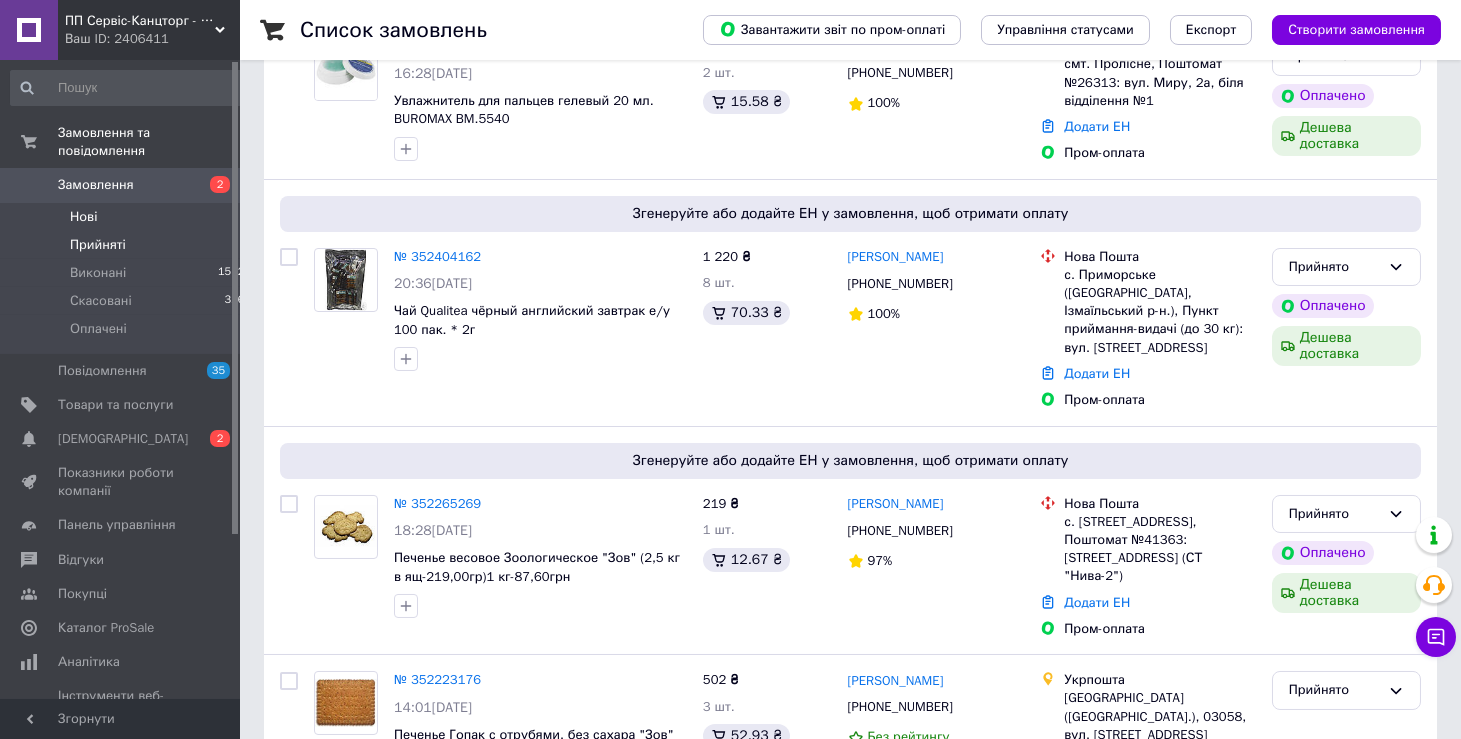 click on "Нові" at bounding box center [83, 217] 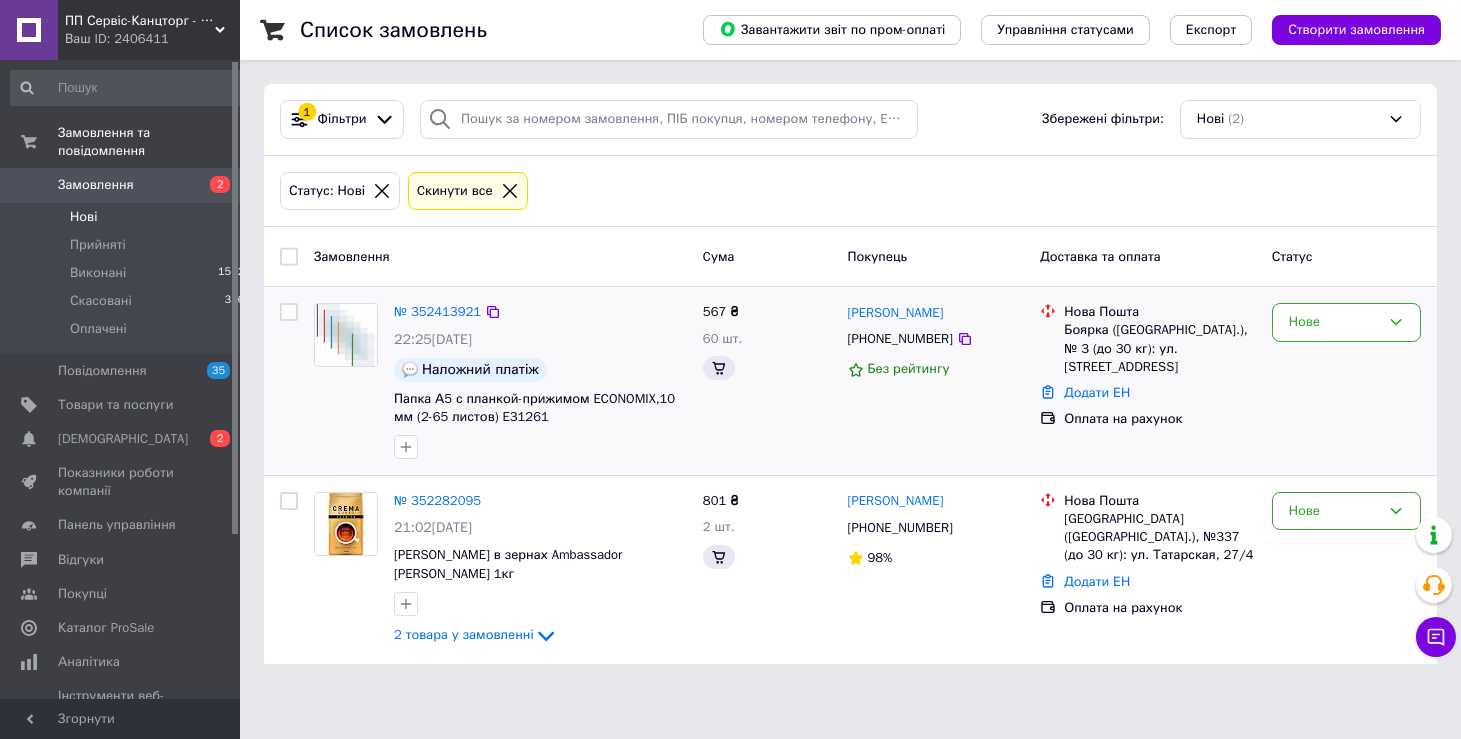 scroll, scrollTop: 0, scrollLeft: 0, axis: both 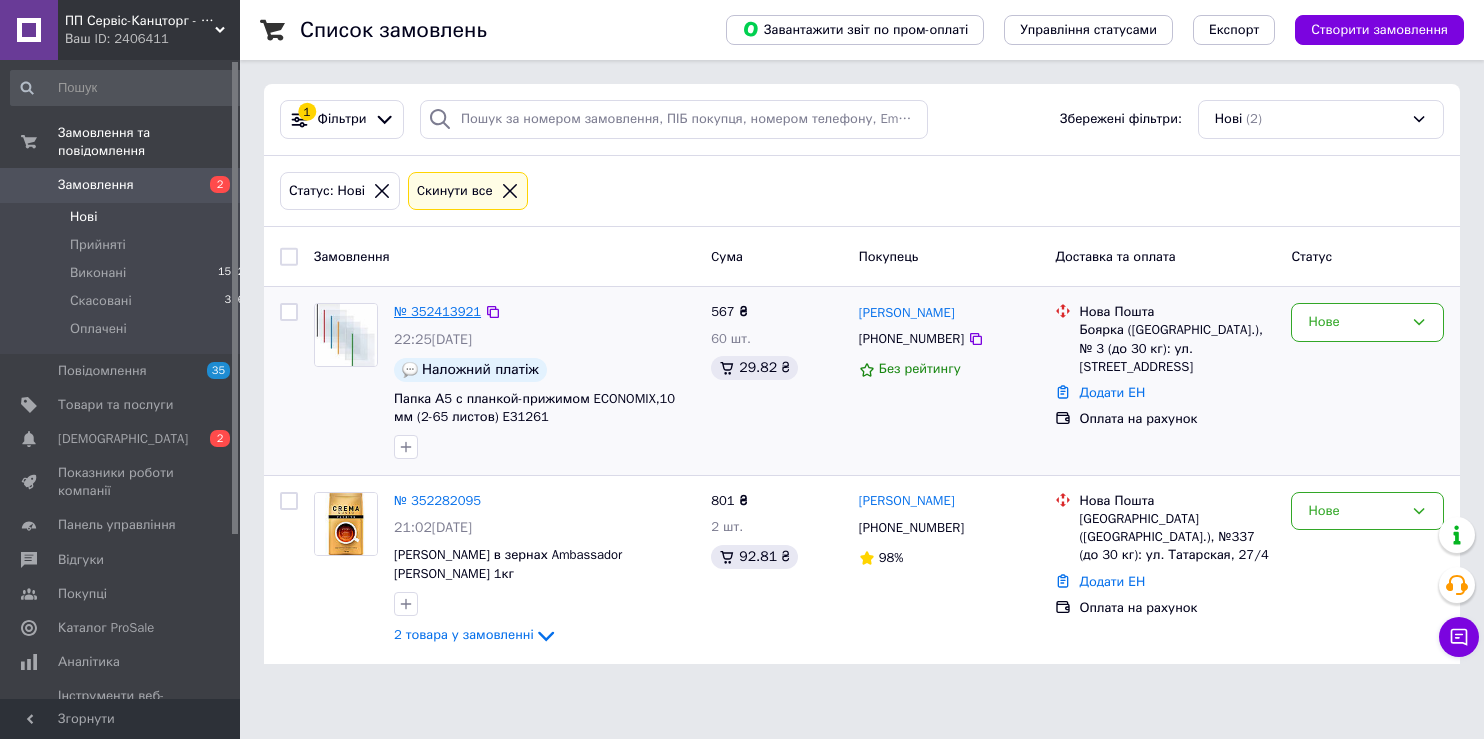 click on "№ 352413921" at bounding box center (437, 311) 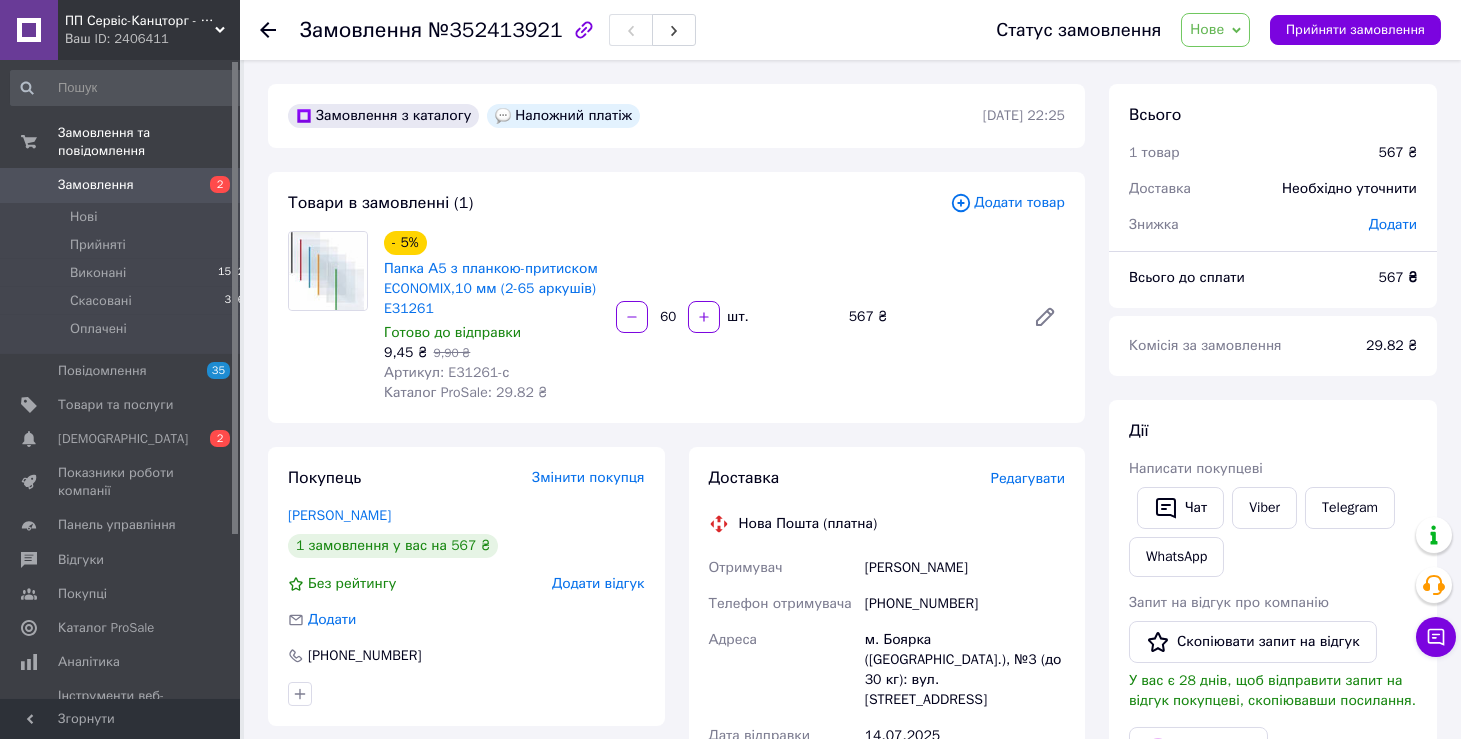 click 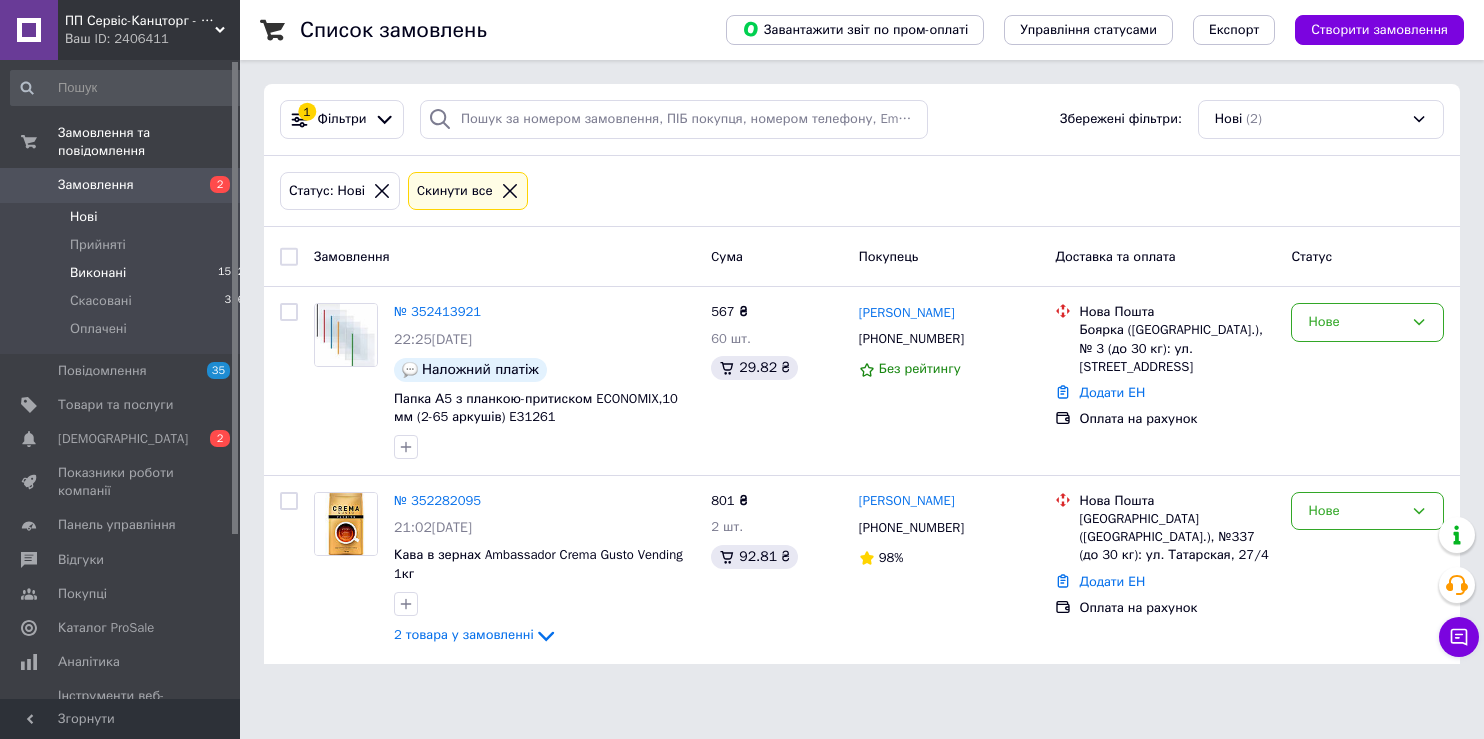 click on "Виконані" at bounding box center [98, 273] 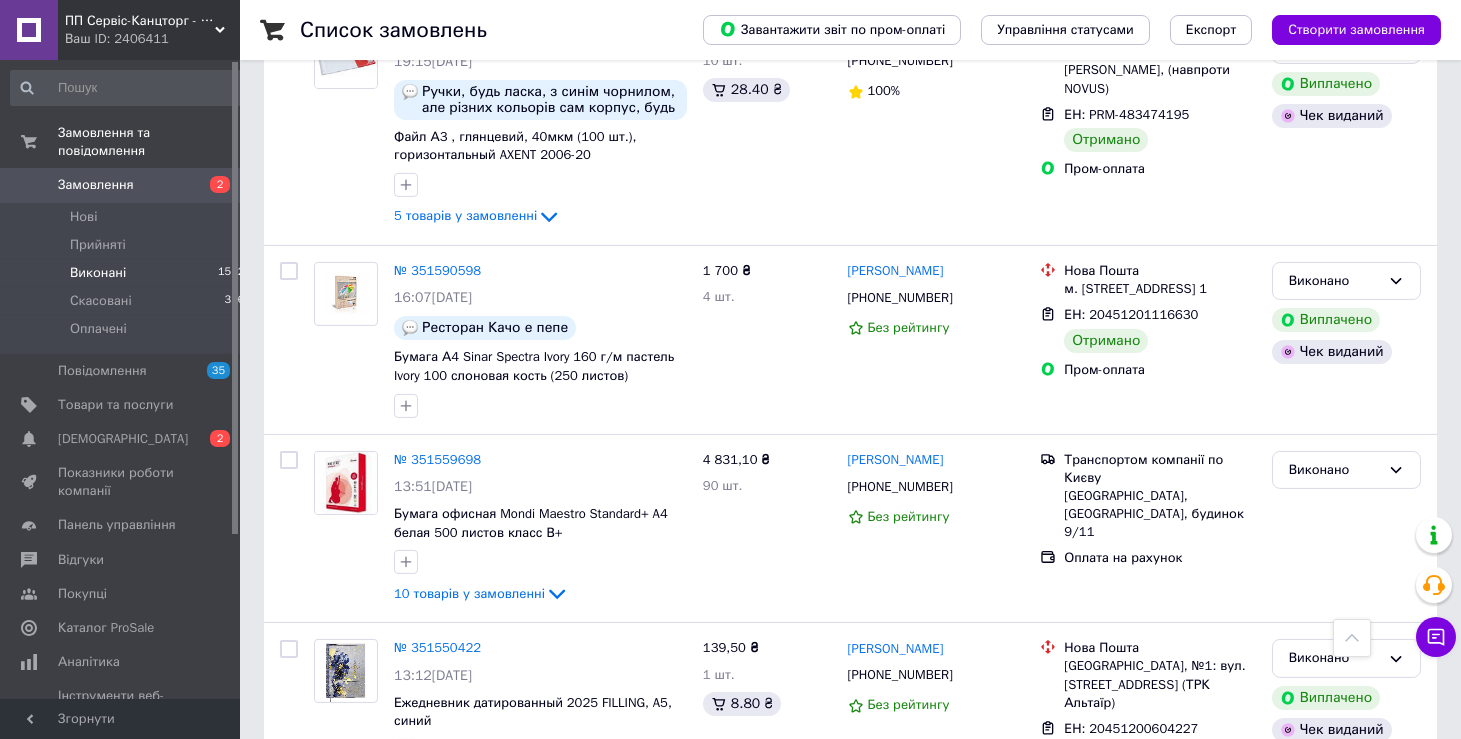 scroll, scrollTop: 3346, scrollLeft: 0, axis: vertical 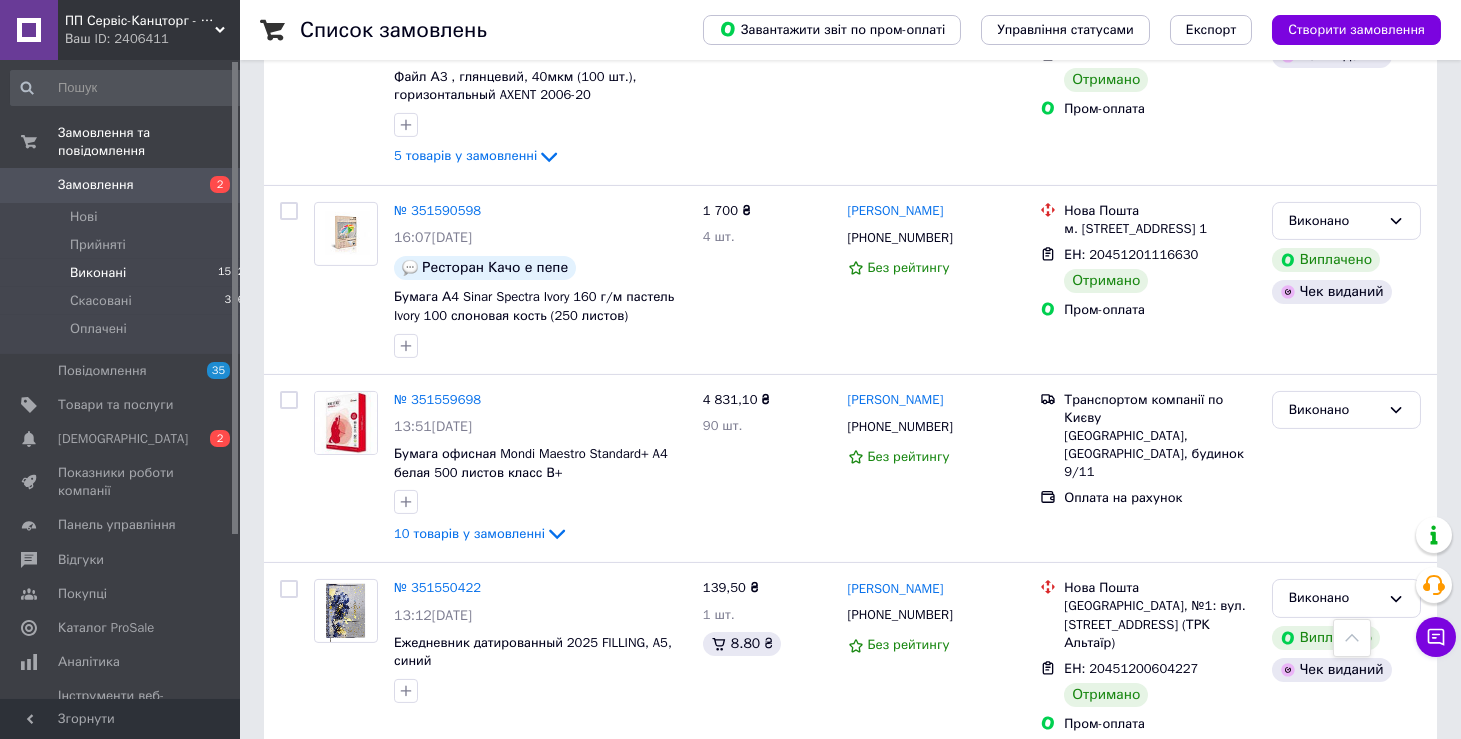 click on "2" at bounding box center (327, 998) 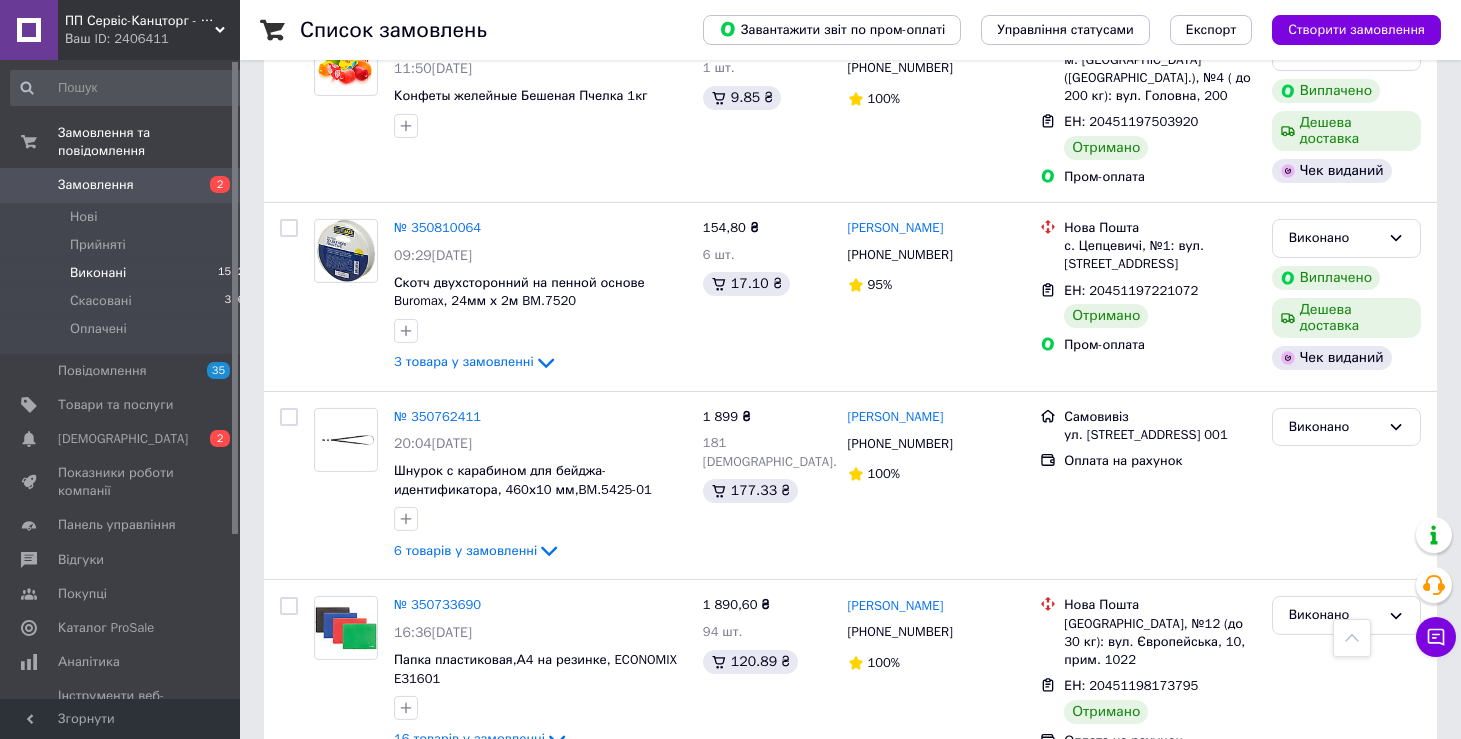 scroll, scrollTop: 3437, scrollLeft: 0, axis: vertical 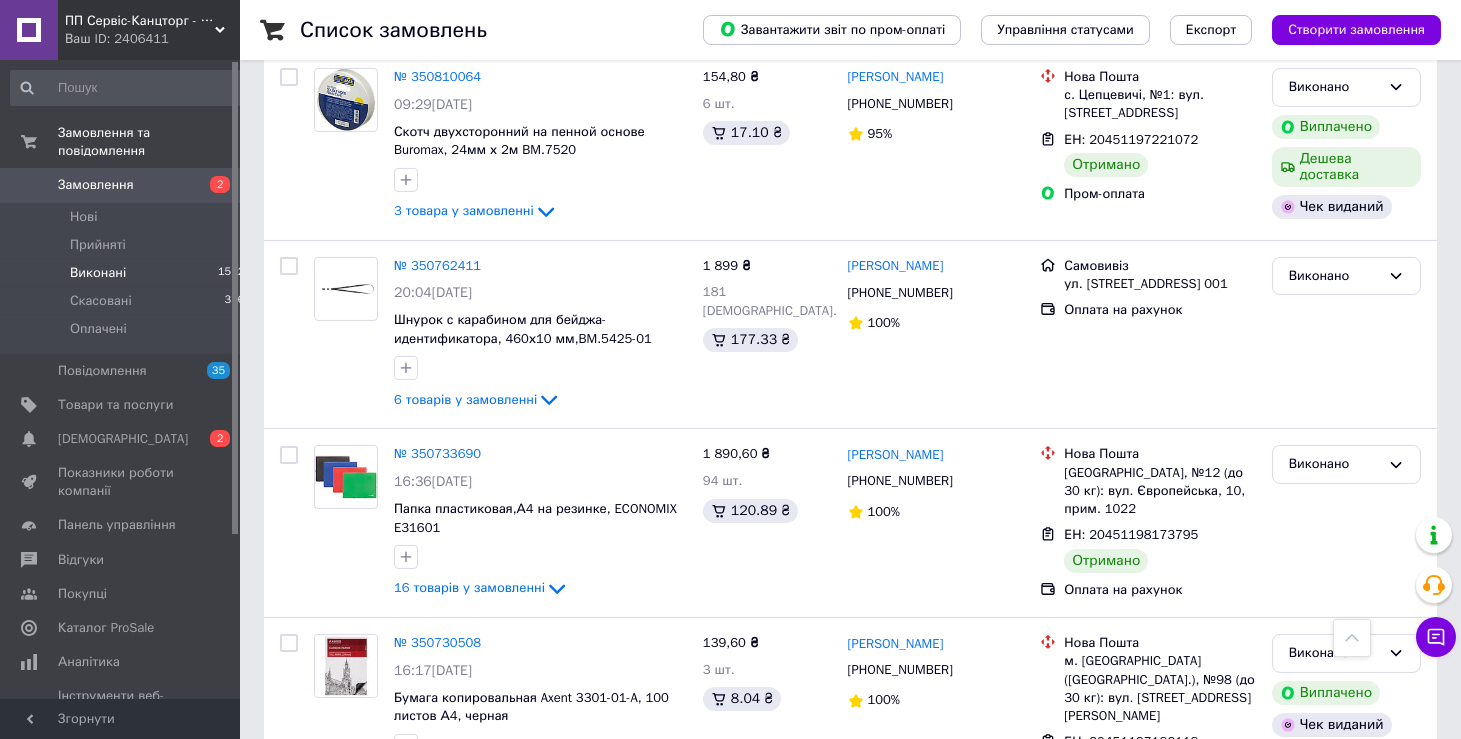 click on "1" at bounding box center [404, 867] 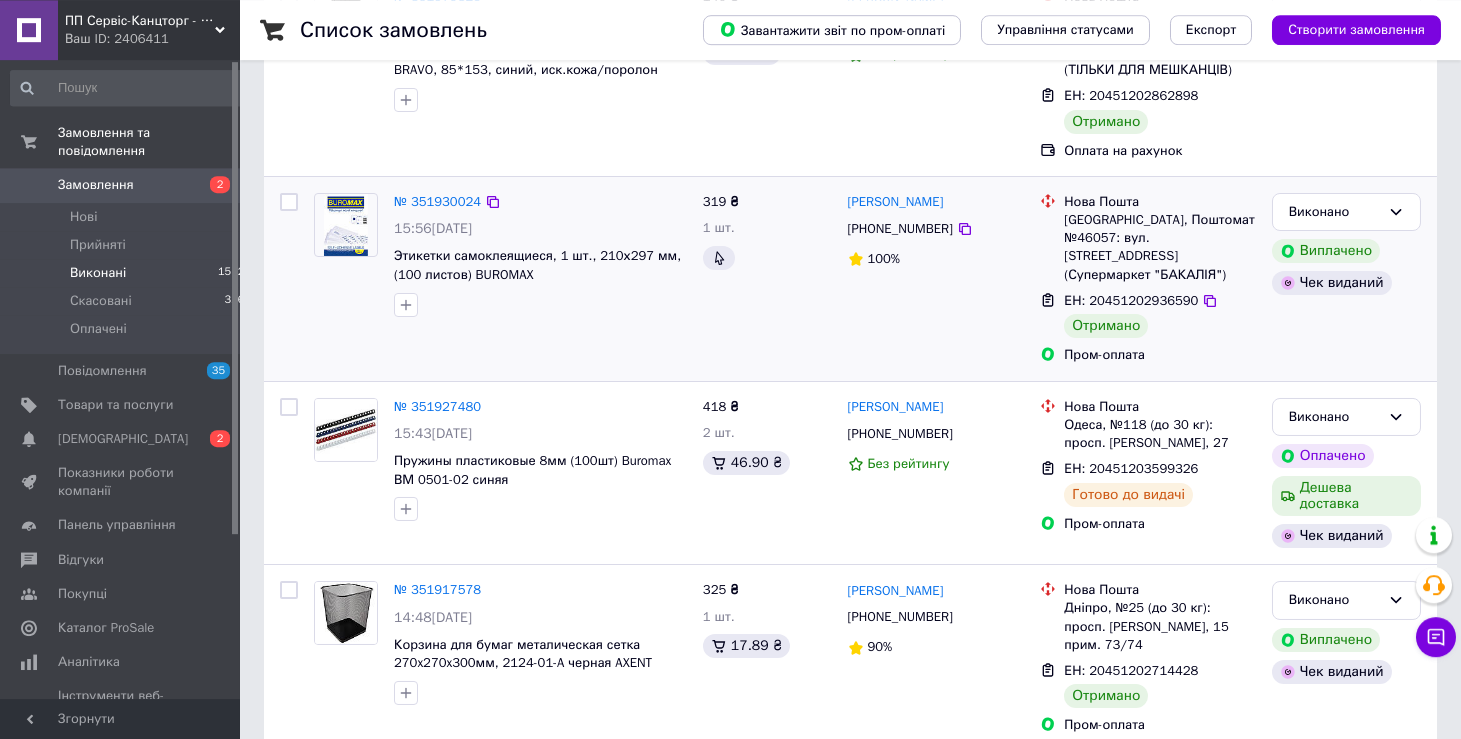 scroll, scrollTop: 318, scrollLeft: 0, axis: vertical 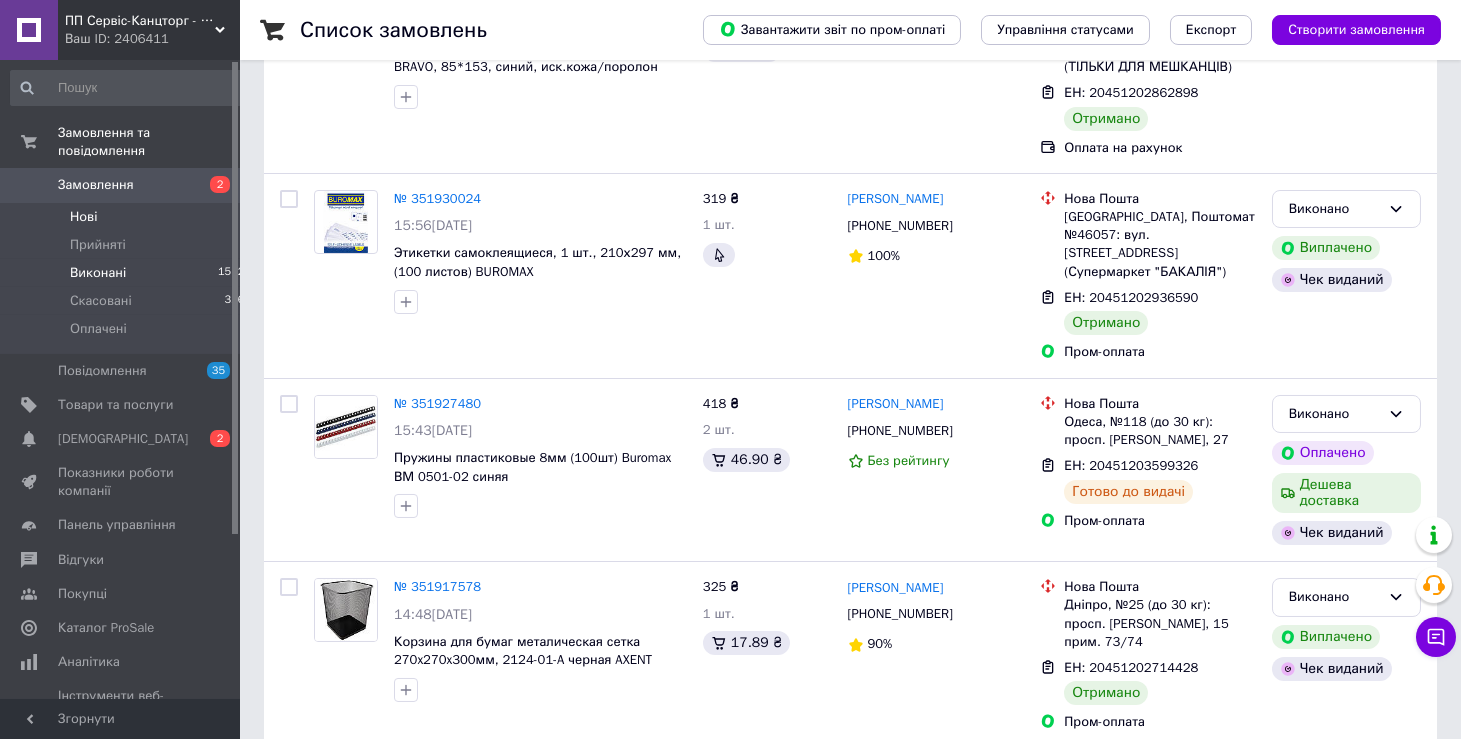 click on "Нові" at bounding box center (83, 217) 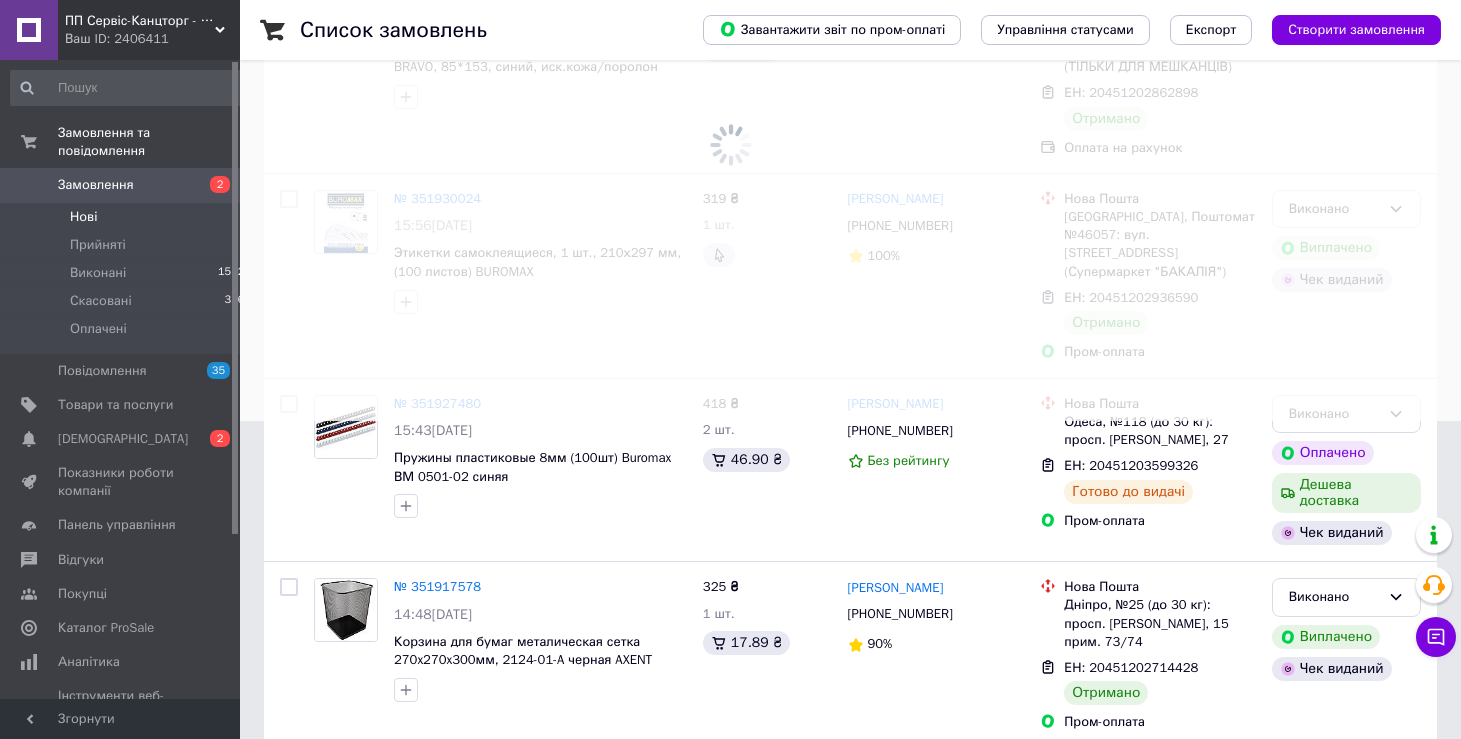 scroll, scrollTop: 0, scrollLeft: 0, axis: both 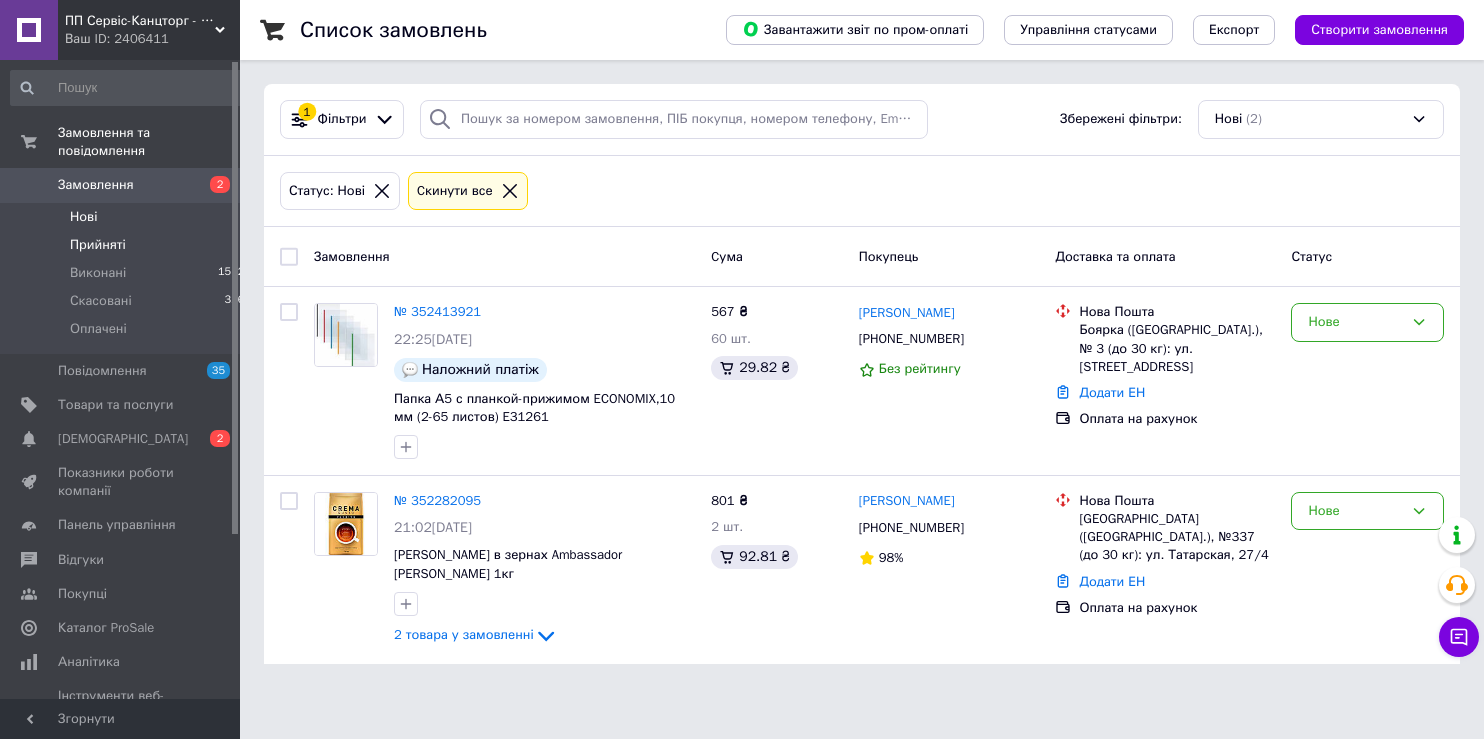 click on "Прийняті" at bounding box center (98, 245) 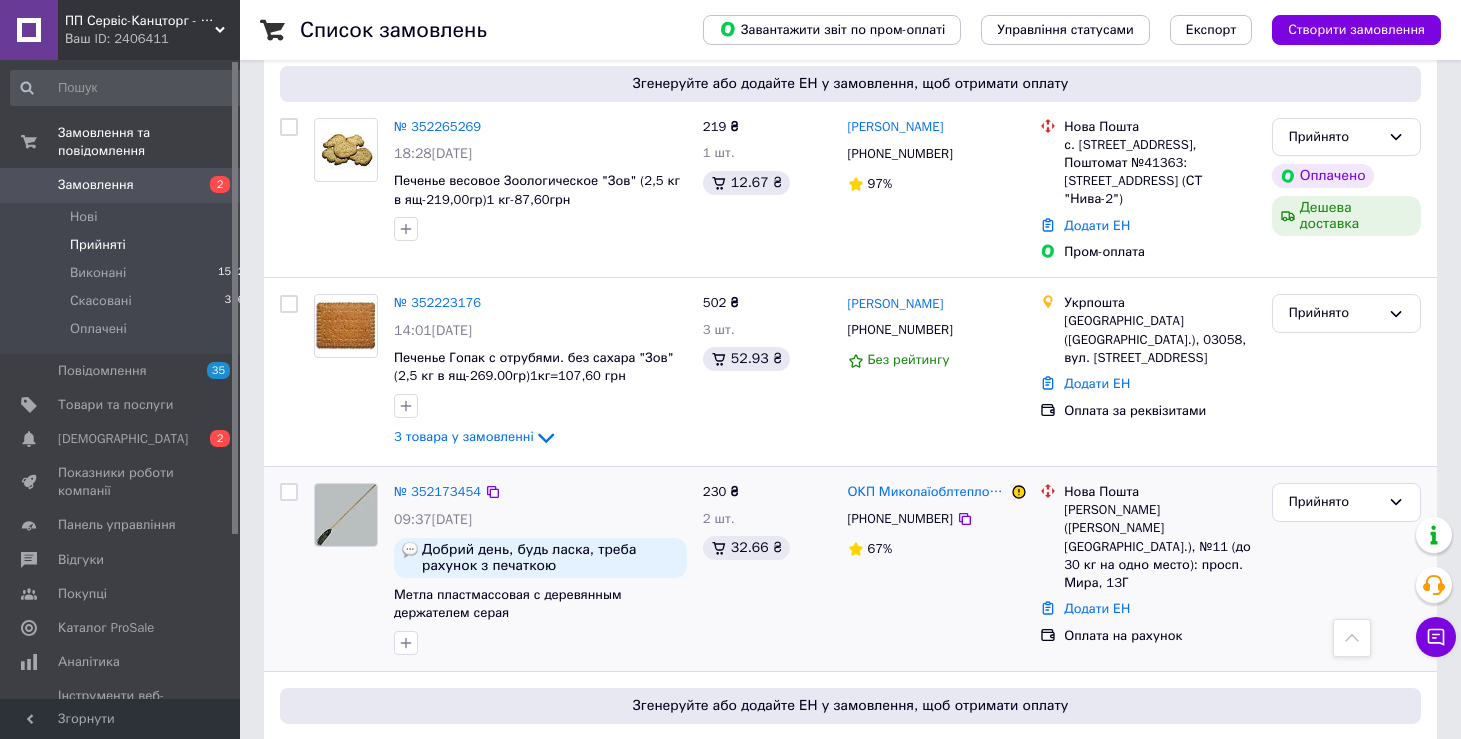 scroll, scrollTop: 637, scrollLeft: 0, axis: vertical 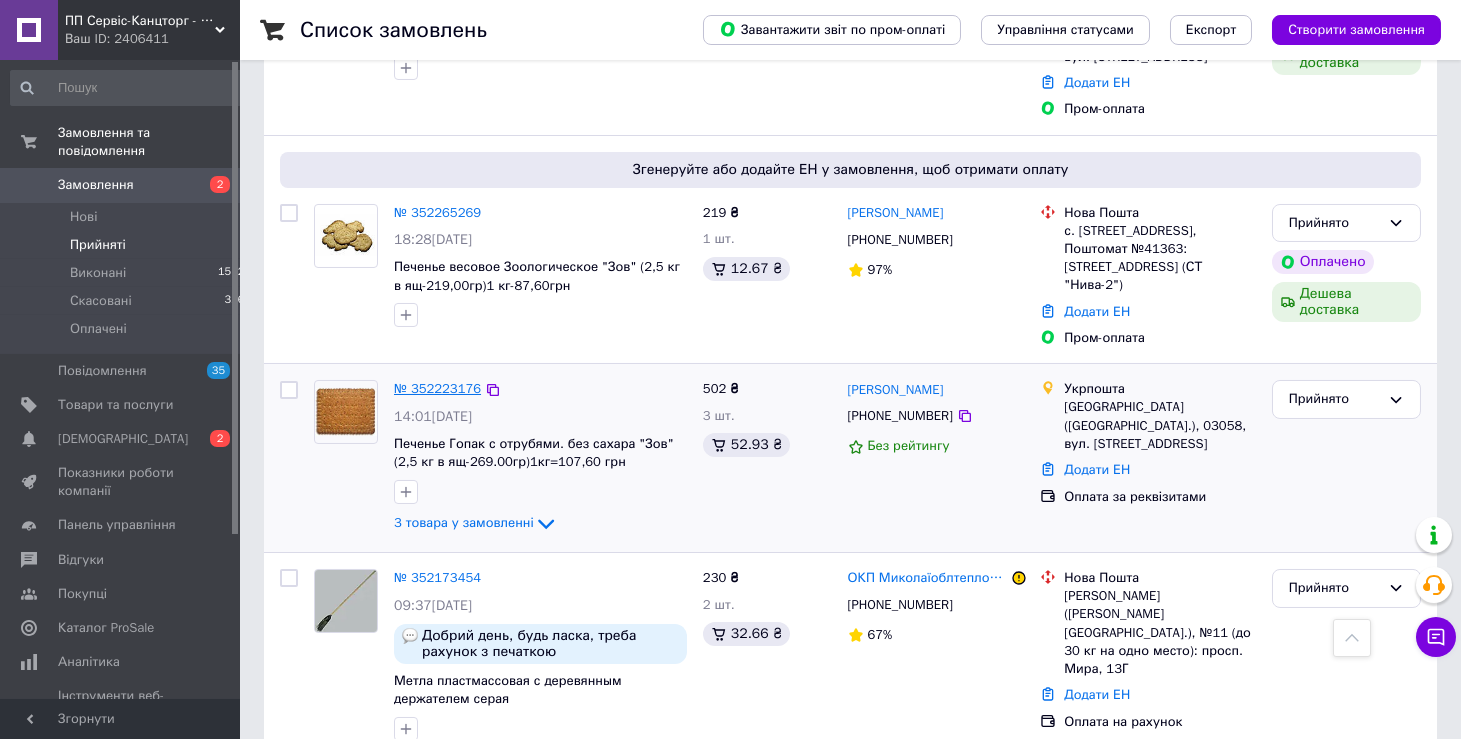 click on "№ 352223176" at bounding box center [437, 388] 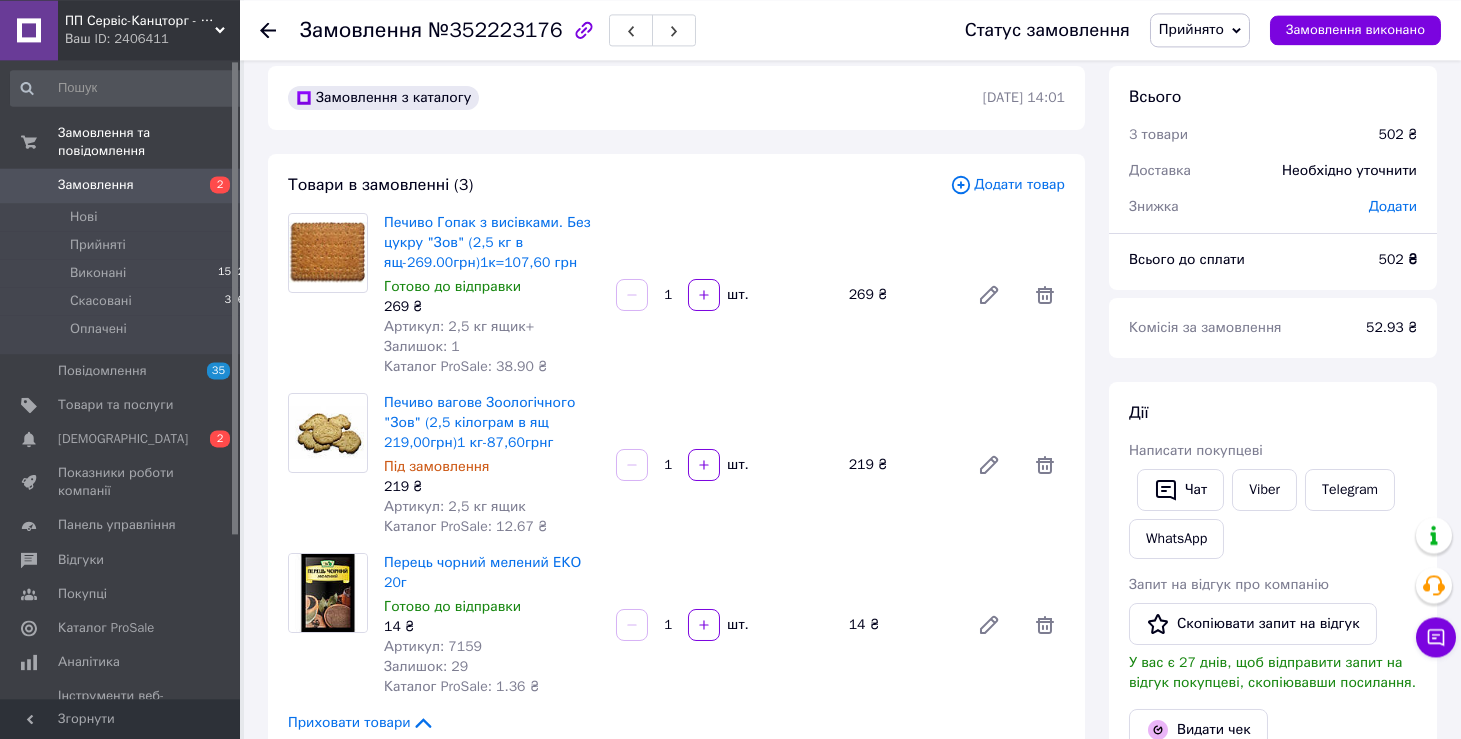 scroll, scrollTop: 0, scrollLeft: 0, axis: both 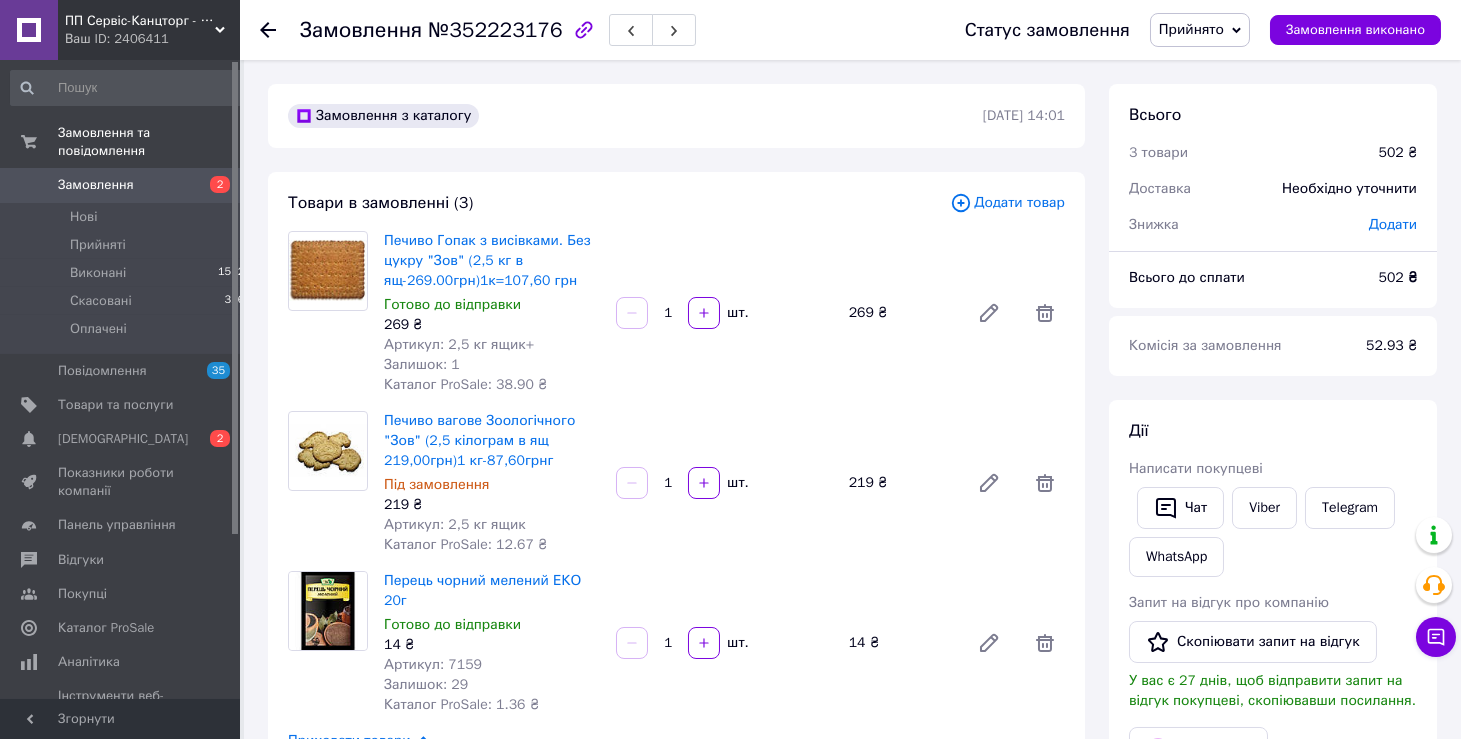 click 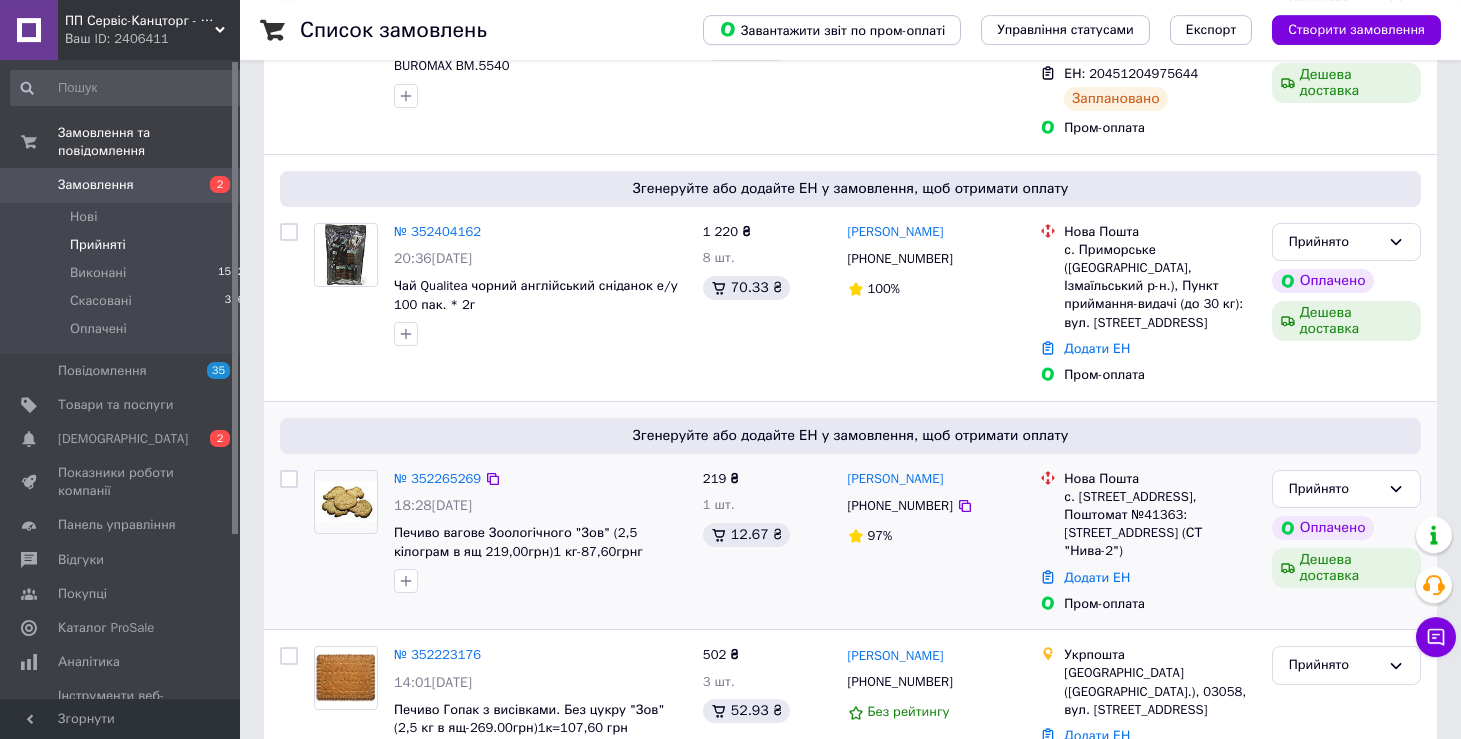 scroll, scrollTop: 424, scrollLeft: 0, axis: vertical 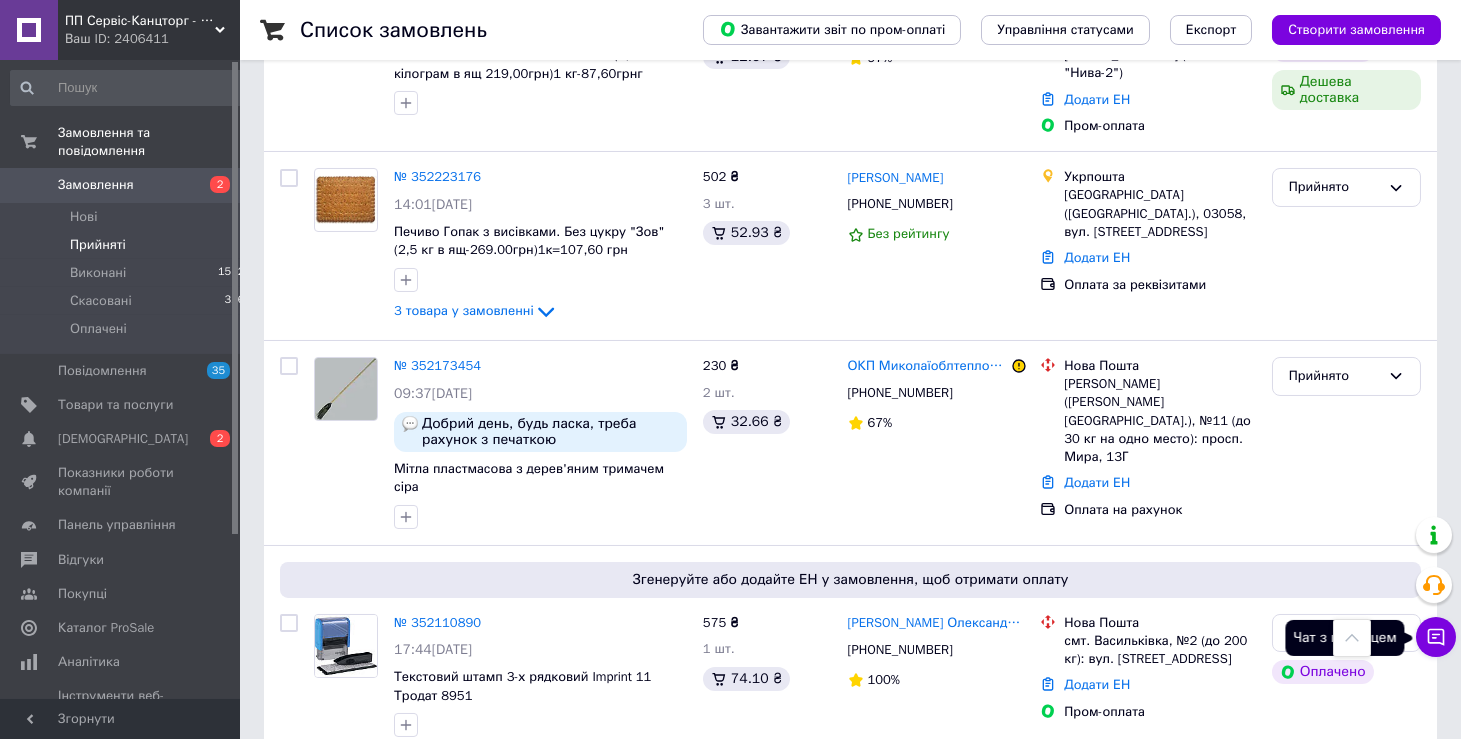 click 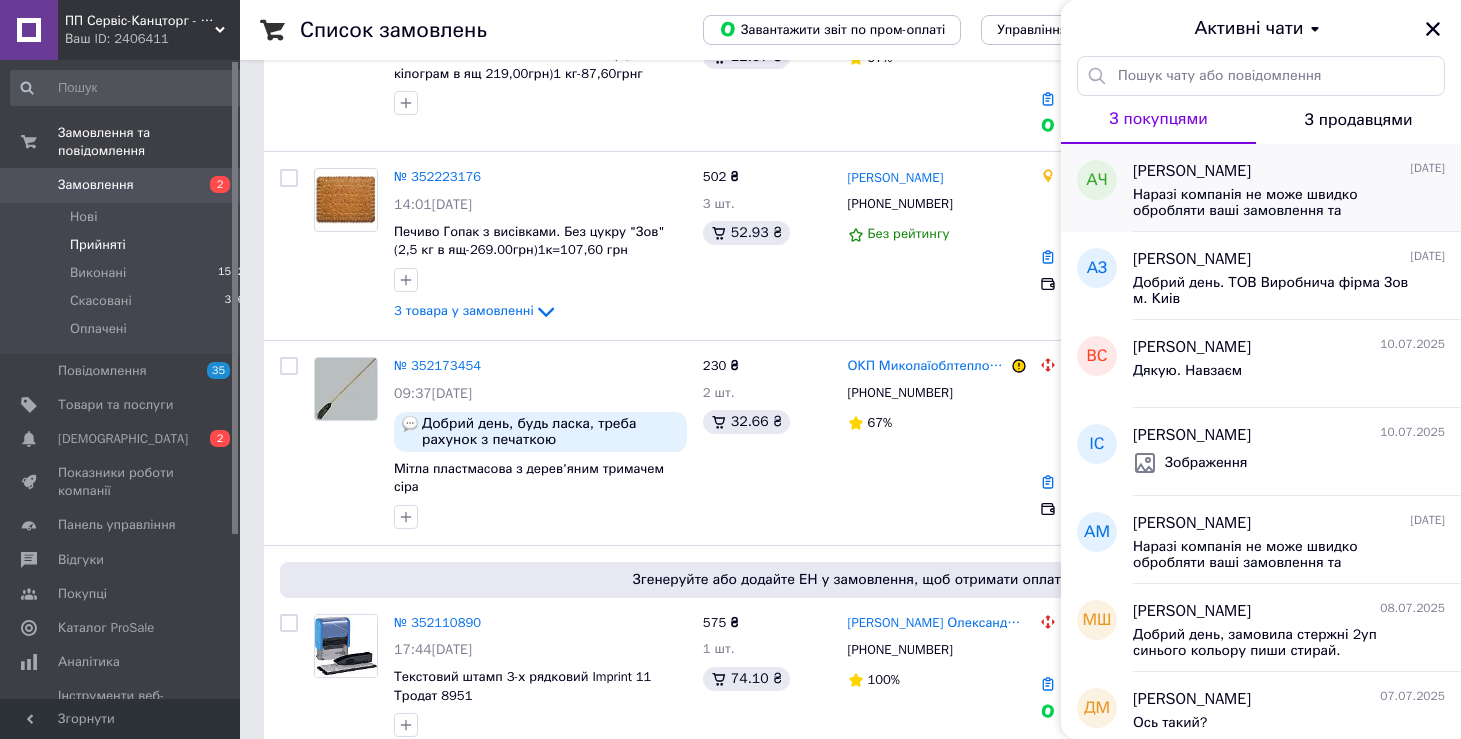 click on "Наразі компанія не може швидко обробляти ваші замовлення та повідомлення, тому що за її графіком роботи зараз не робочий час. Ваше замовлення (повідомлення) буде оброблено у найближчий робочий день." at bounding box center [1275, 203] 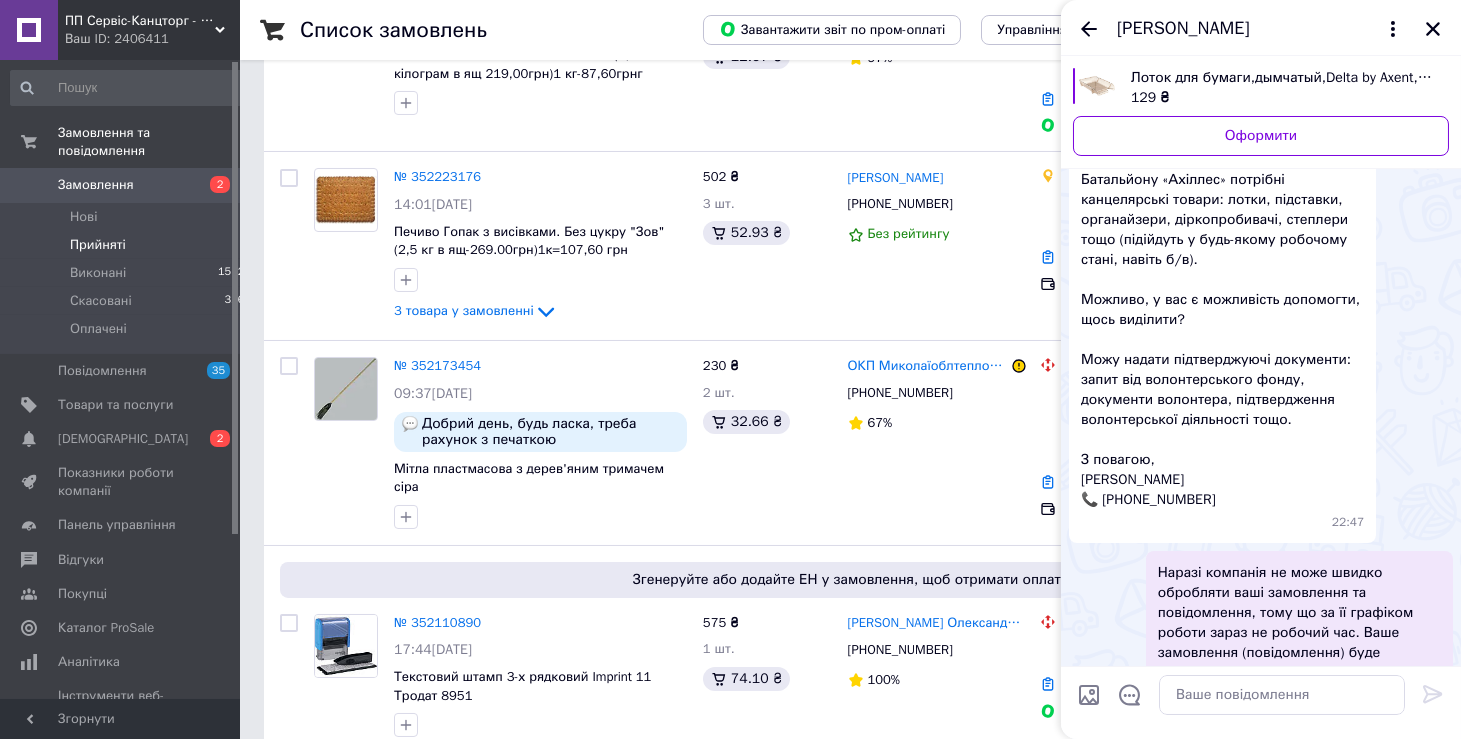 scroll, scrollTop: 223, scrollLeft: 0, axis: vertical 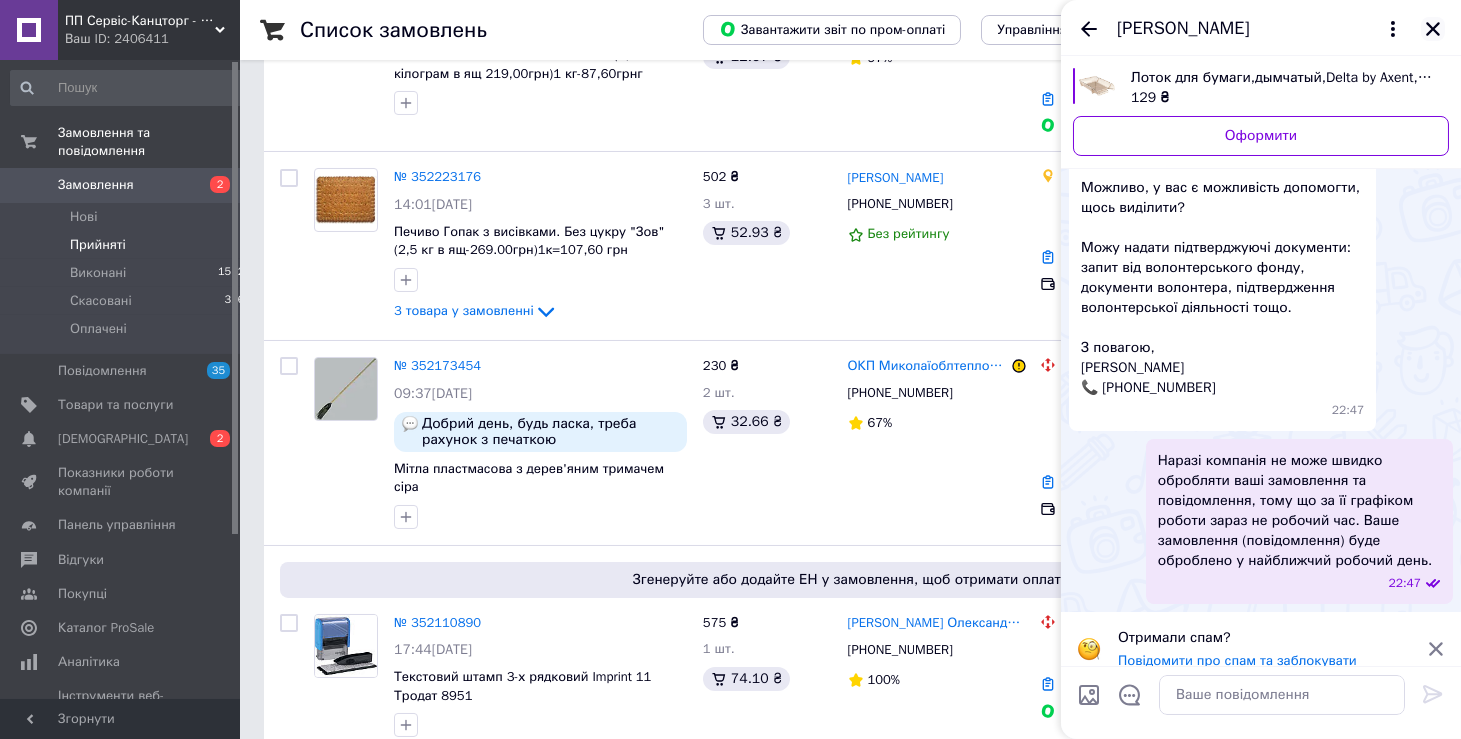 click 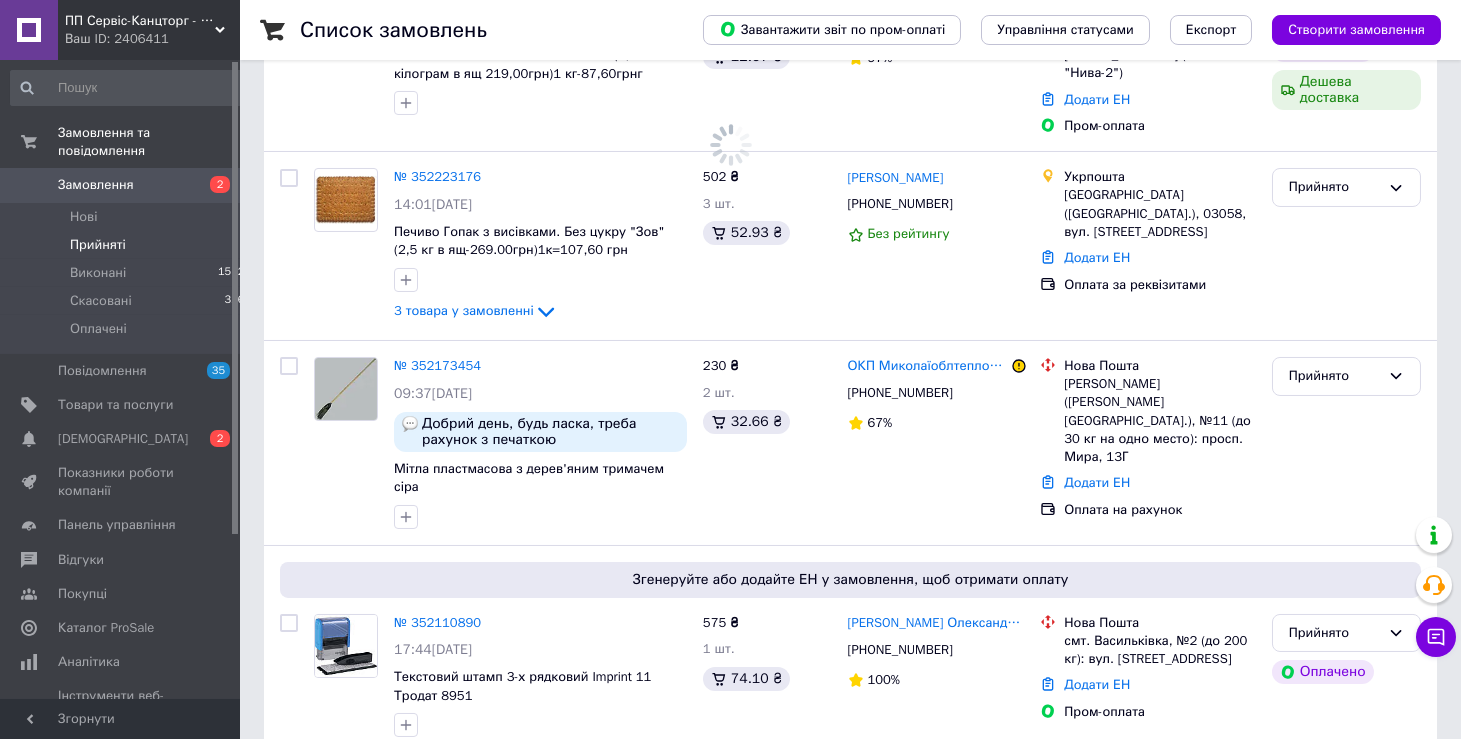 scroll, scrollTop: 0, scrollLeft: 0, axis: both 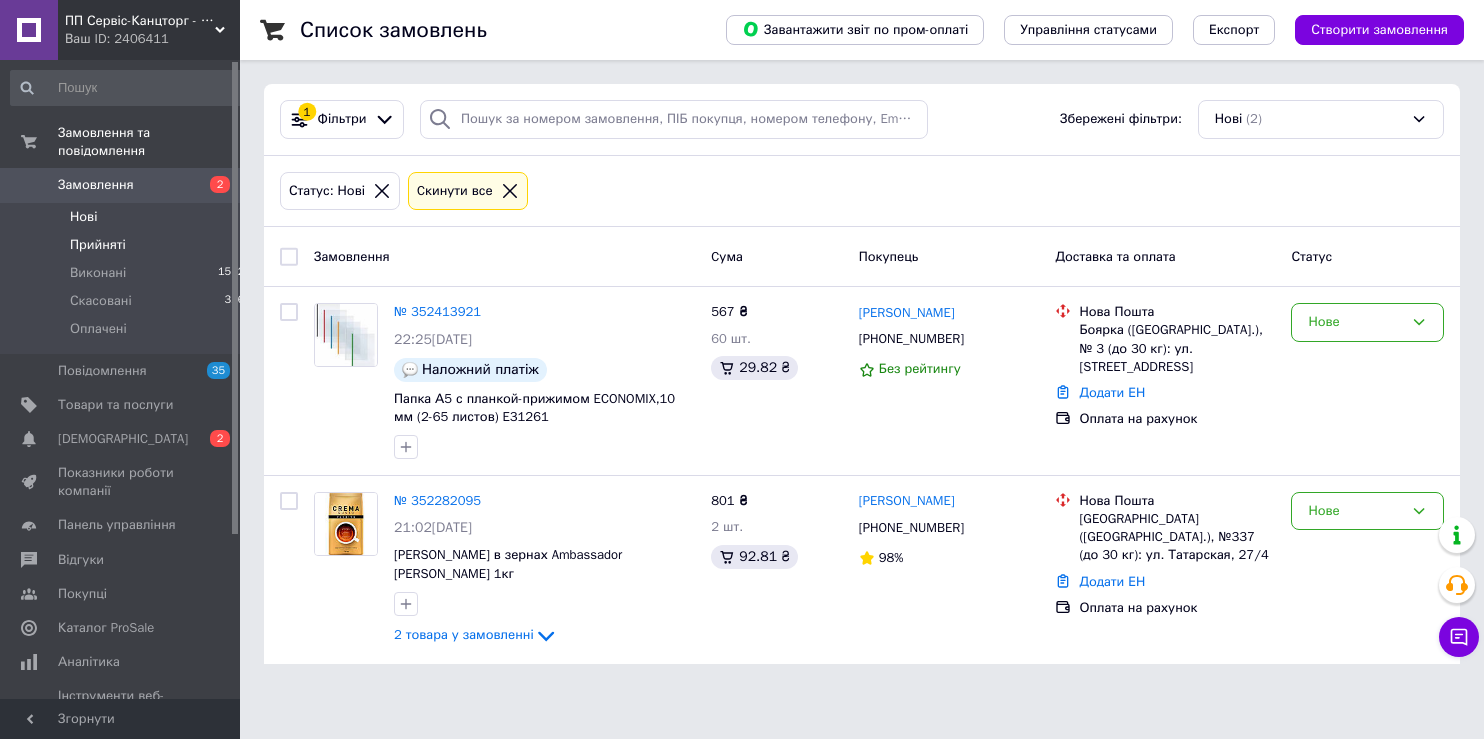 click on "Прийняті" at bounding box center (98, 245) 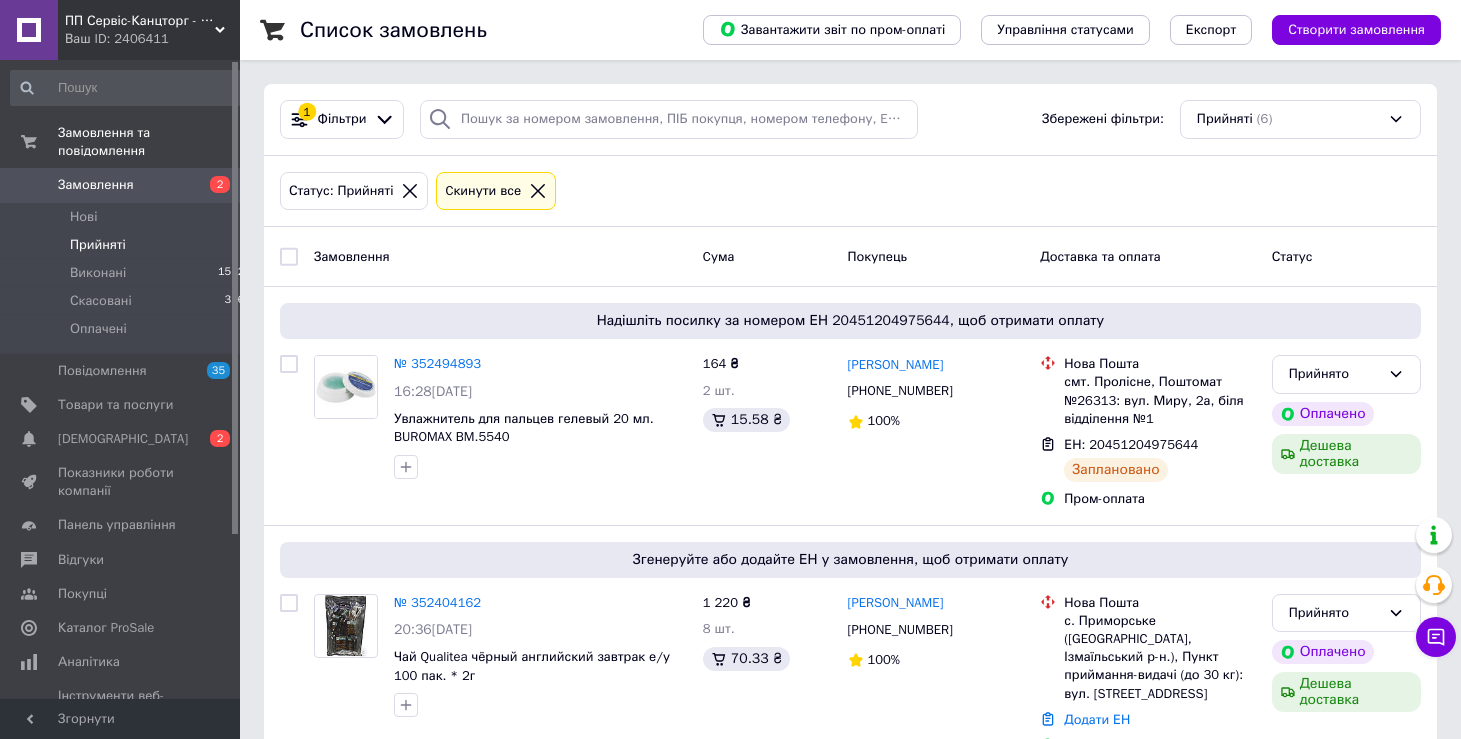 click on "Прийняті" at bounding box center [98, 245] 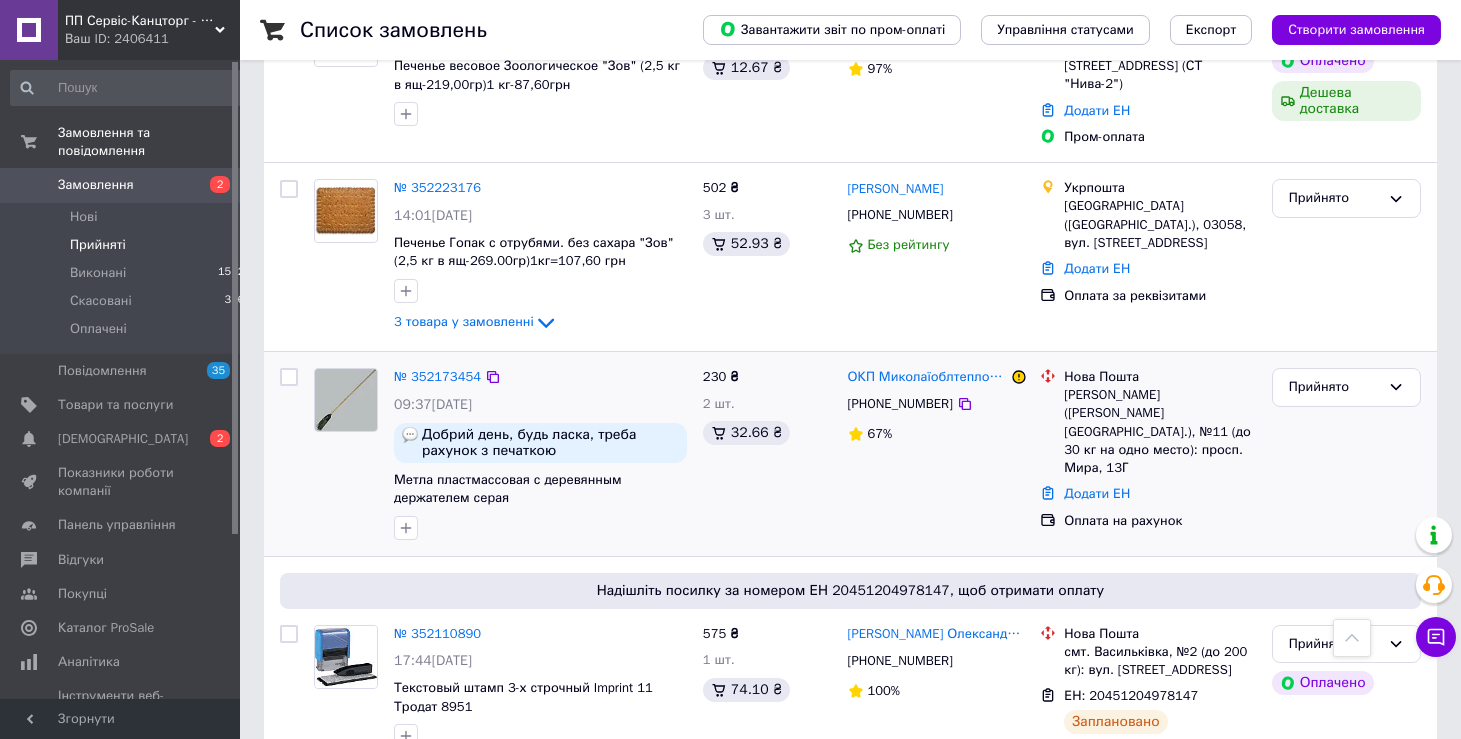 scroll, scrollTop: 861, scrollLeft: 0, axis: vertical 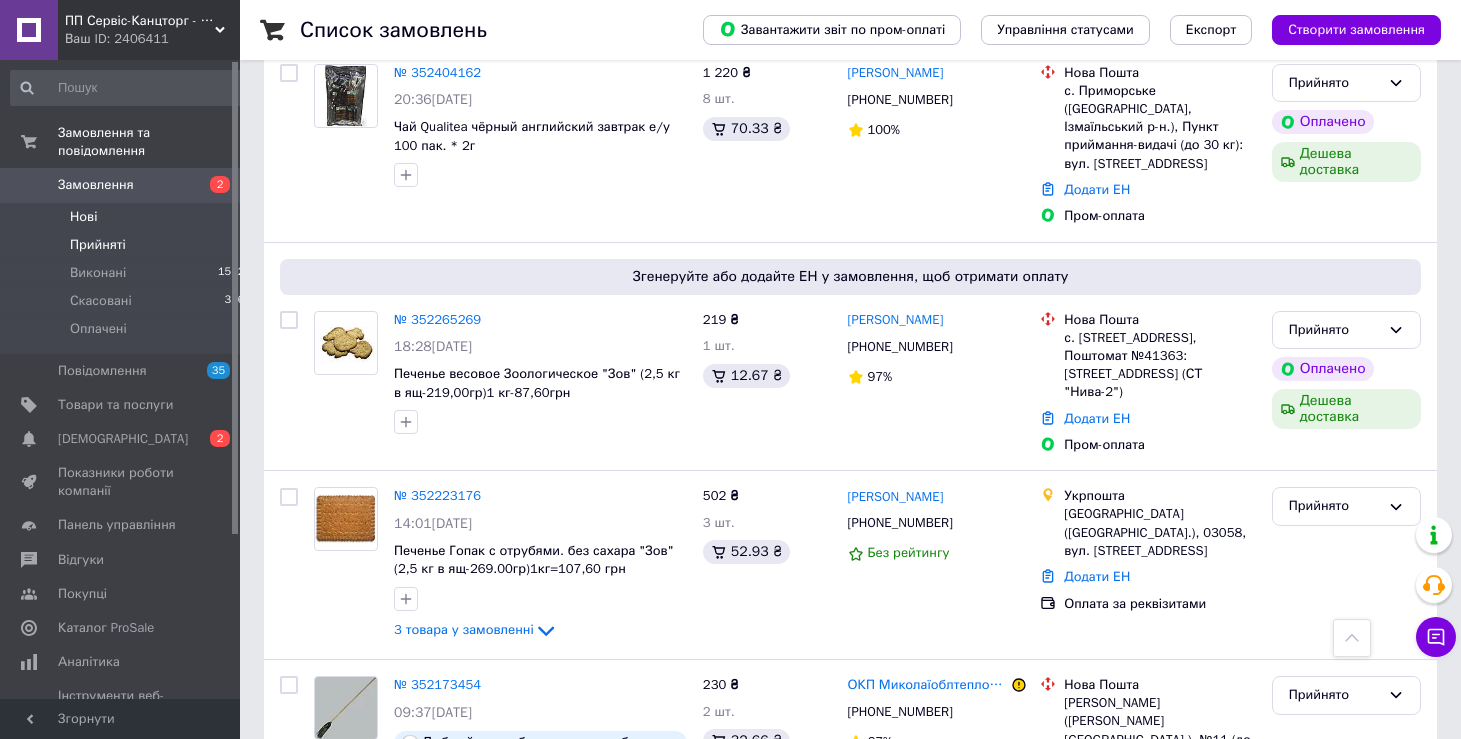 click on "Нові" at bounding box center [83, 217] 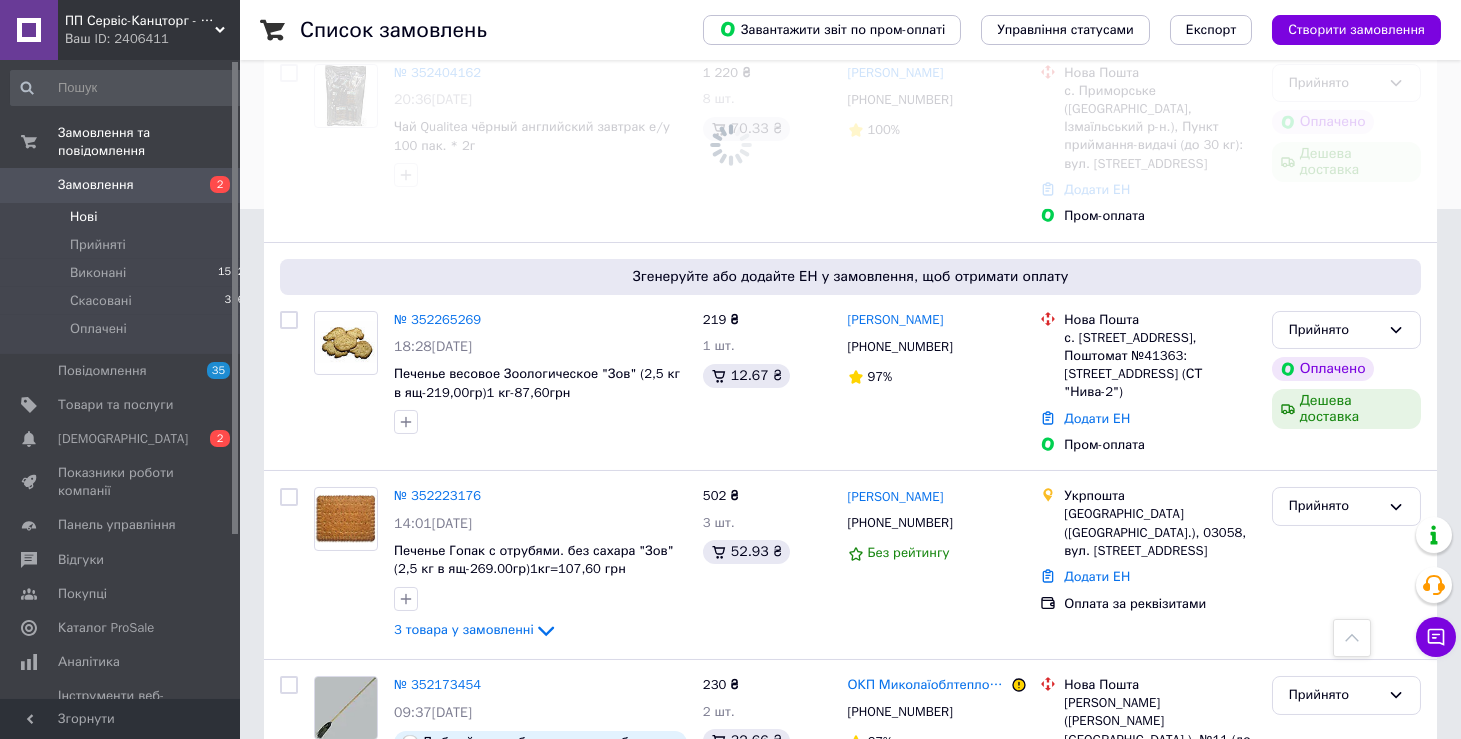 scroll, scrollTop: 0, scrollLeft: 0, axis: both 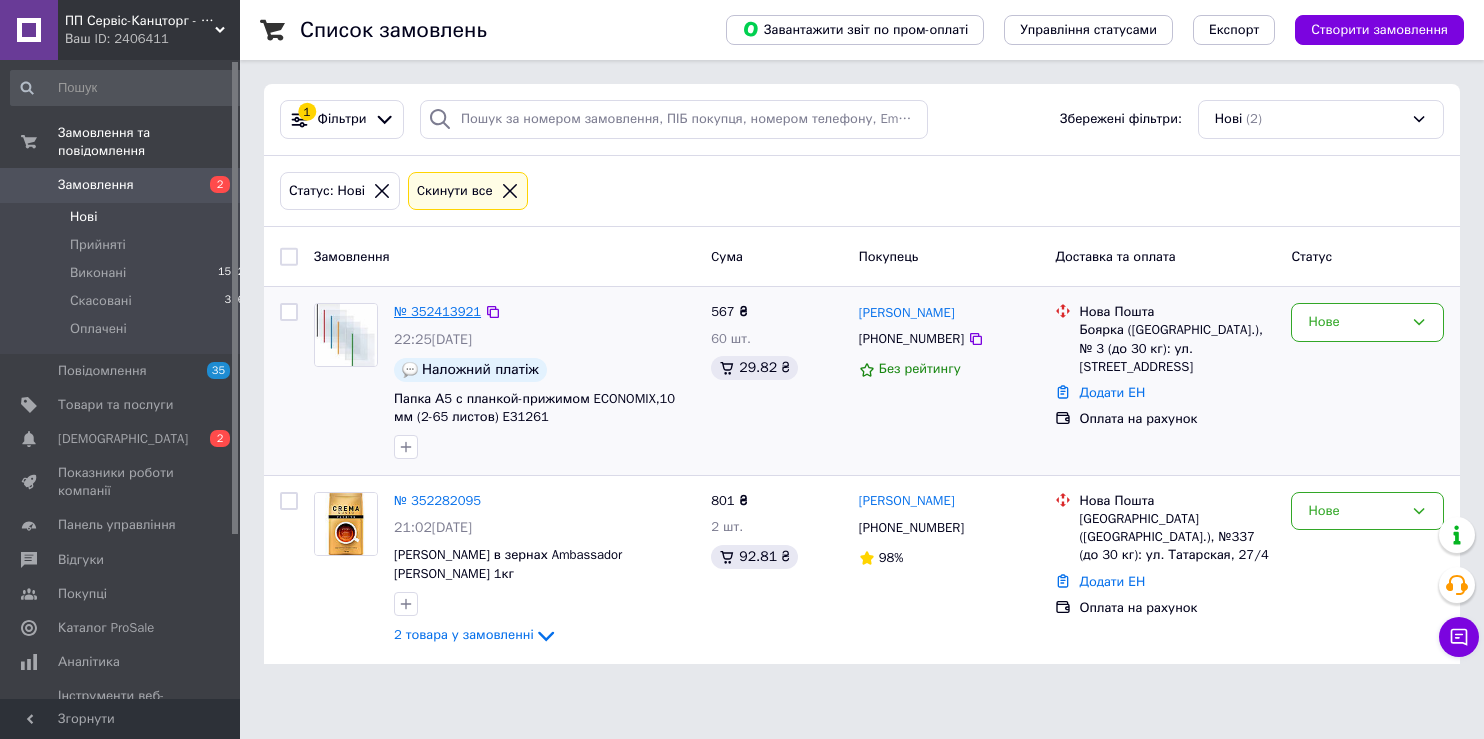click on "№ 352413921" at bounding box center [437, 311] 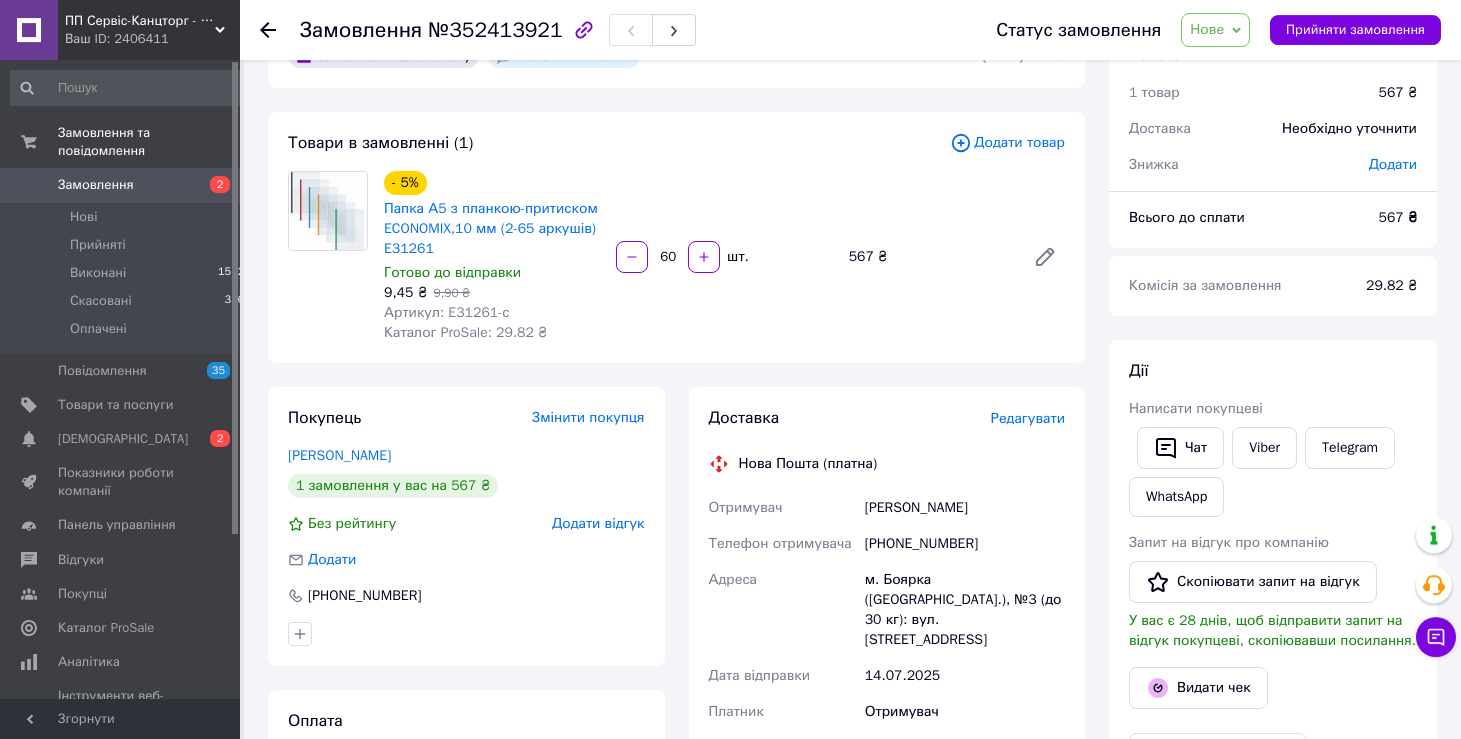 scroll, scrollTop: 106, scrollLeft: 0, axis: vertical 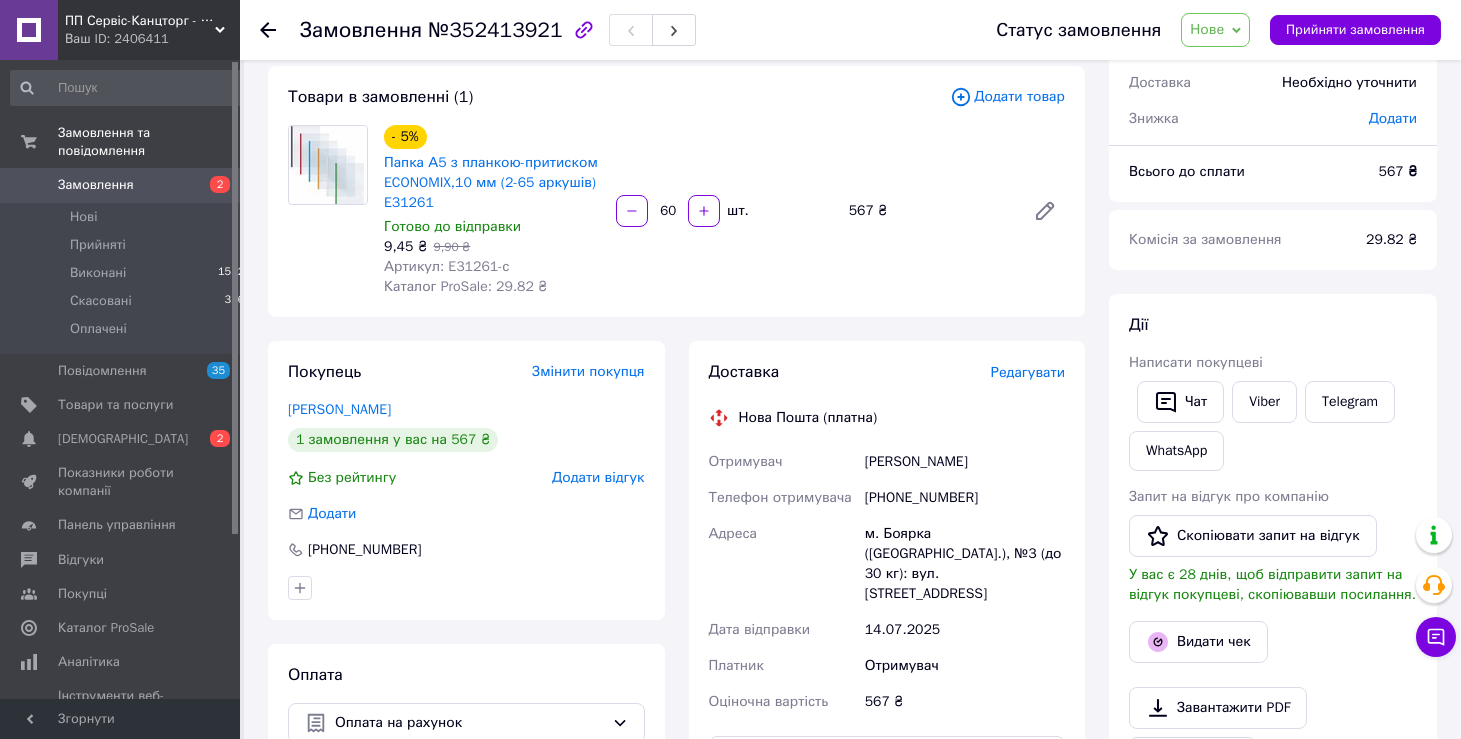 drag, startPoint x: 672, startPoint y: 213, endPoint x: 662, endPoint y: 215, distance: 10.198039 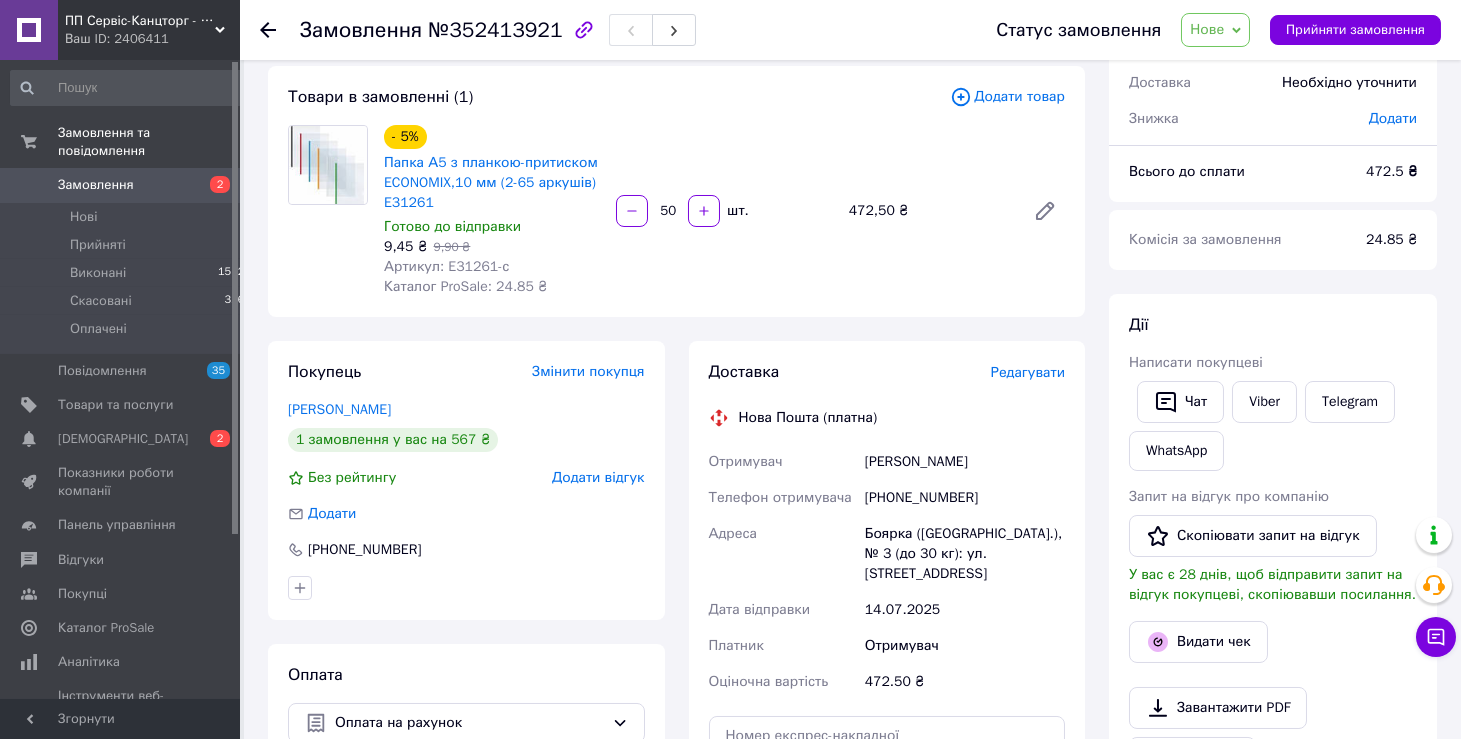 type on "50" 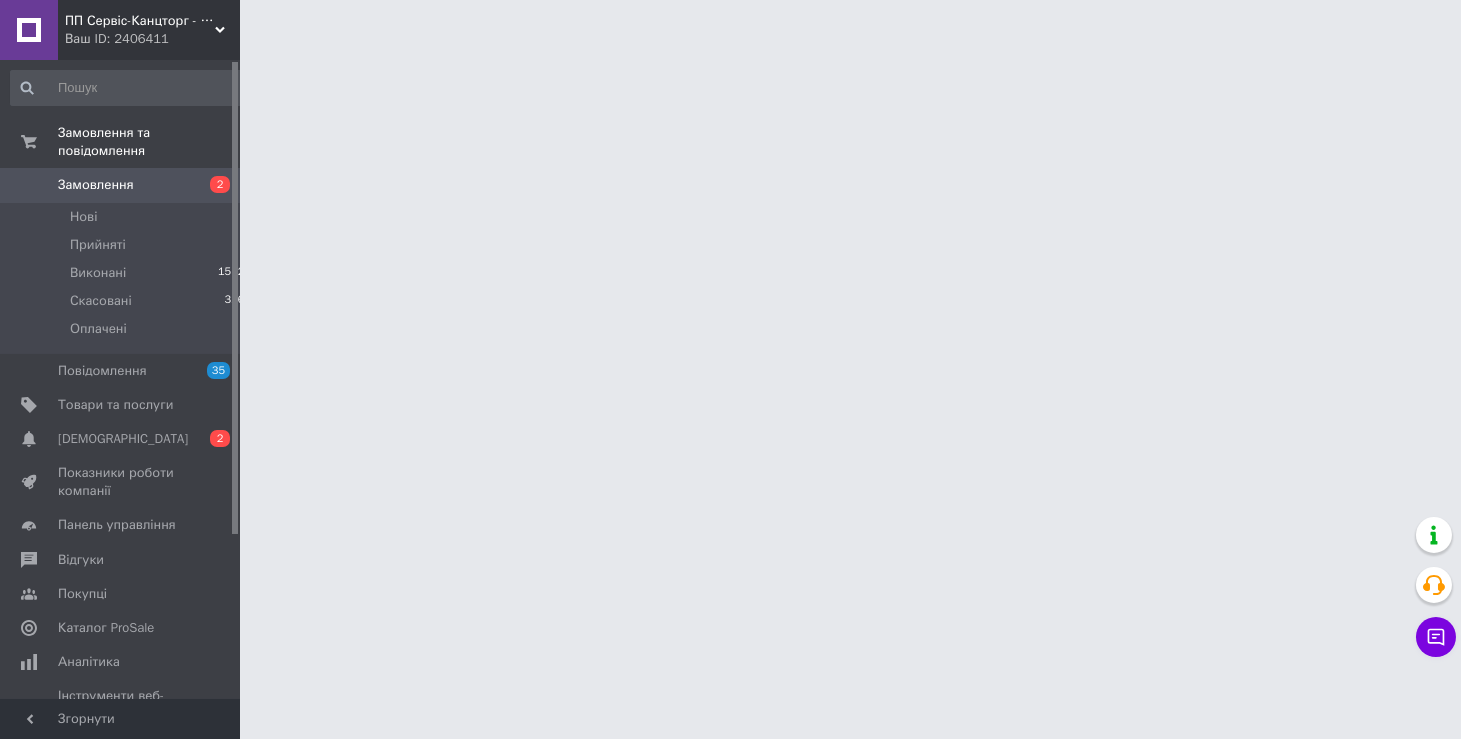 scroll, scrollTop: 0, scrollLeft: 0, axis: both 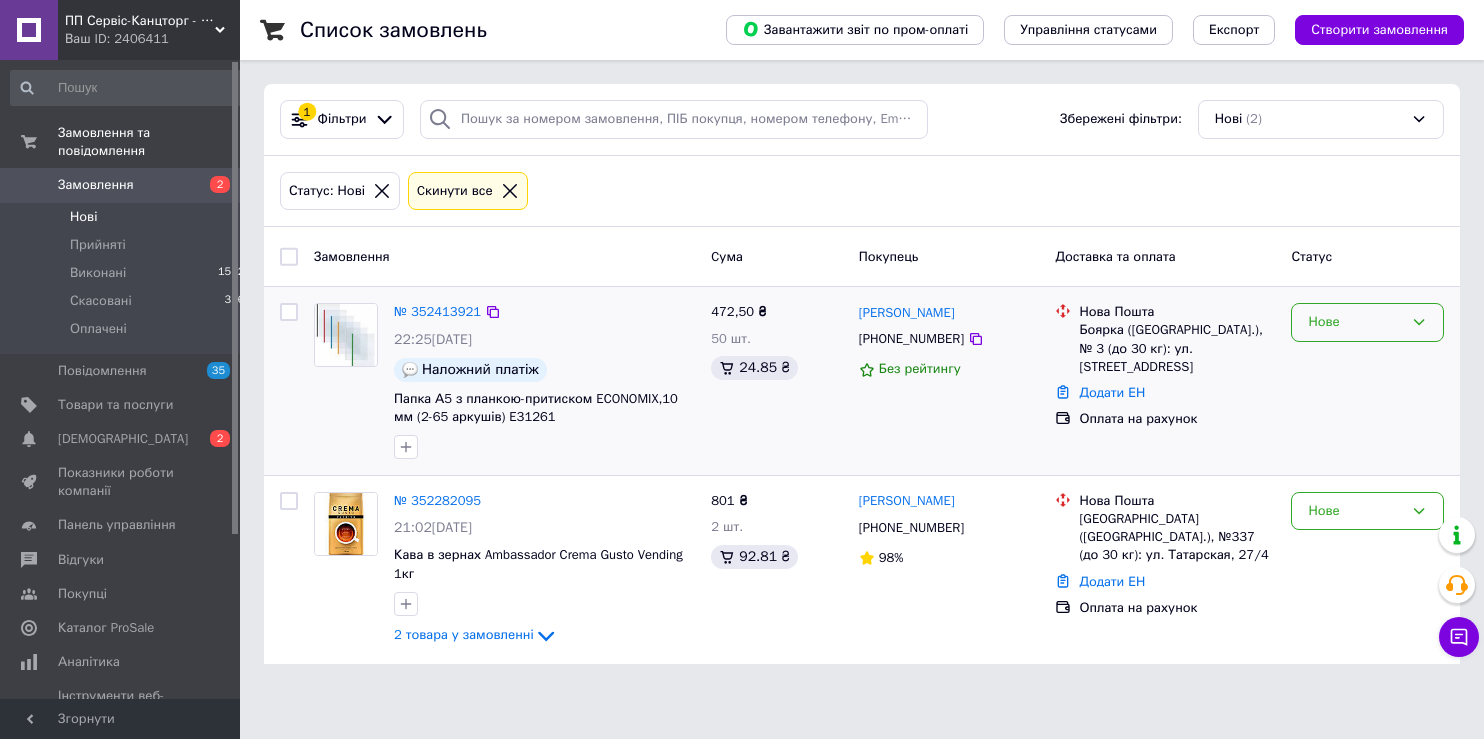 click 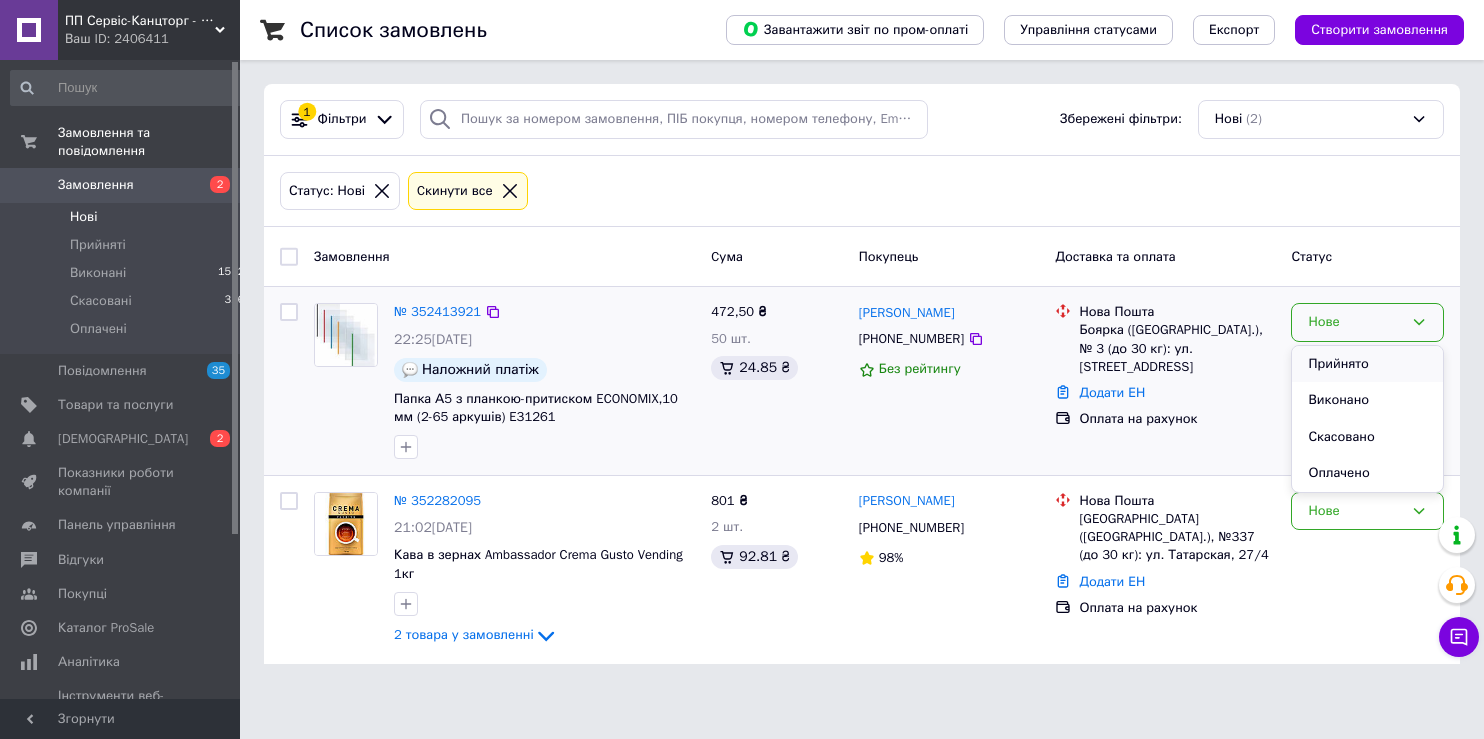 click on "Прийнято" at bounding box center [1367, 364] 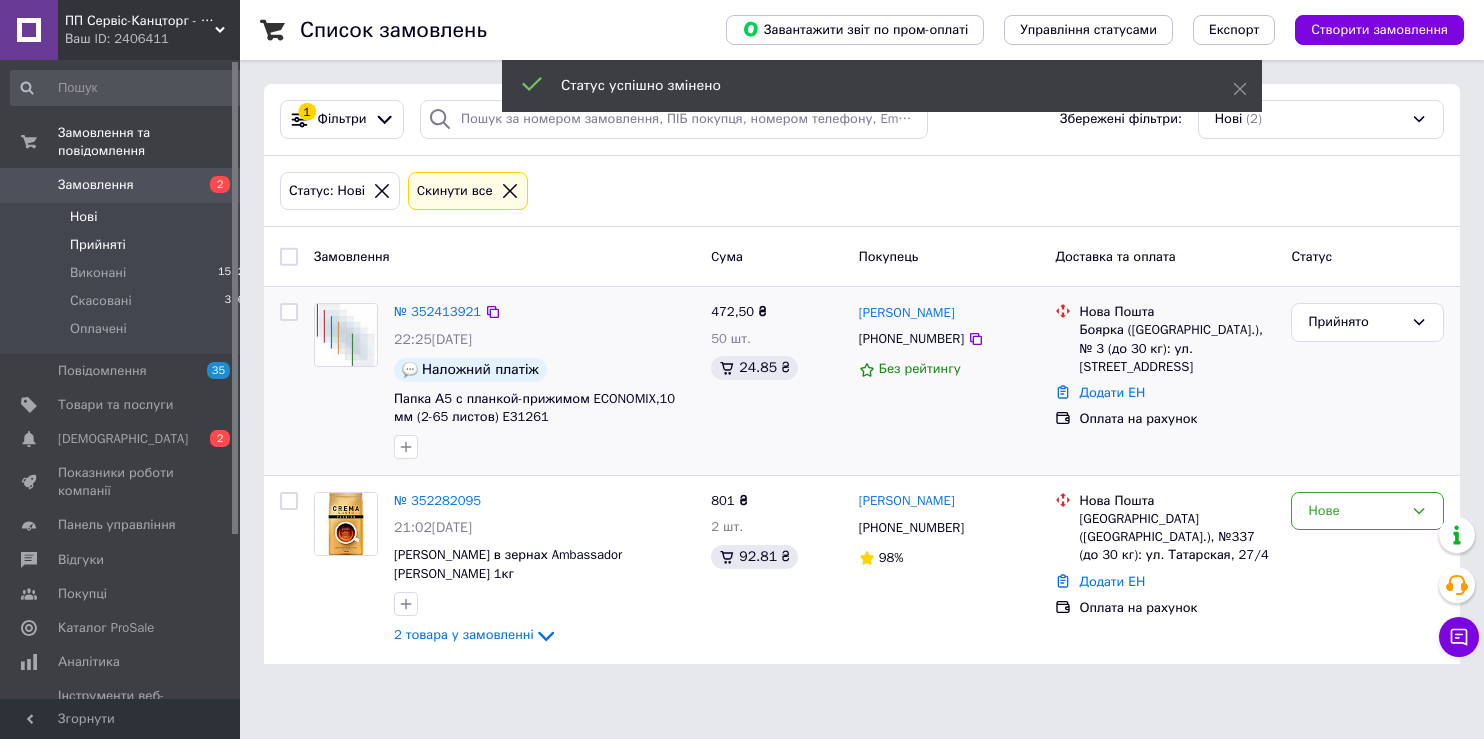 click on "Прийняті" at bounding box center (98, 245) 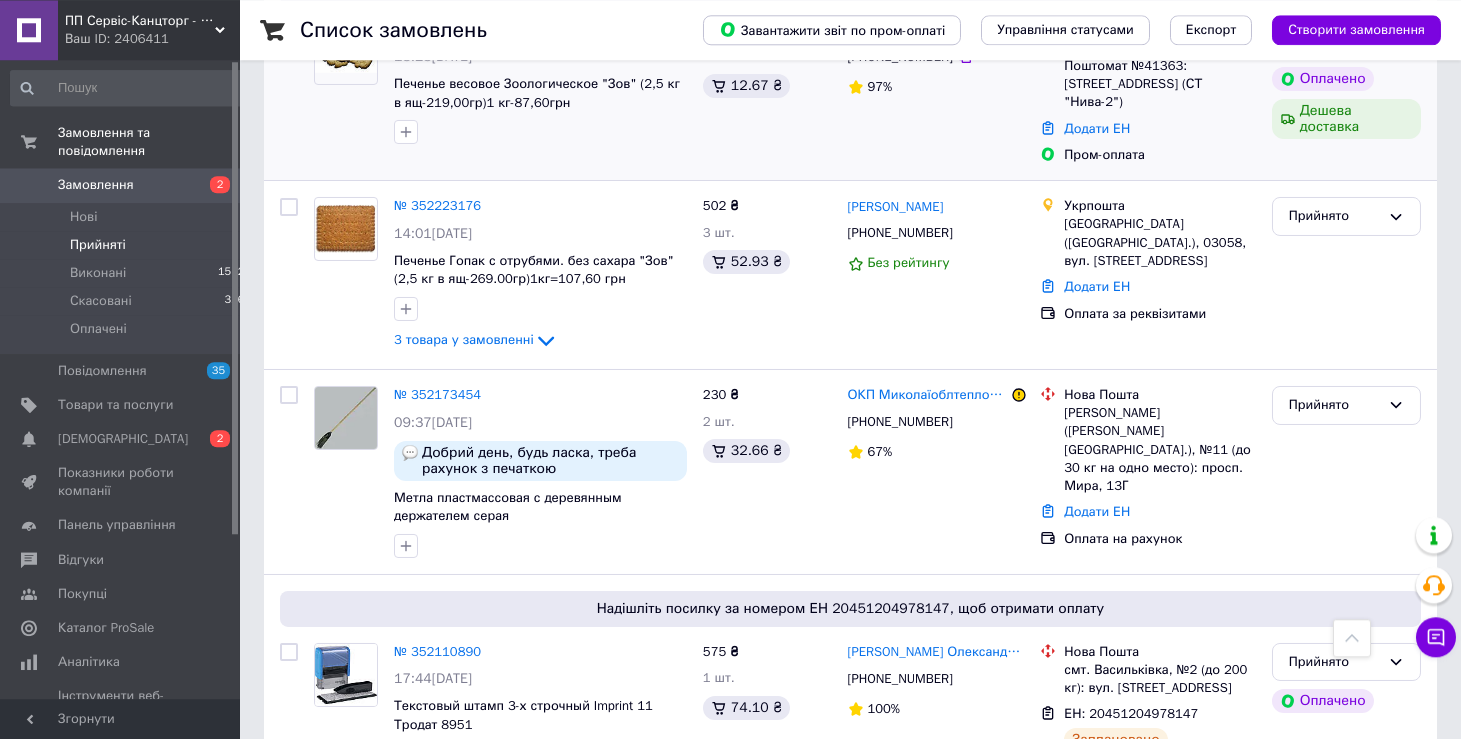 scroll, scrollTop: 848, scrollLeft: 0, axis: vertical 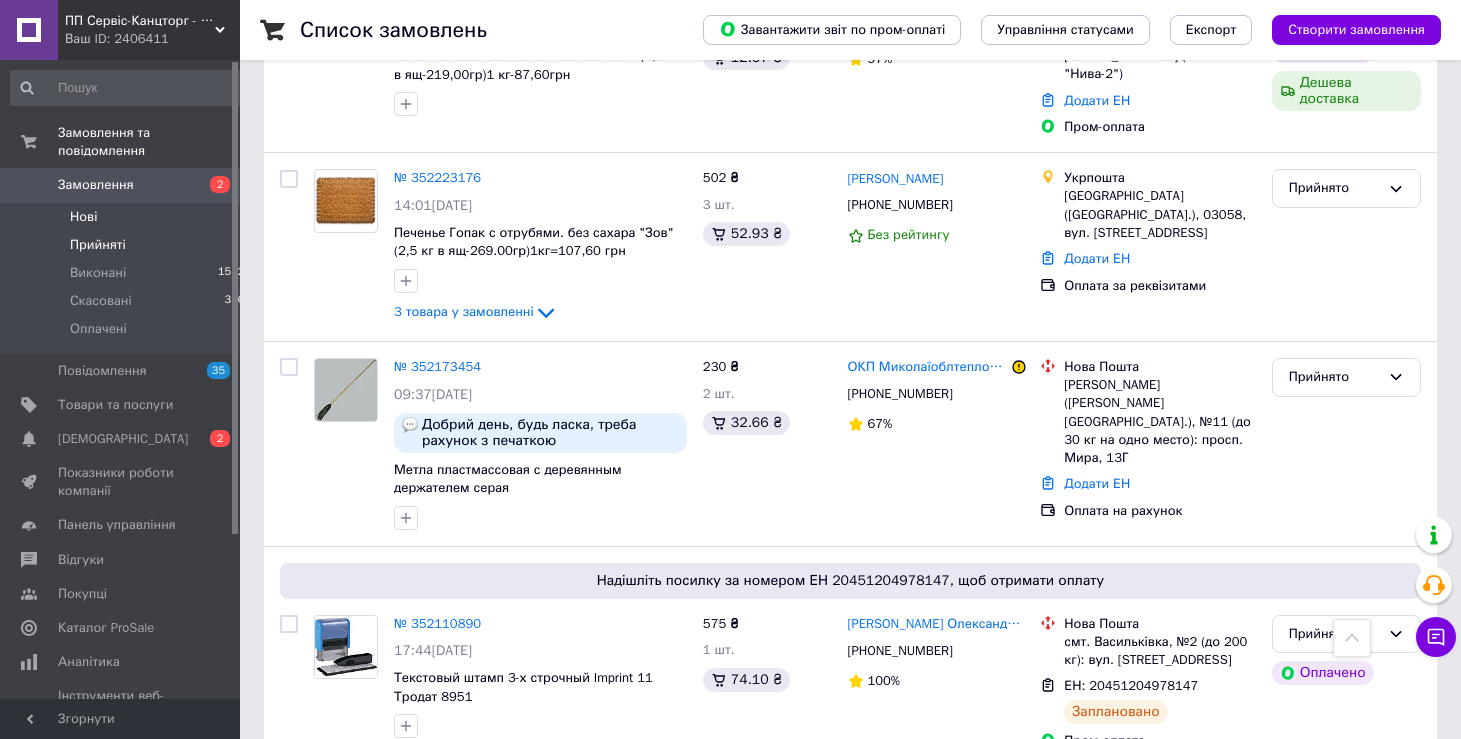 click on "Нові" at bounding box center [83, 217] 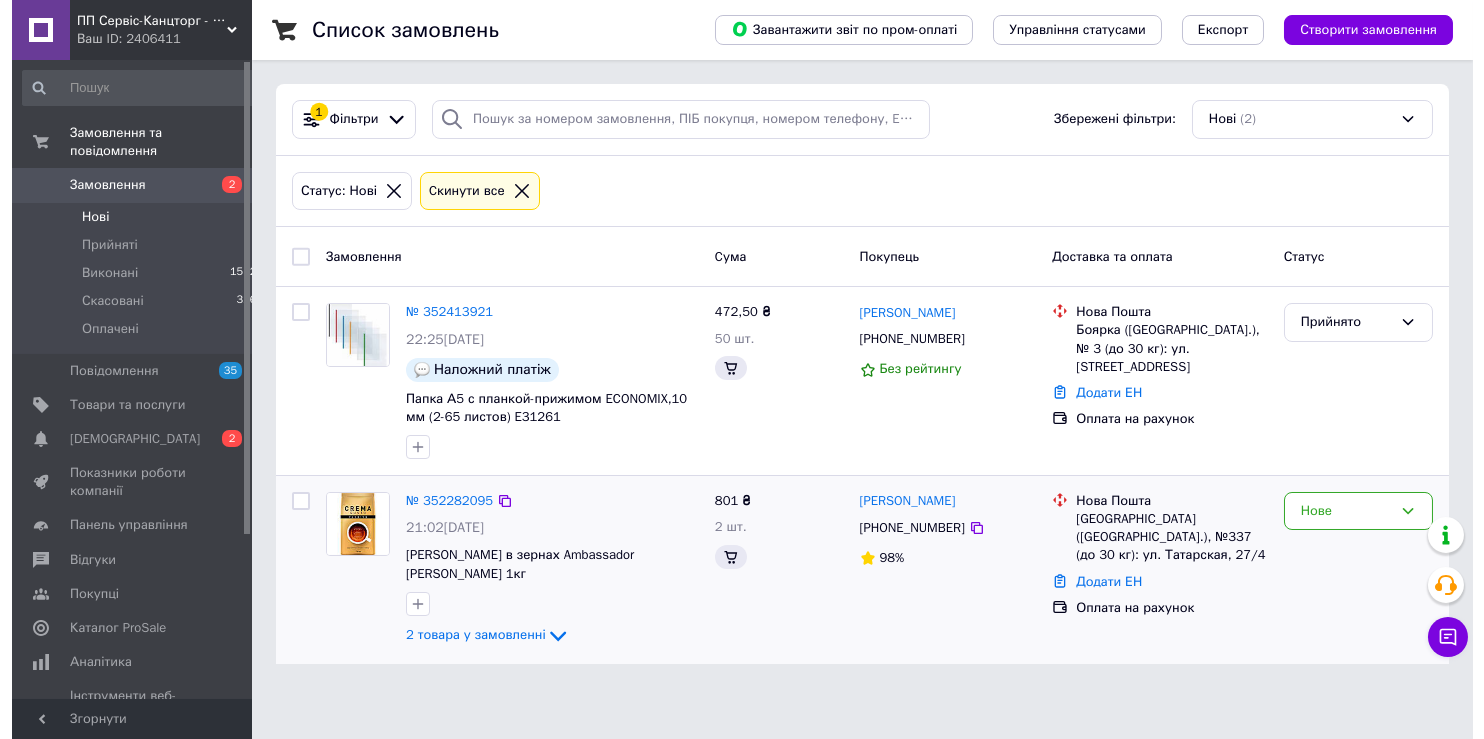 scroll, scrollTop: 0, scrollLeft: 0, axis: both 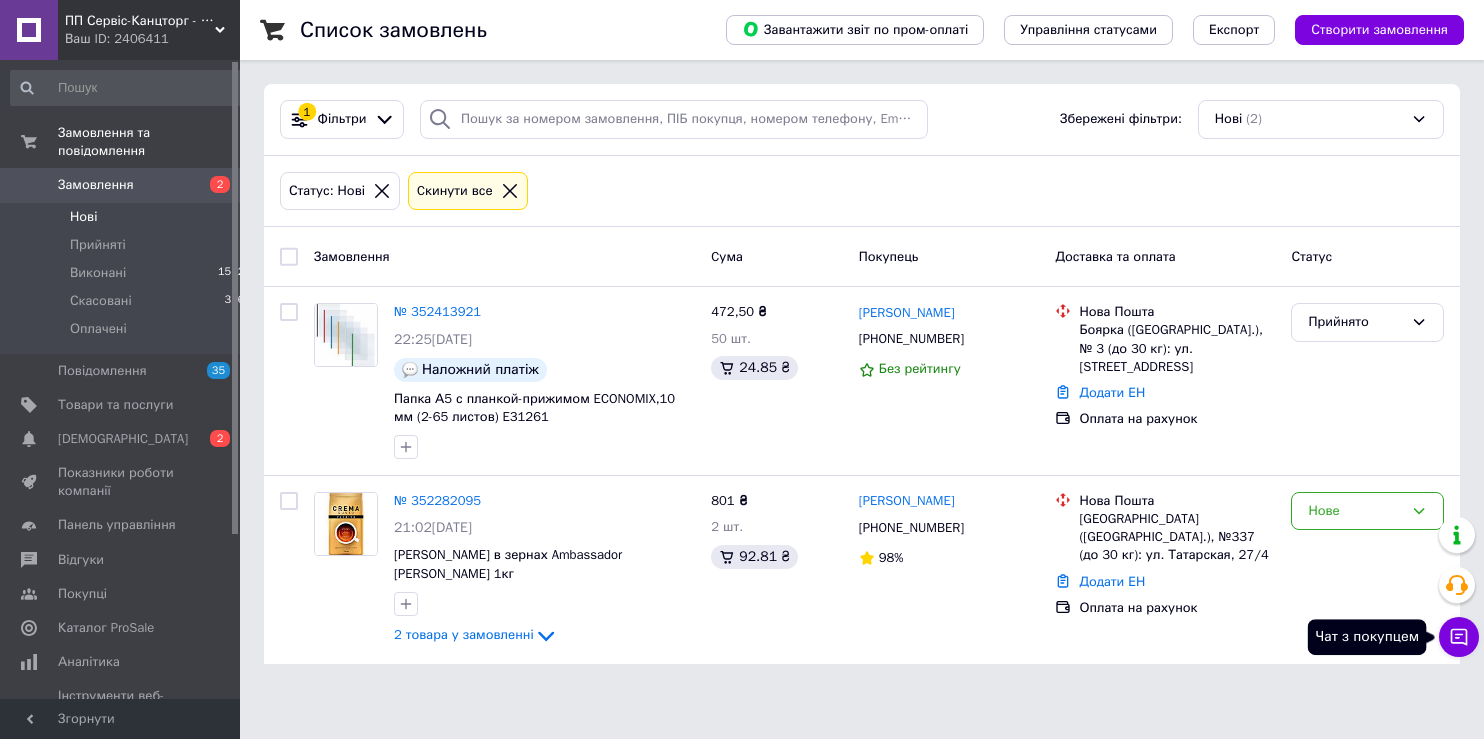 click 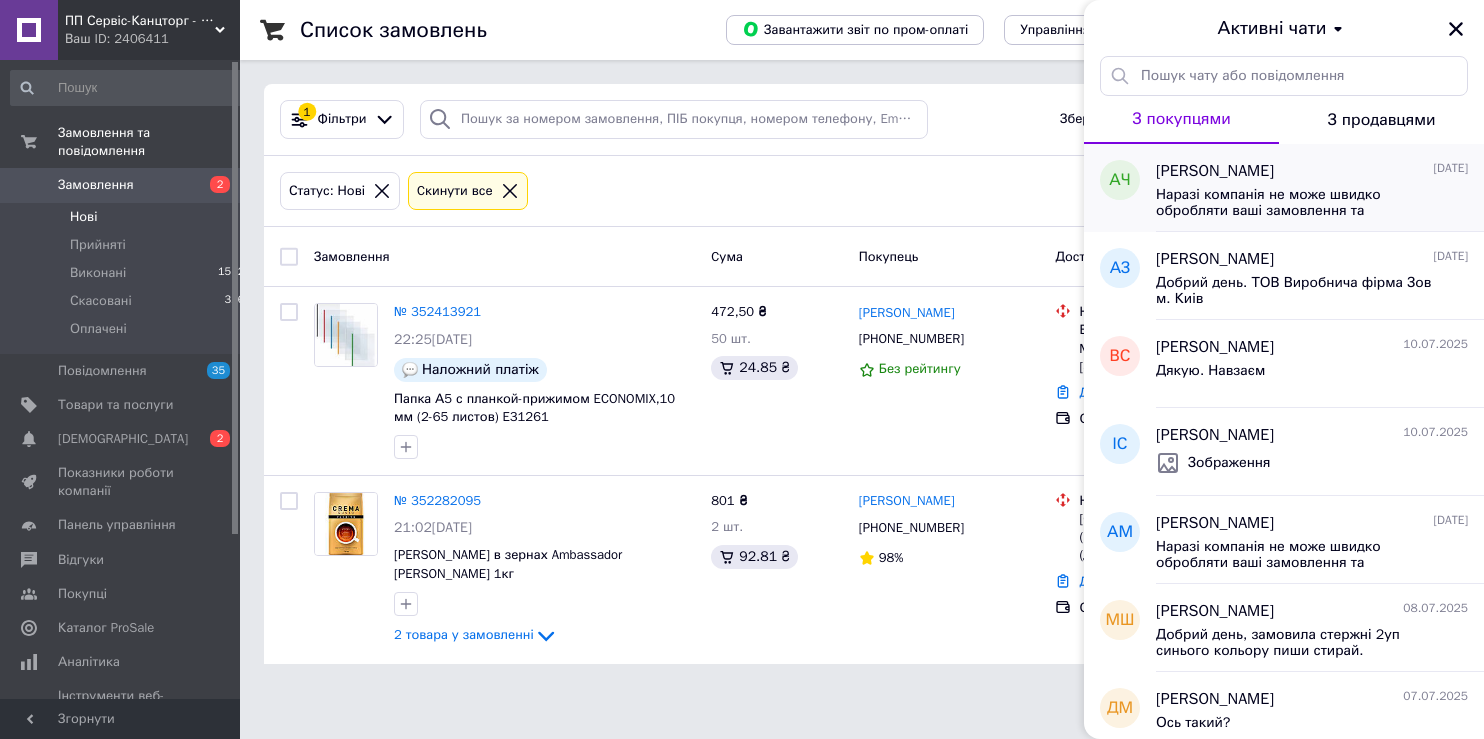 click on "[PERSON_NAME]" at bounding box center [1215, 171] 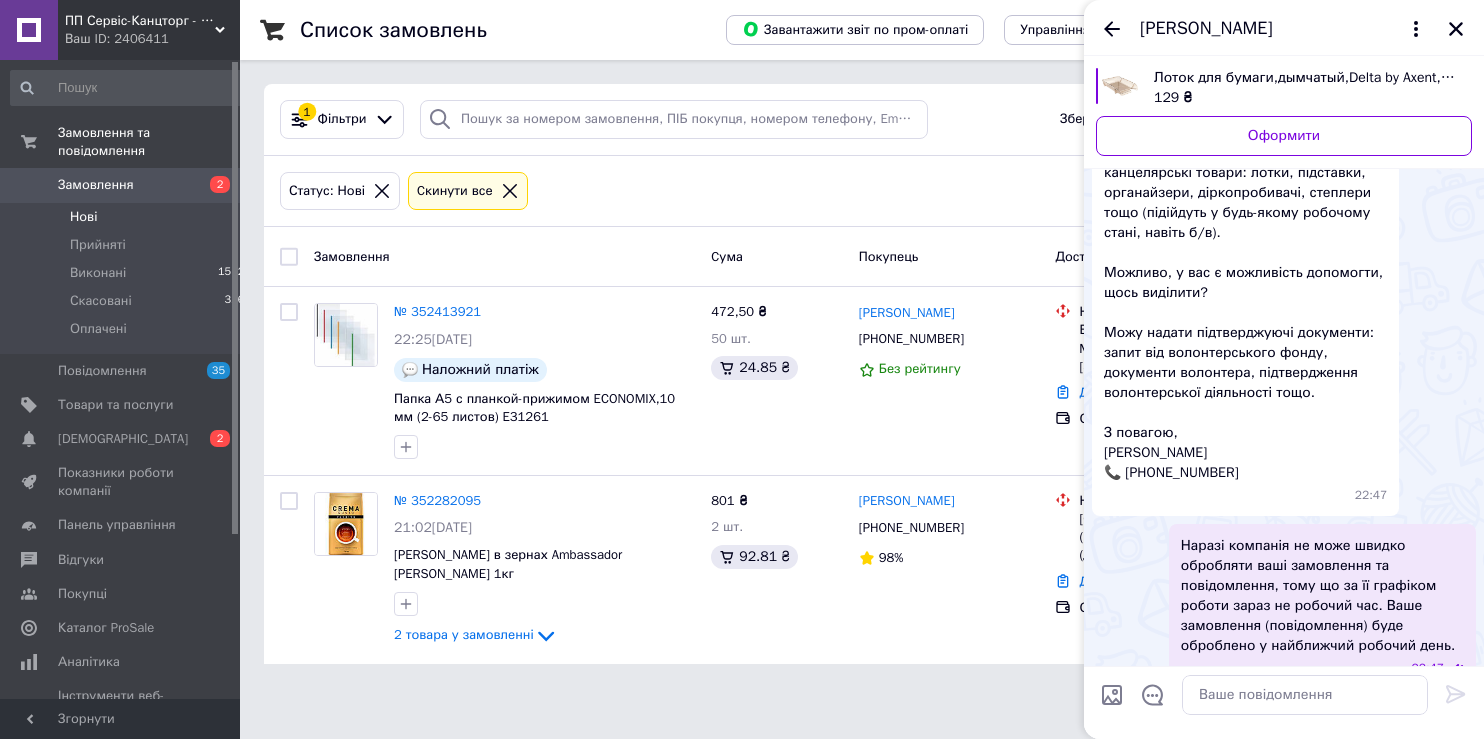 scroll, scrollTop: 262, scrollLeft: 0, axis: vertical 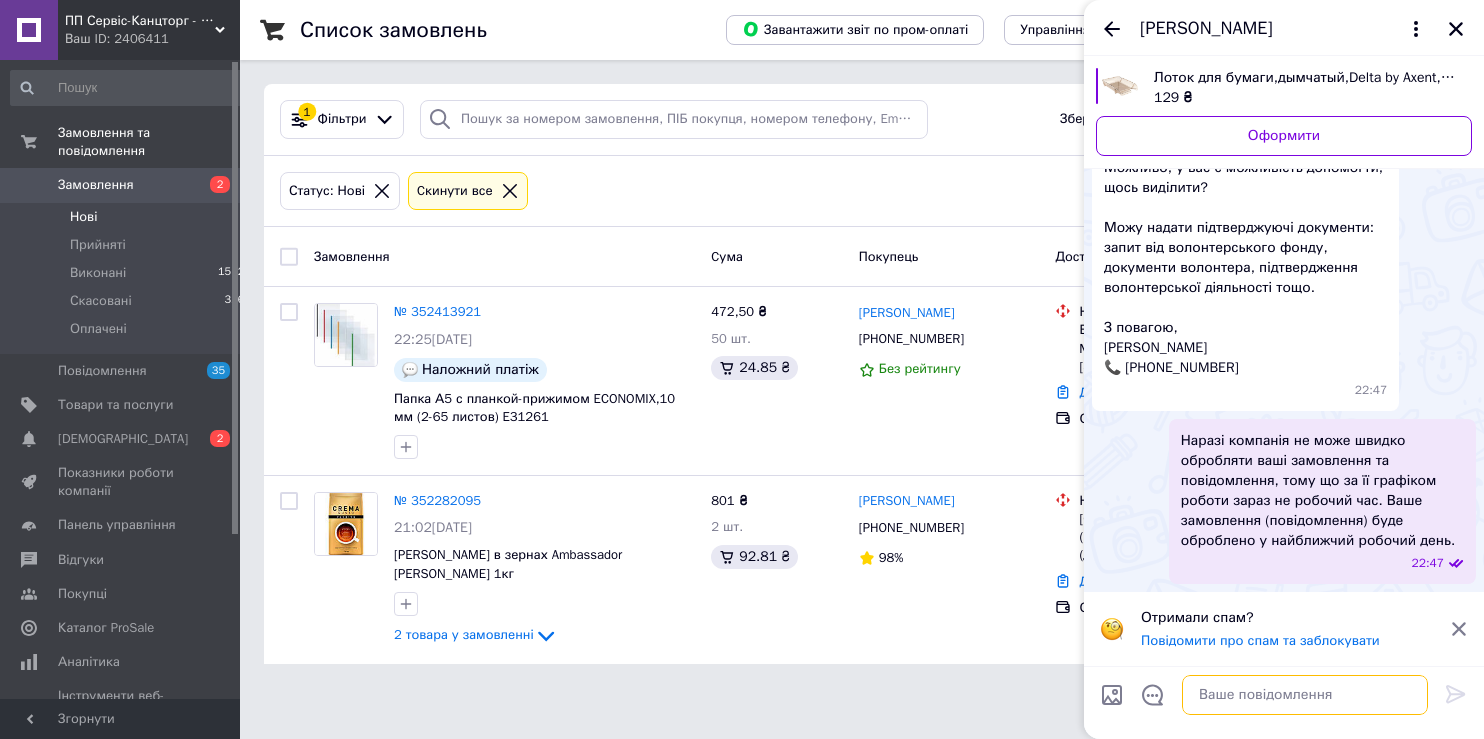 click at bounding box center (1305, 695) 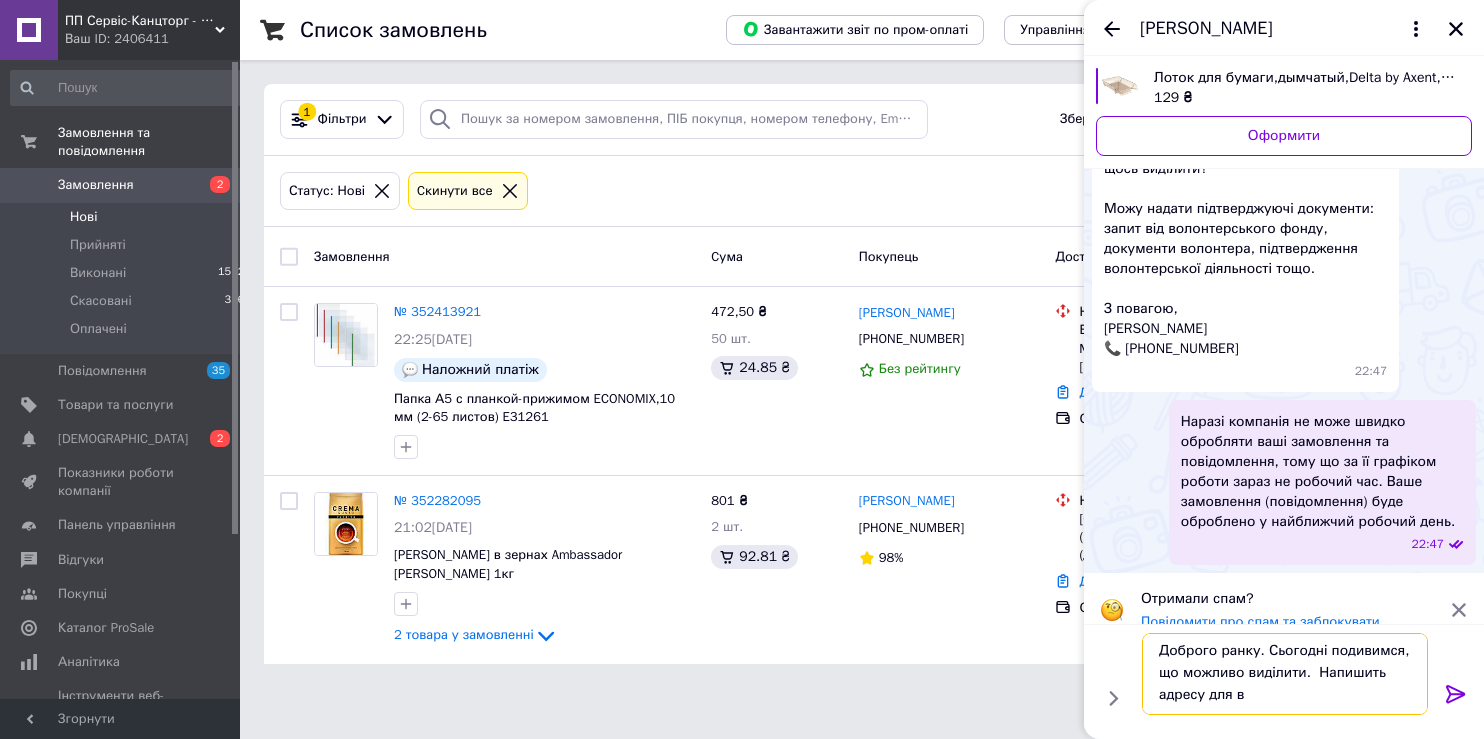 scroll, scrollTop: 14, scrollLeft: 0, axis: vertical 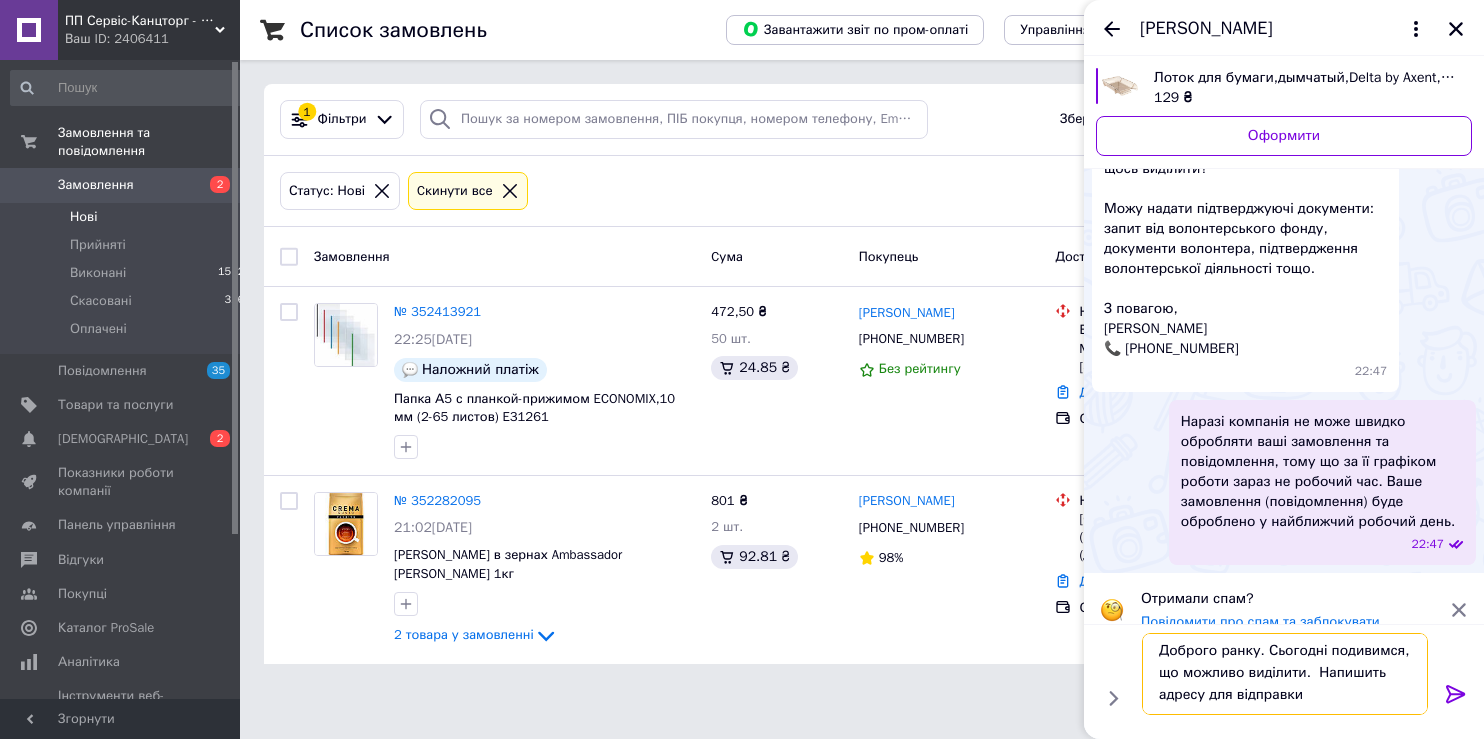 type on "Доброго ранку. Сьогодні подивимся, що можливо виділити.  Напишить адресу для відправки" 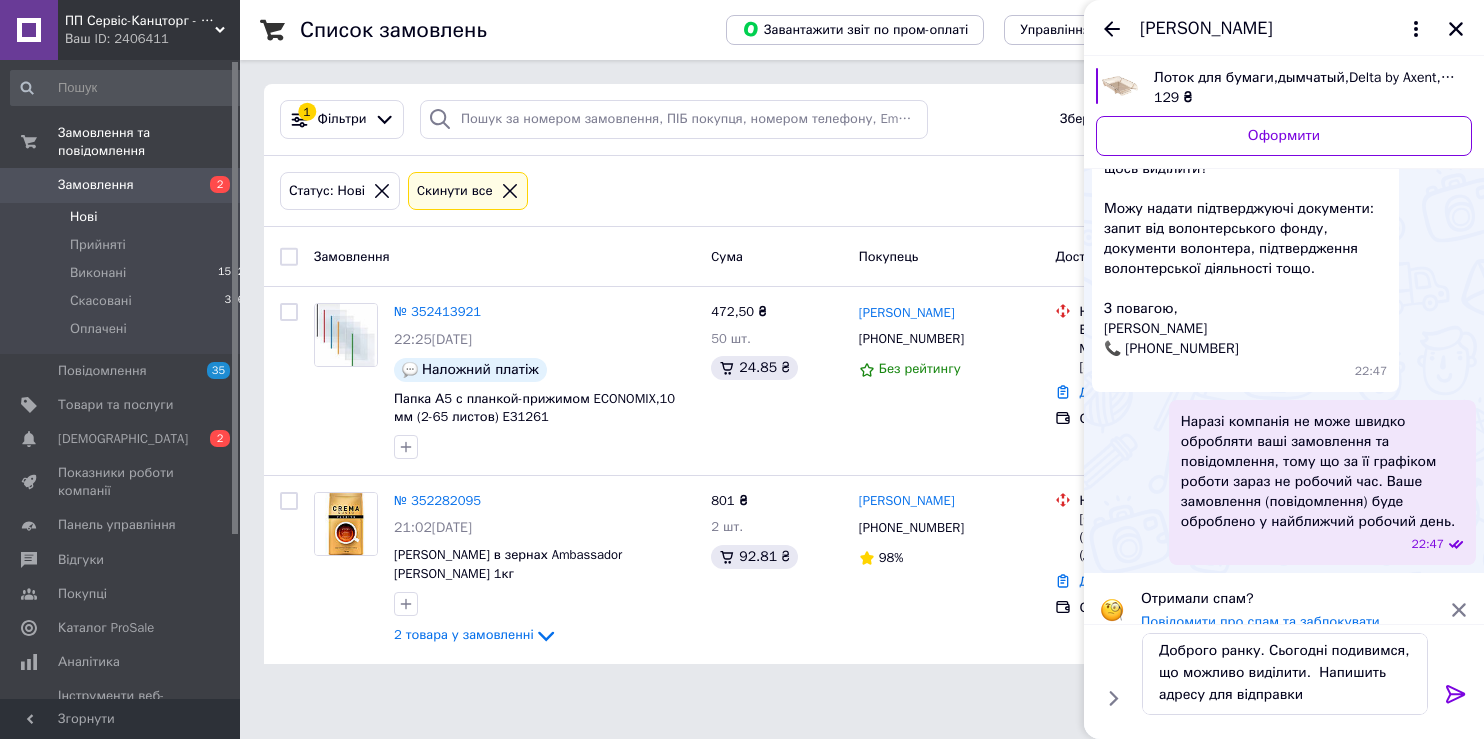 click 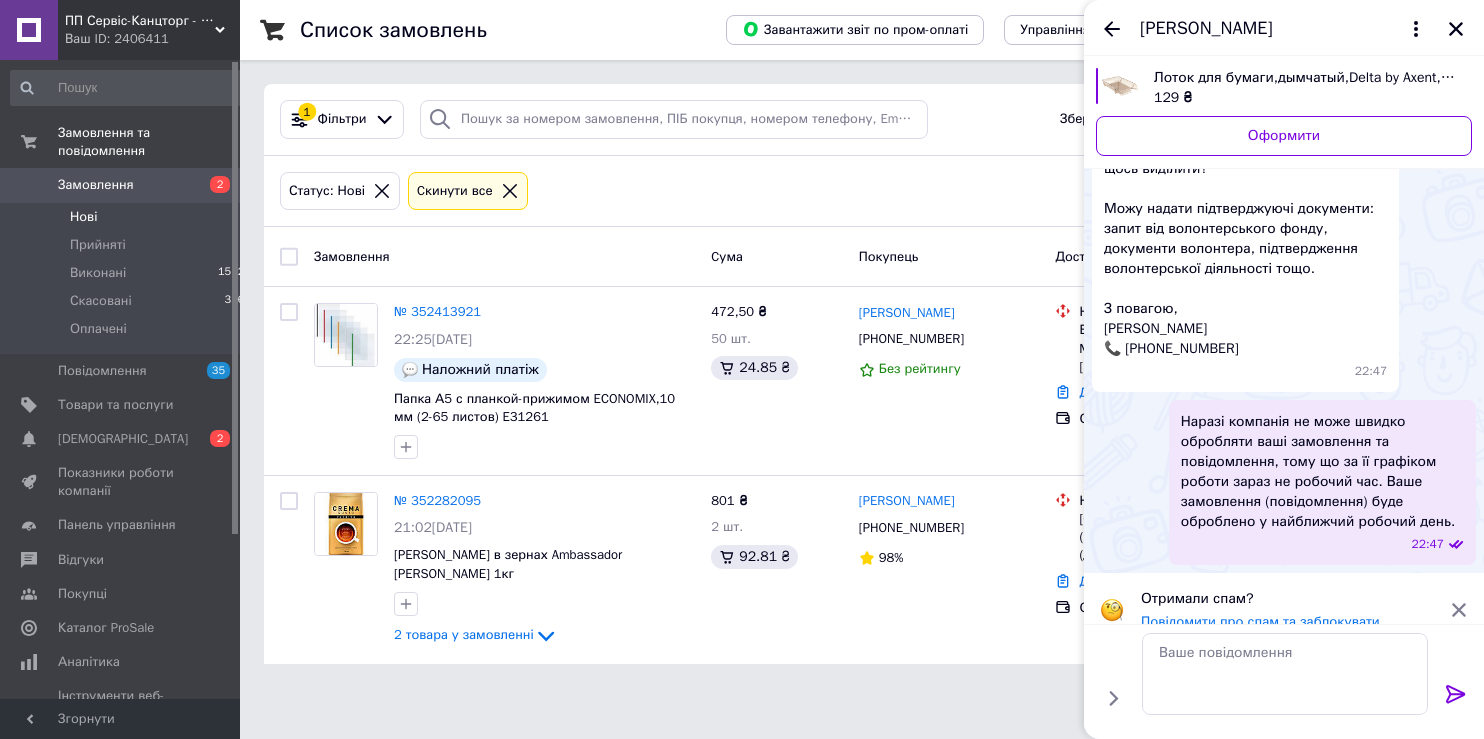 scroll, scrollTop: 0, scrollLeft: 0, axis: both 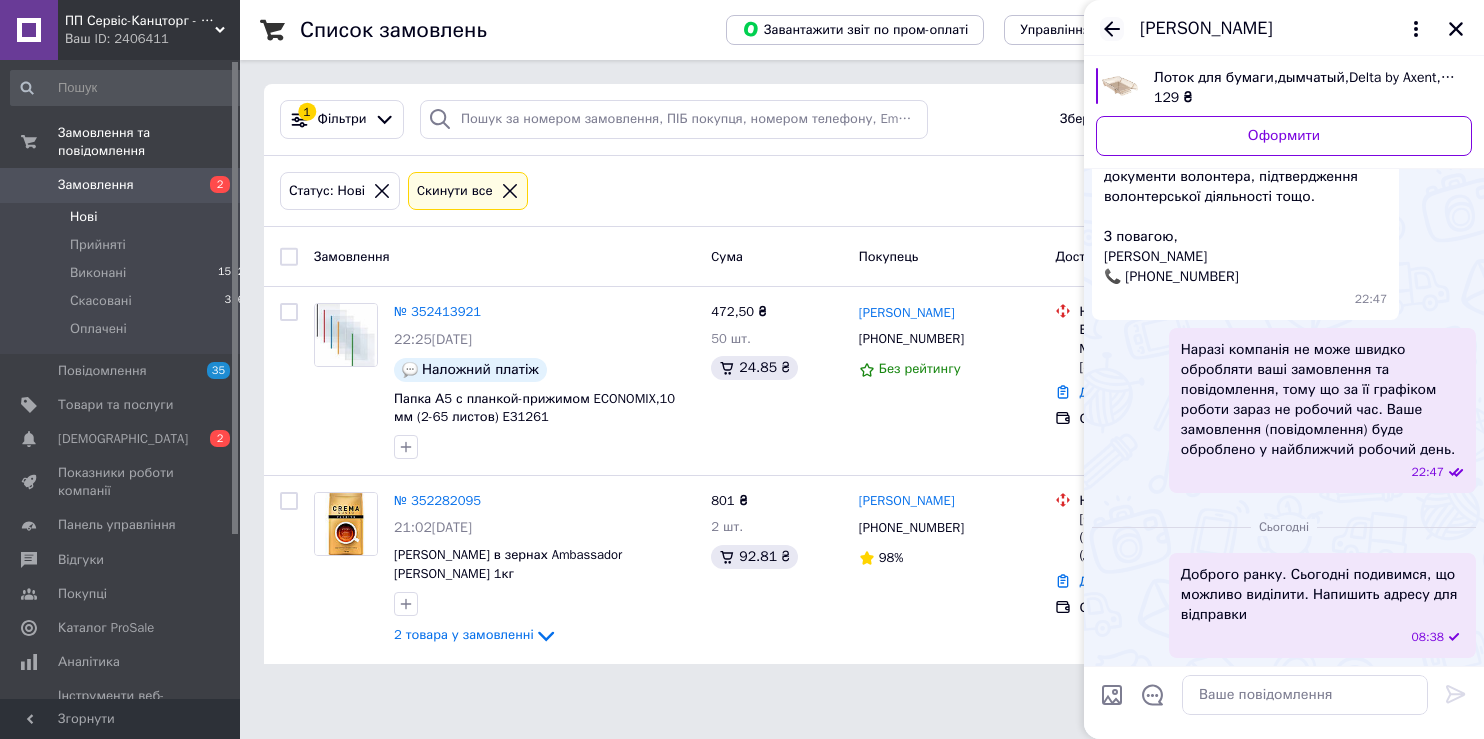 click 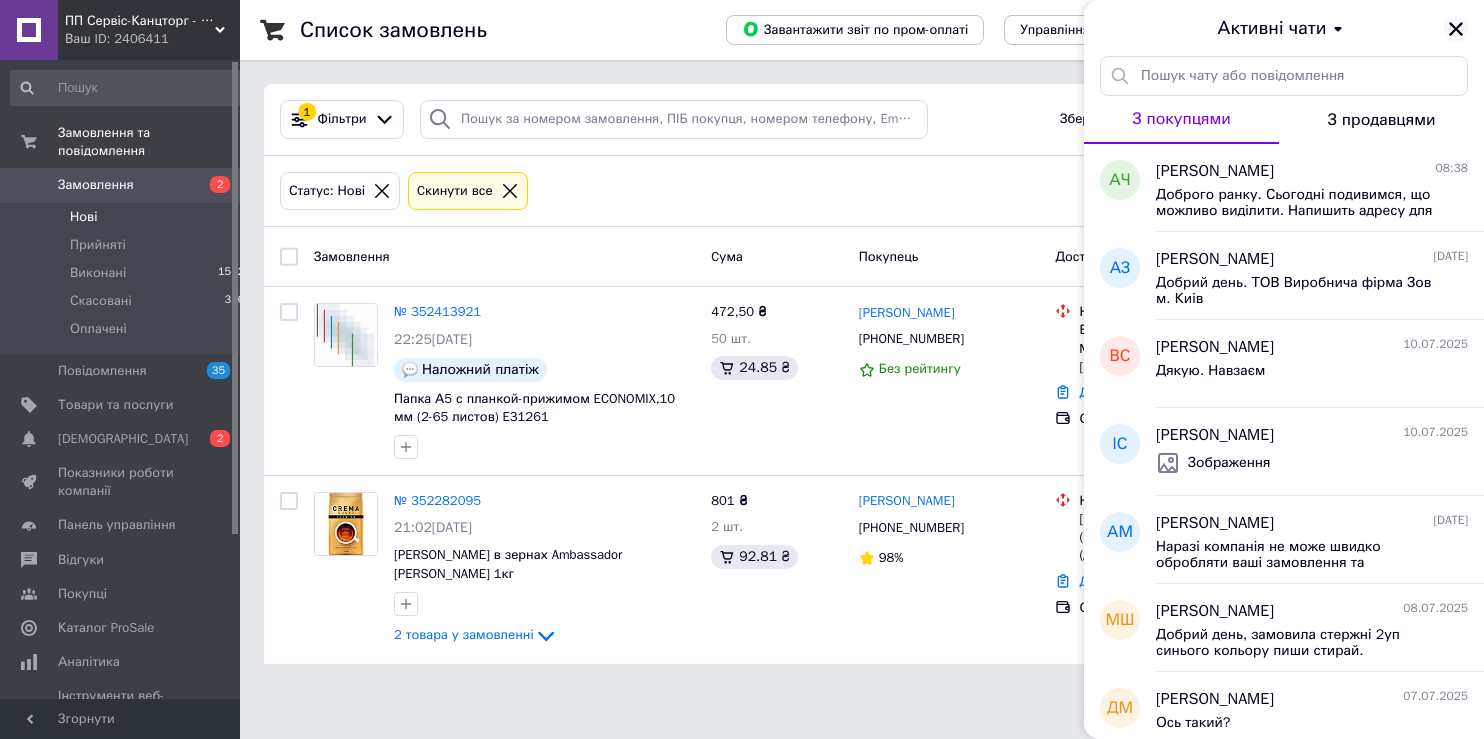 click 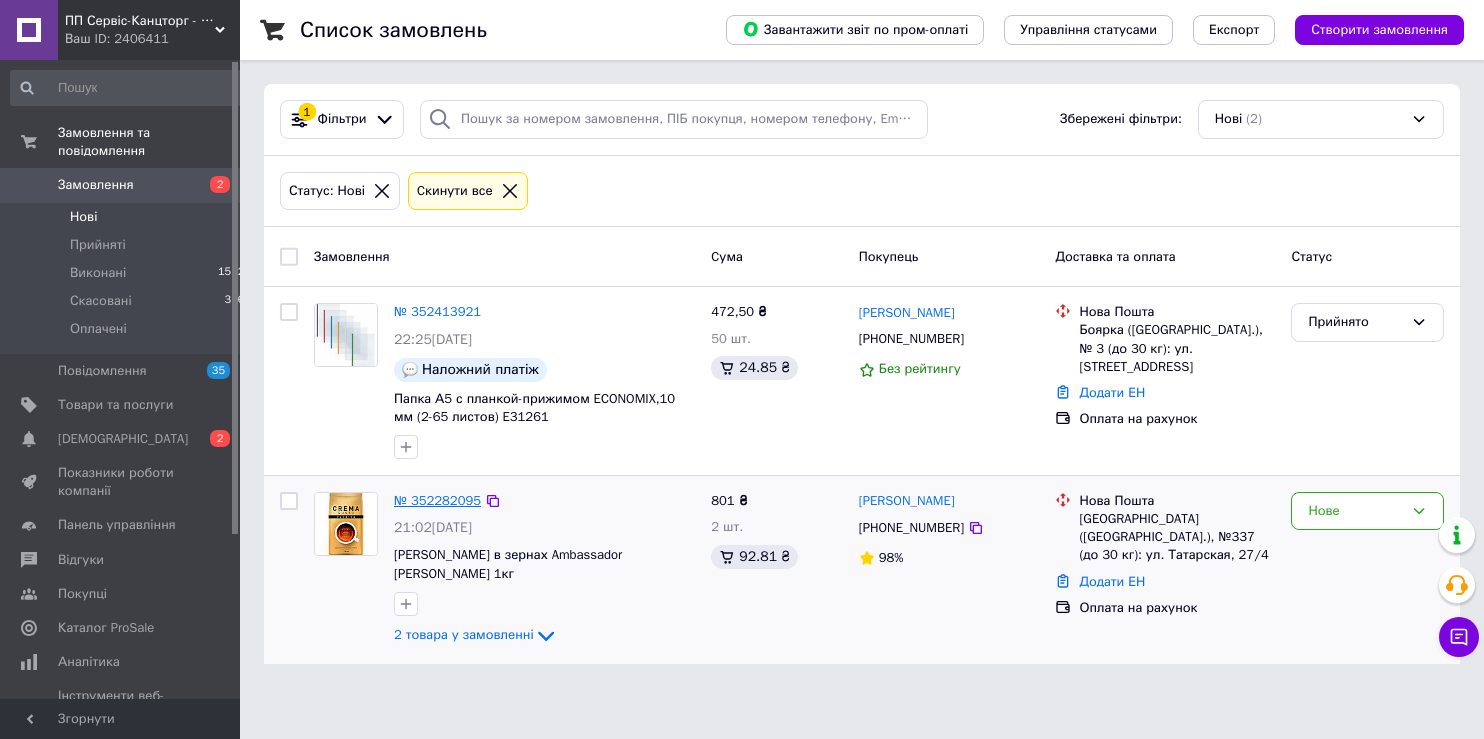 click on "№ 352282095" at bounding box center [437, 500] 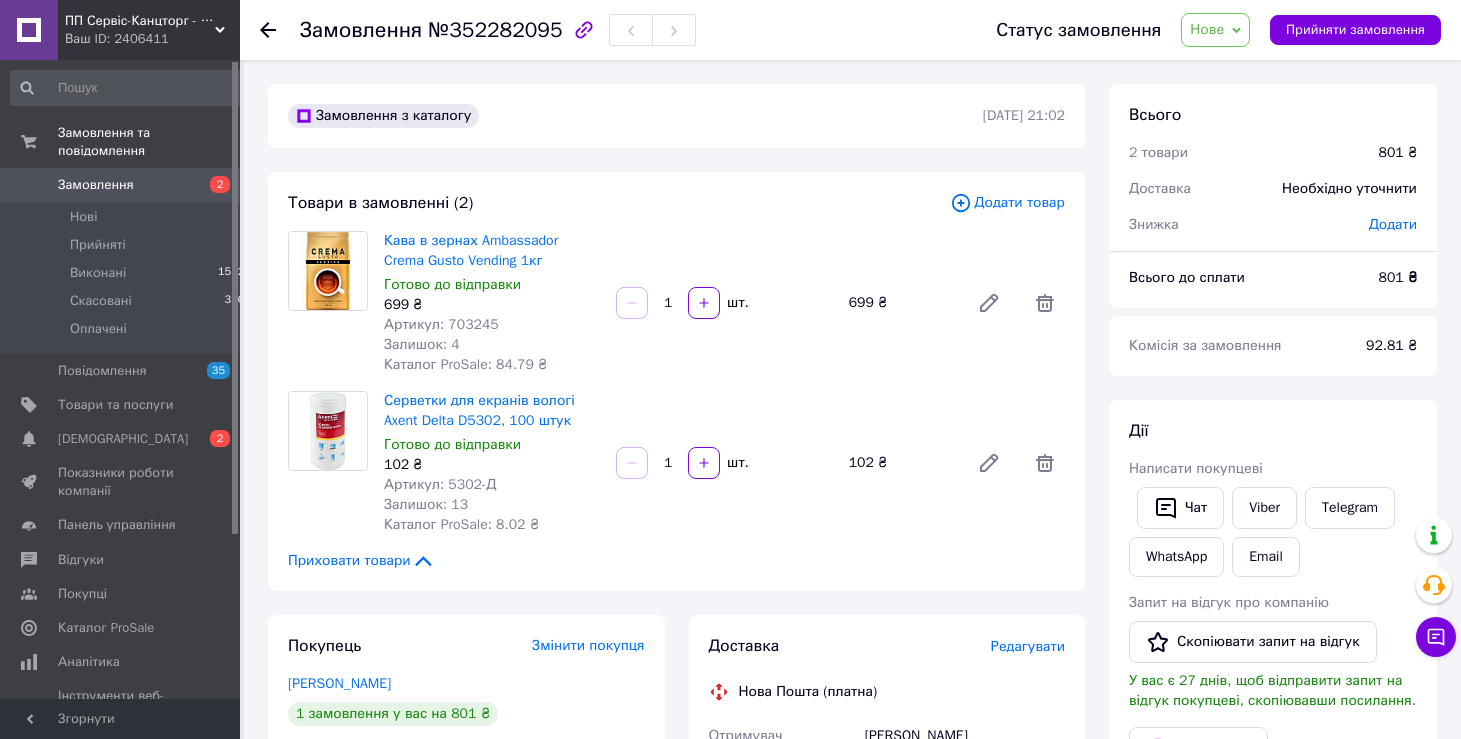click 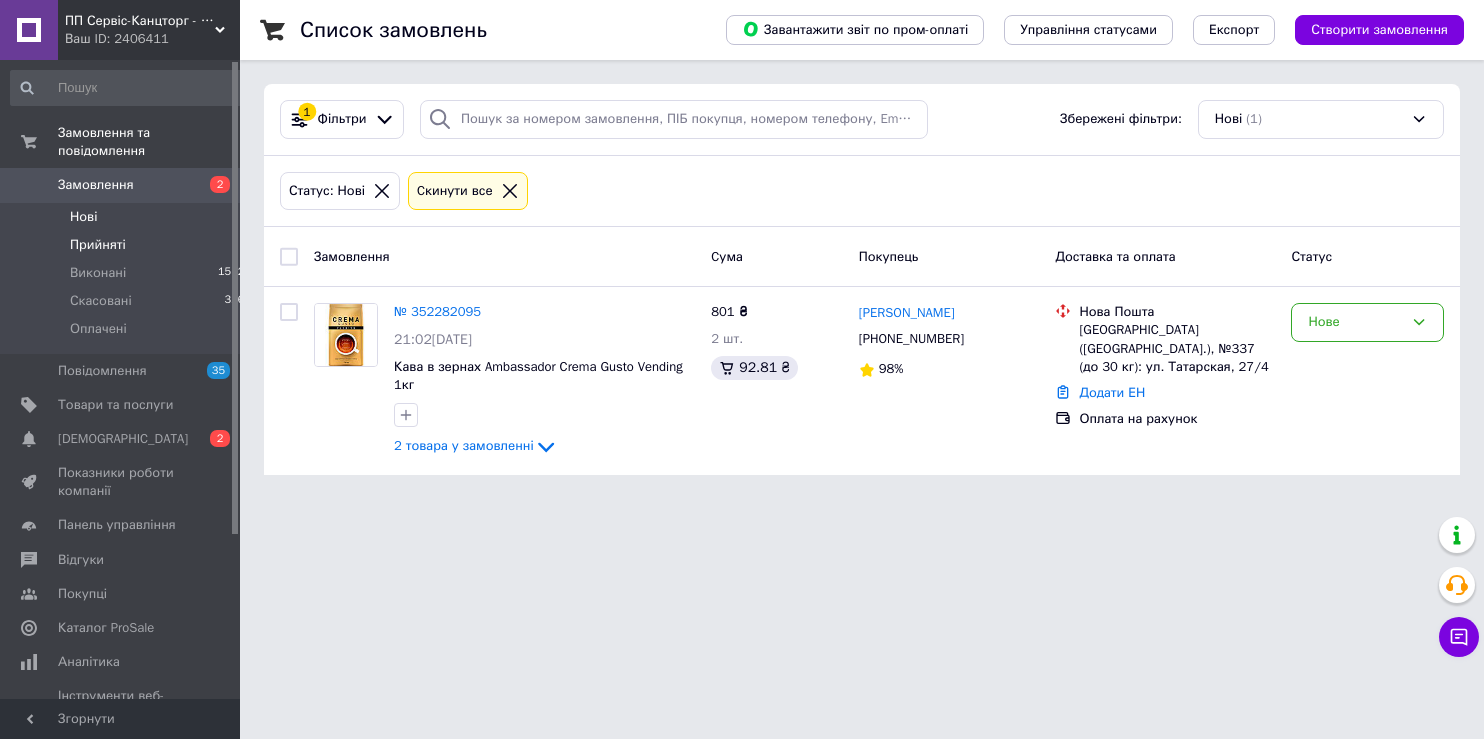 click on "Прийняті" at bounding box center (98, 245) 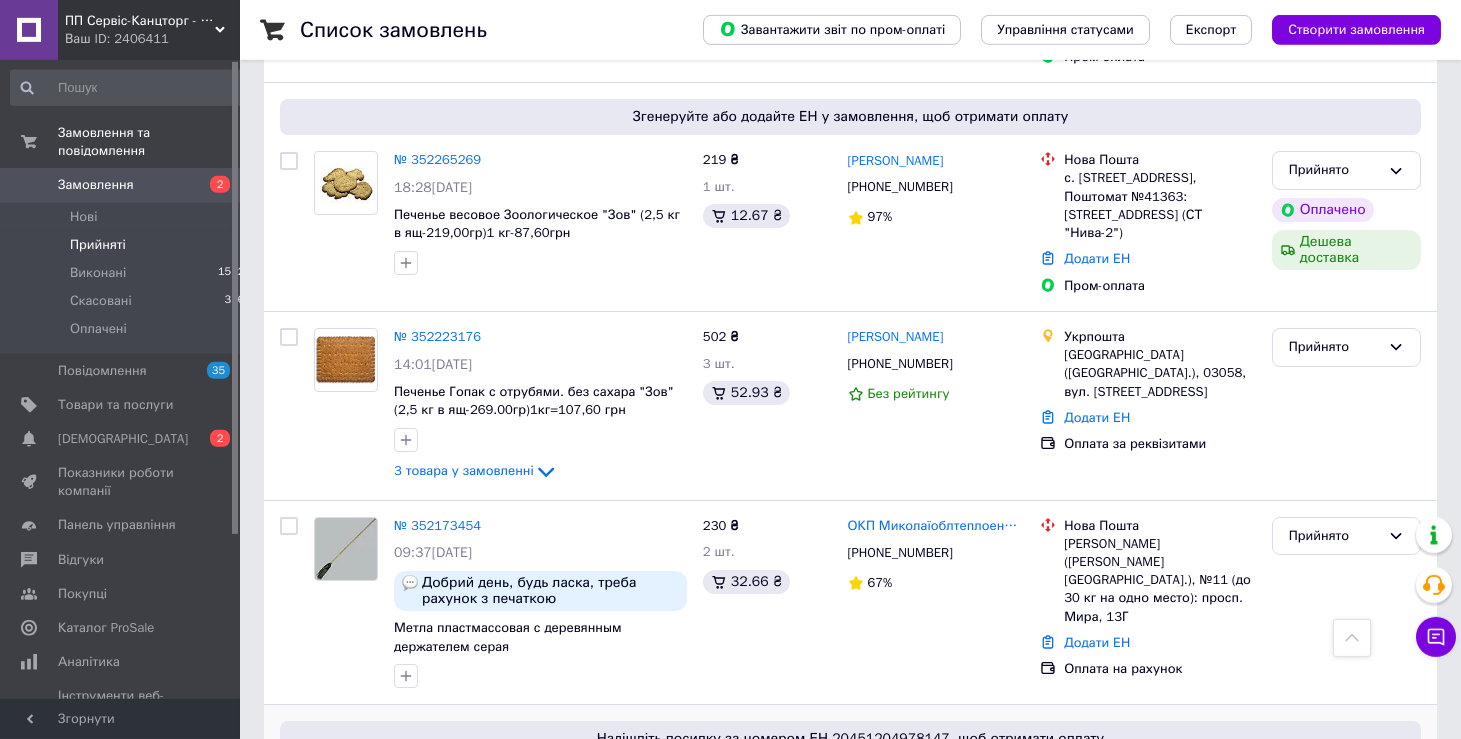 scroll, scrollTop: 1050, scrollLeft: 0, axis: vertical 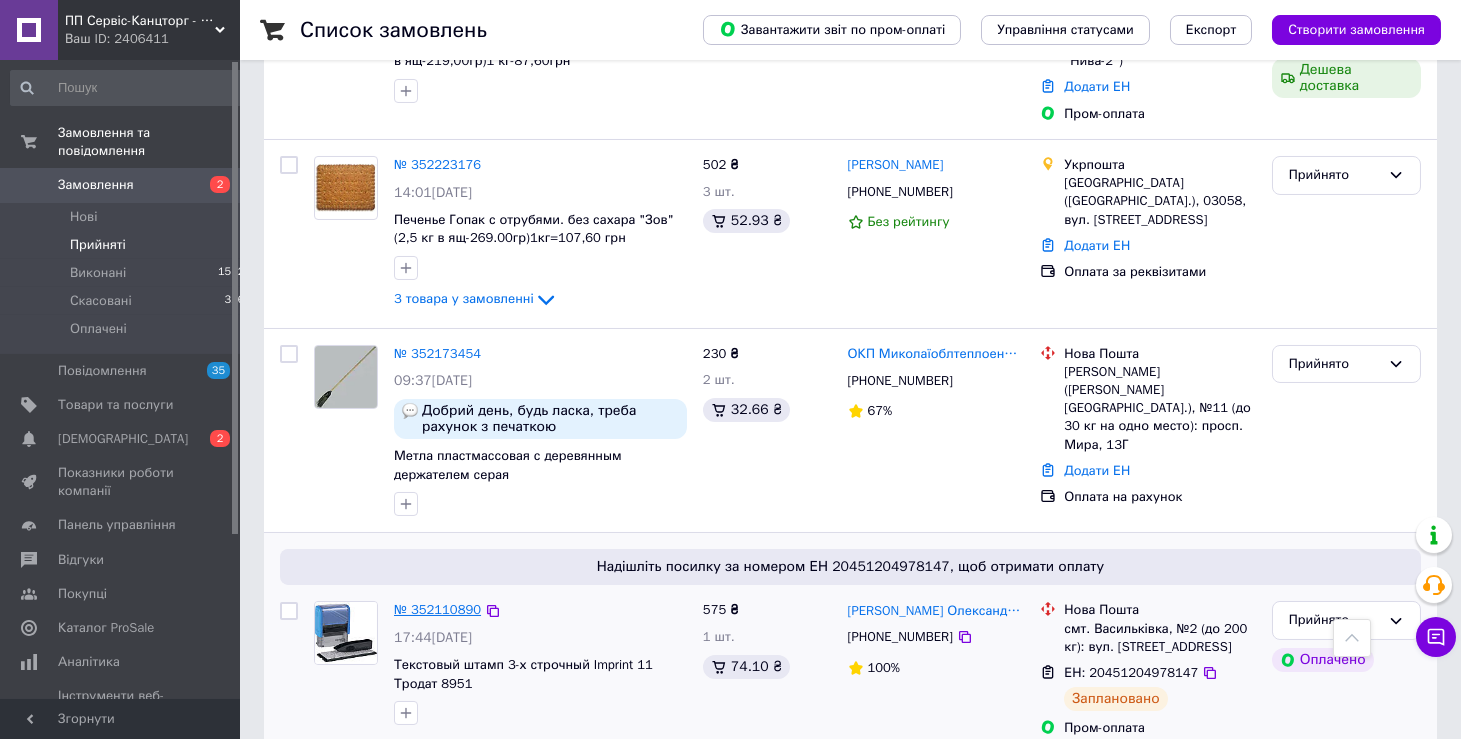 click on "№ 352110890" at bounding box center [437, 609] 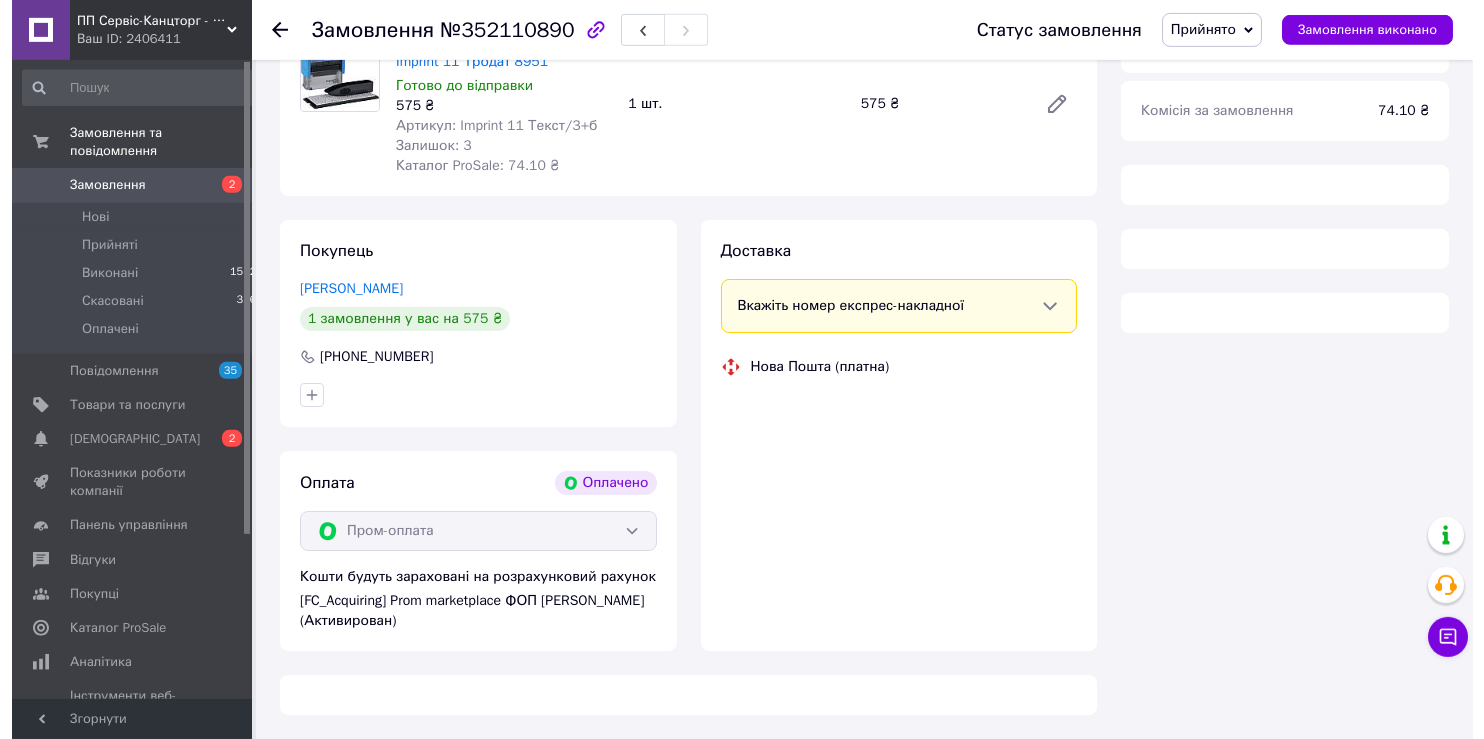 scroll, scrollTop: 368, scrollLeft: 0, axis: vertical 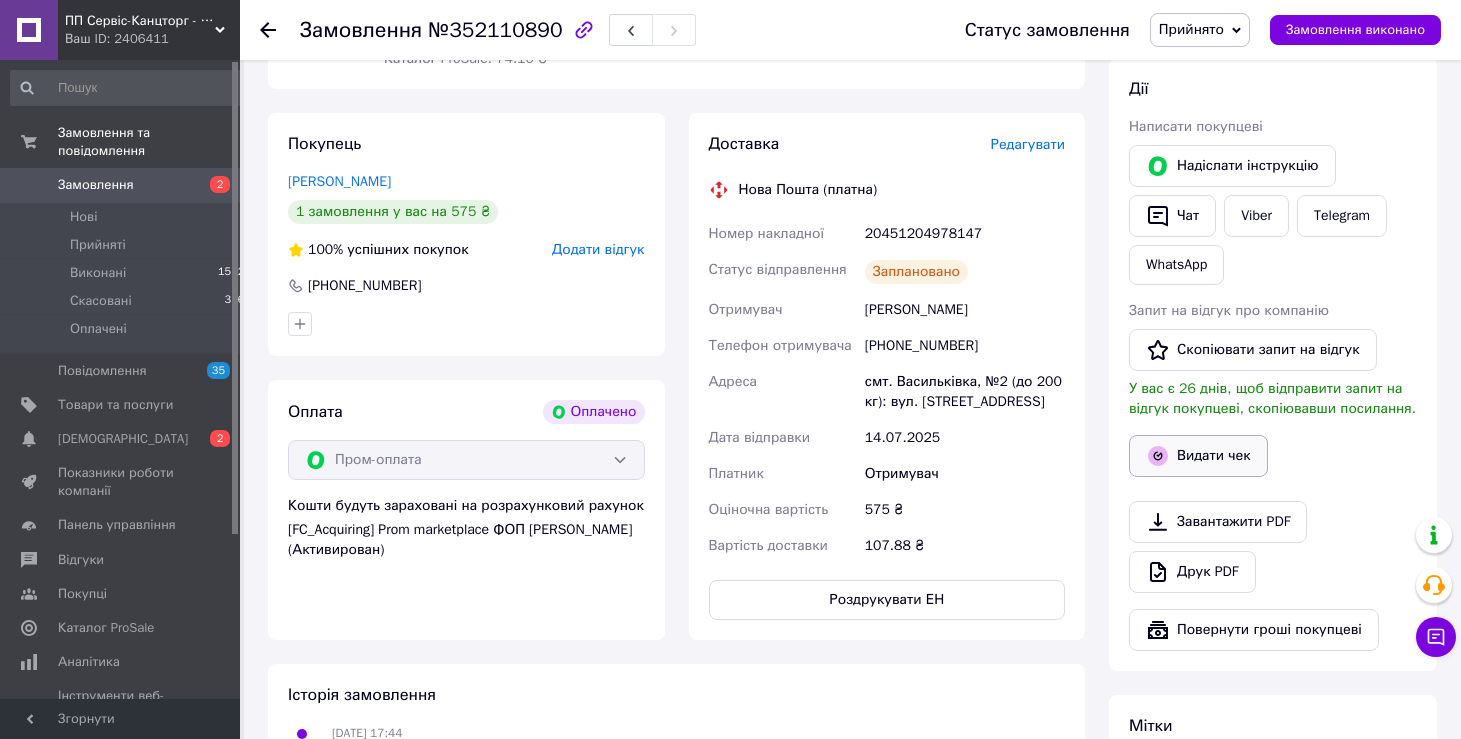 click on "Видати чек" at bounding box center (1198, 456) 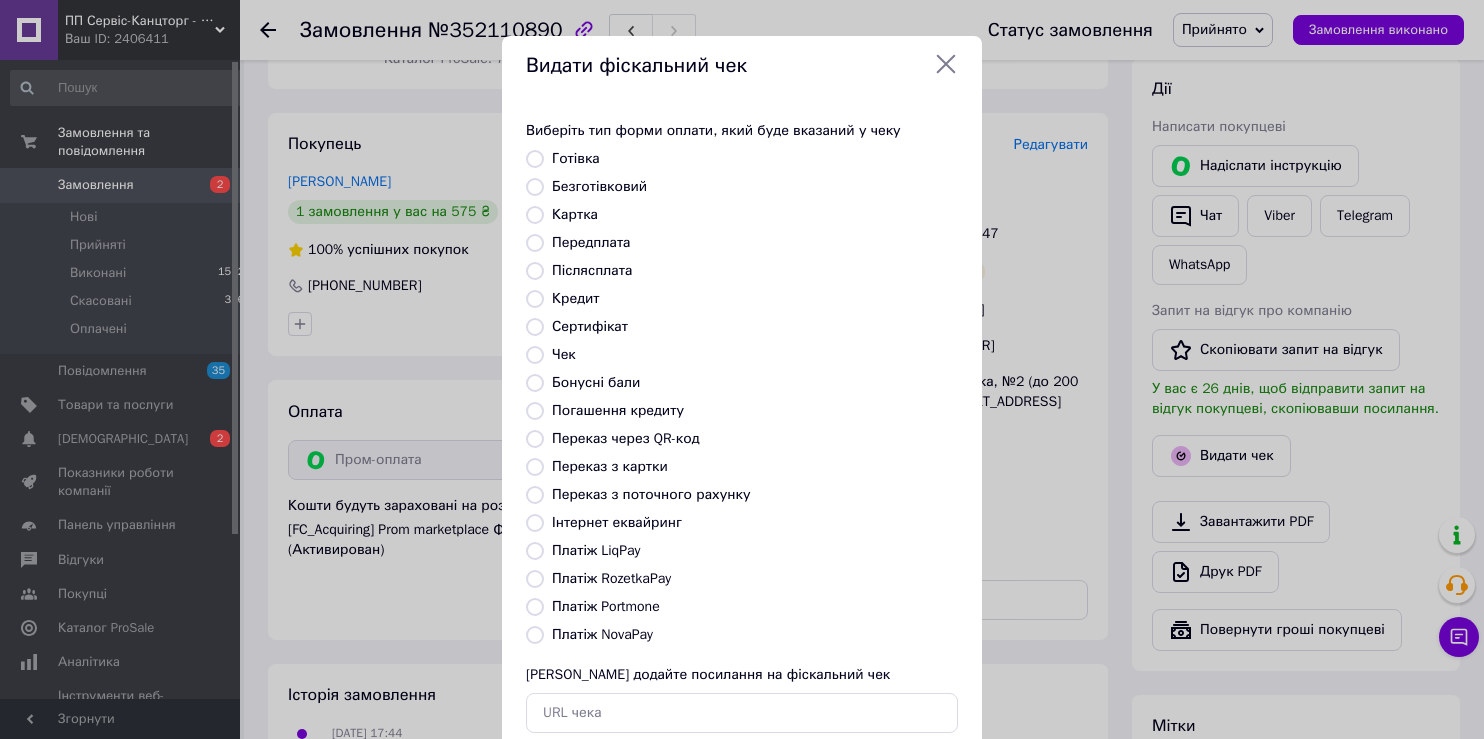 click on "Платіж RozetkaPay" at bounding box center (611, 578) 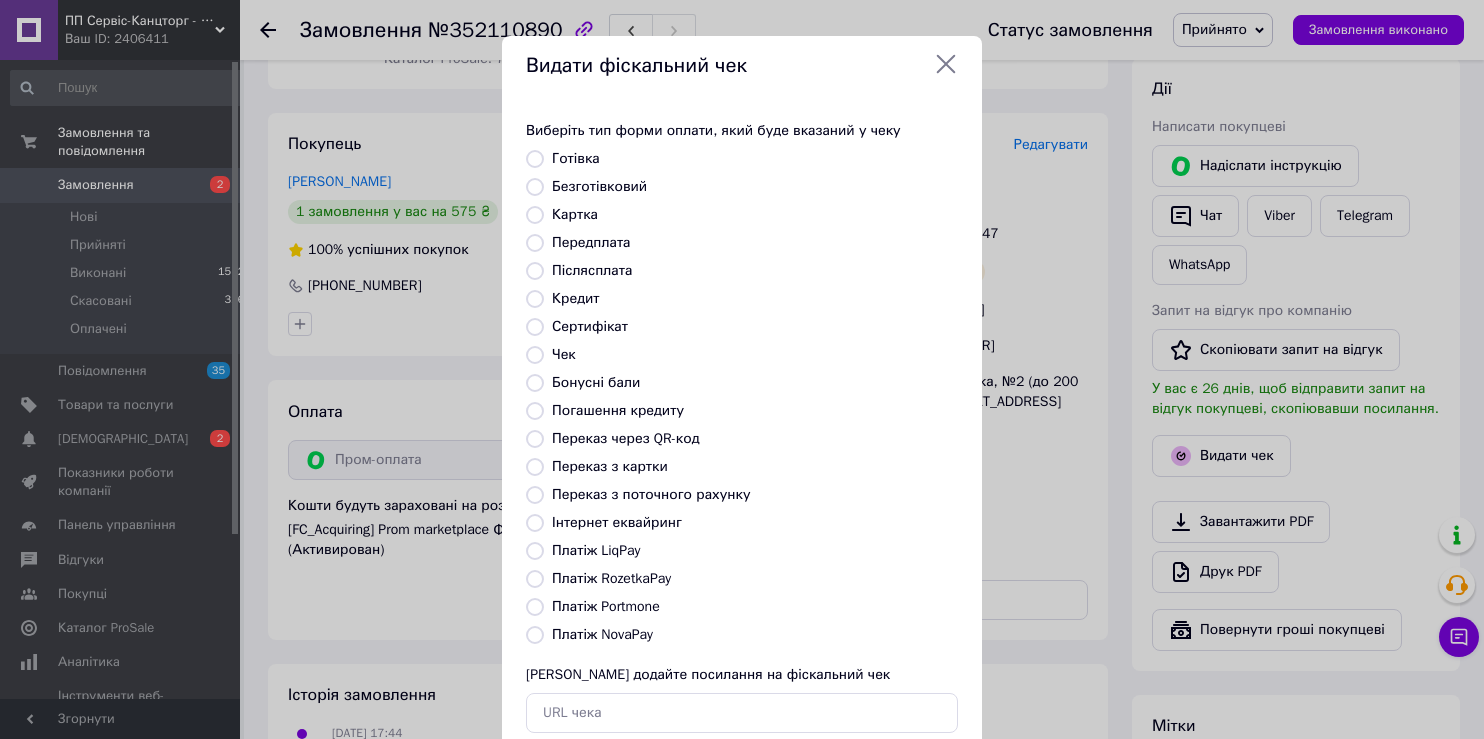 radio on "true" 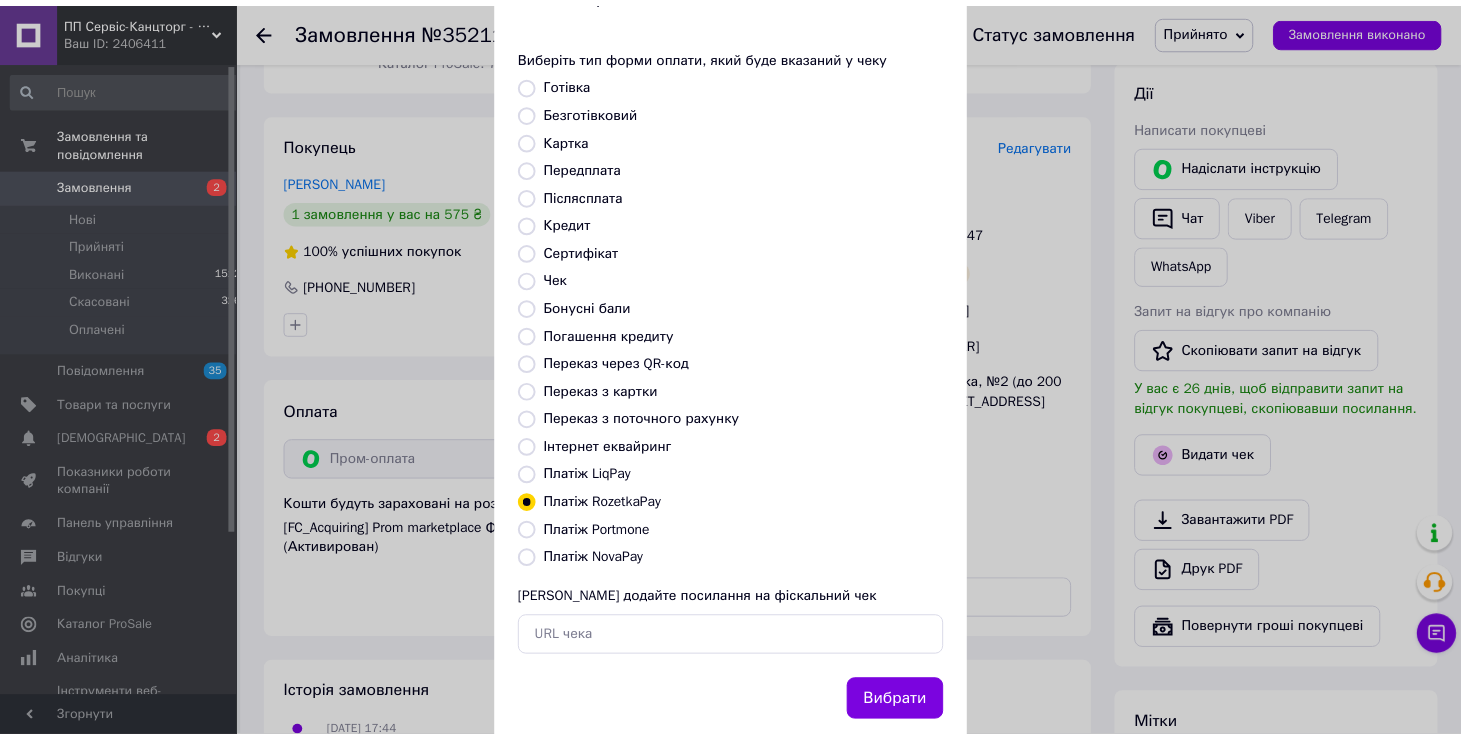 scroll, scrollTop: 119, scrollLeft: 0, axis: vertical 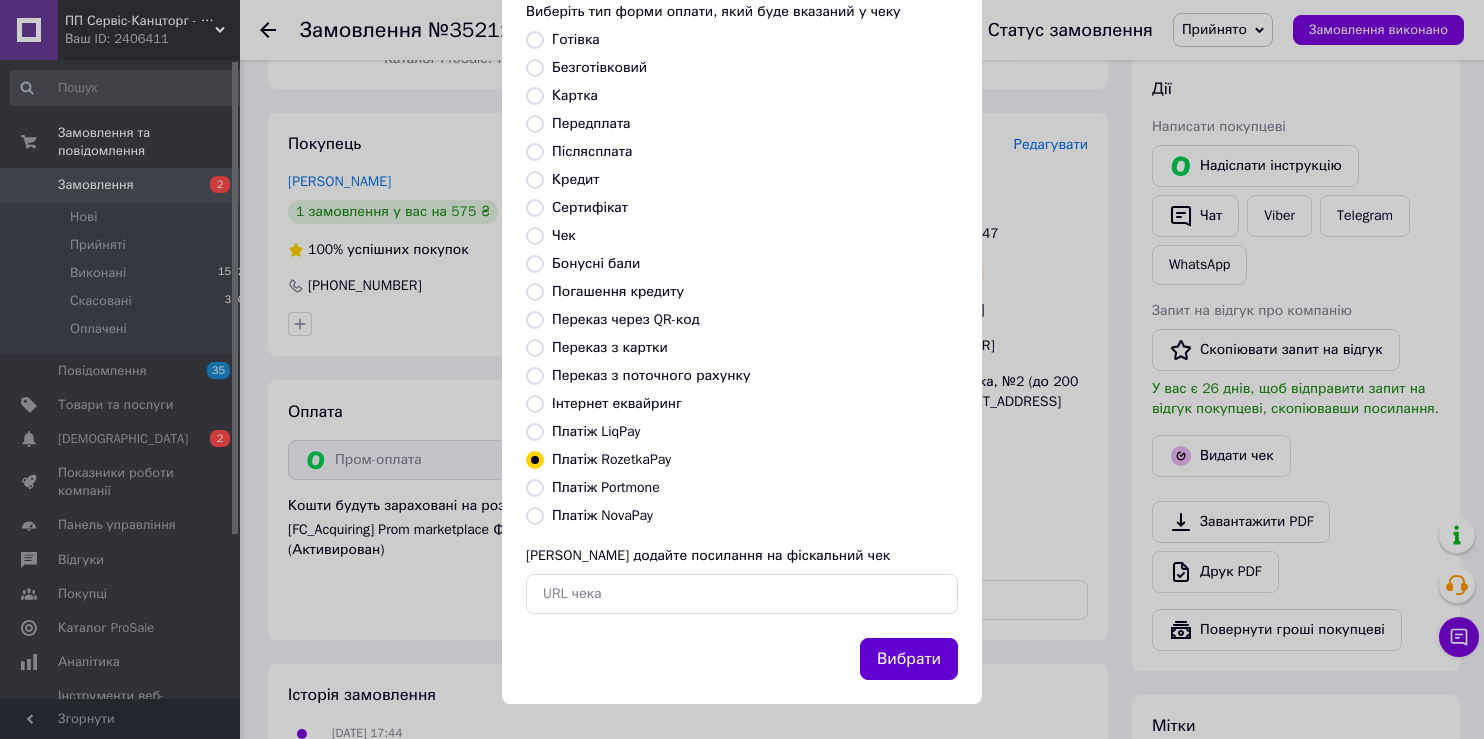 click on "Вибрати" at bounding box center [909, 659] 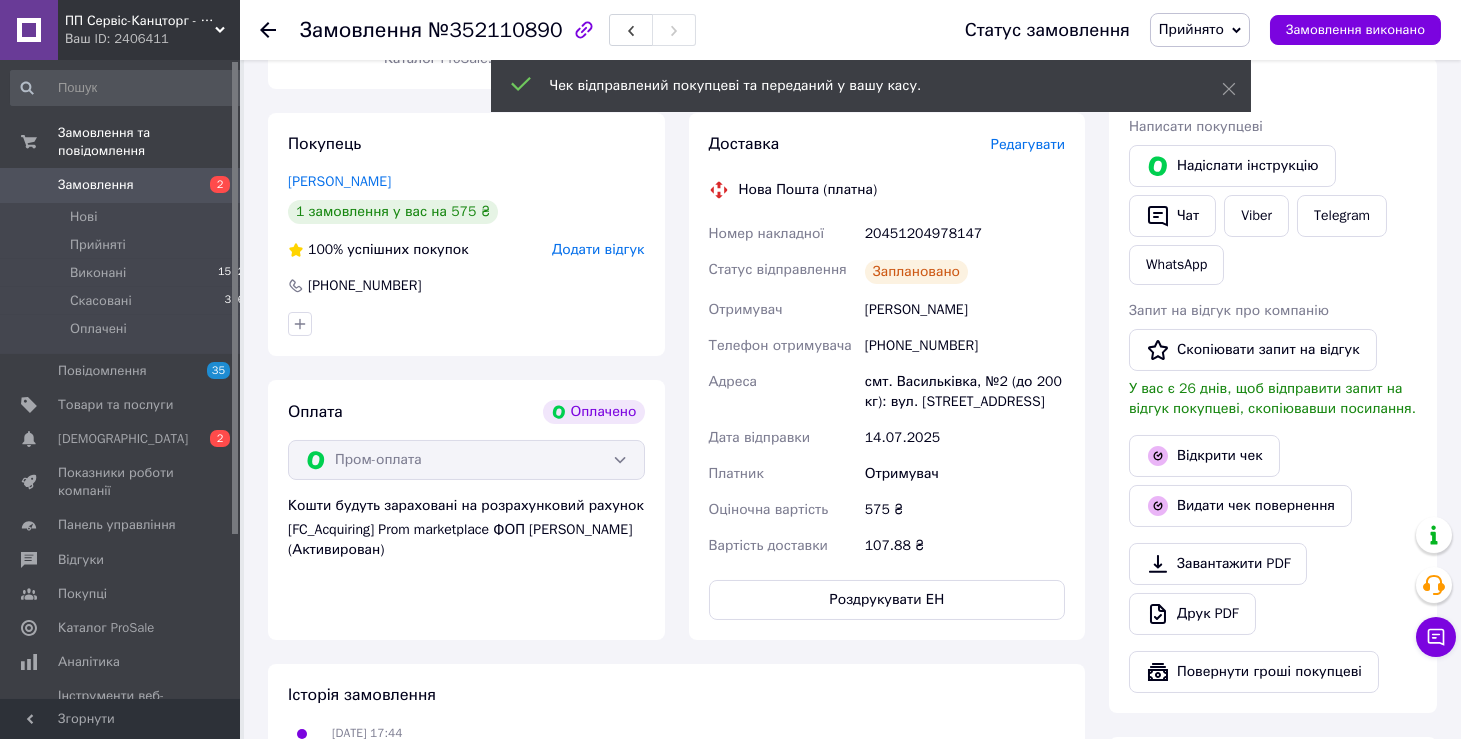 click 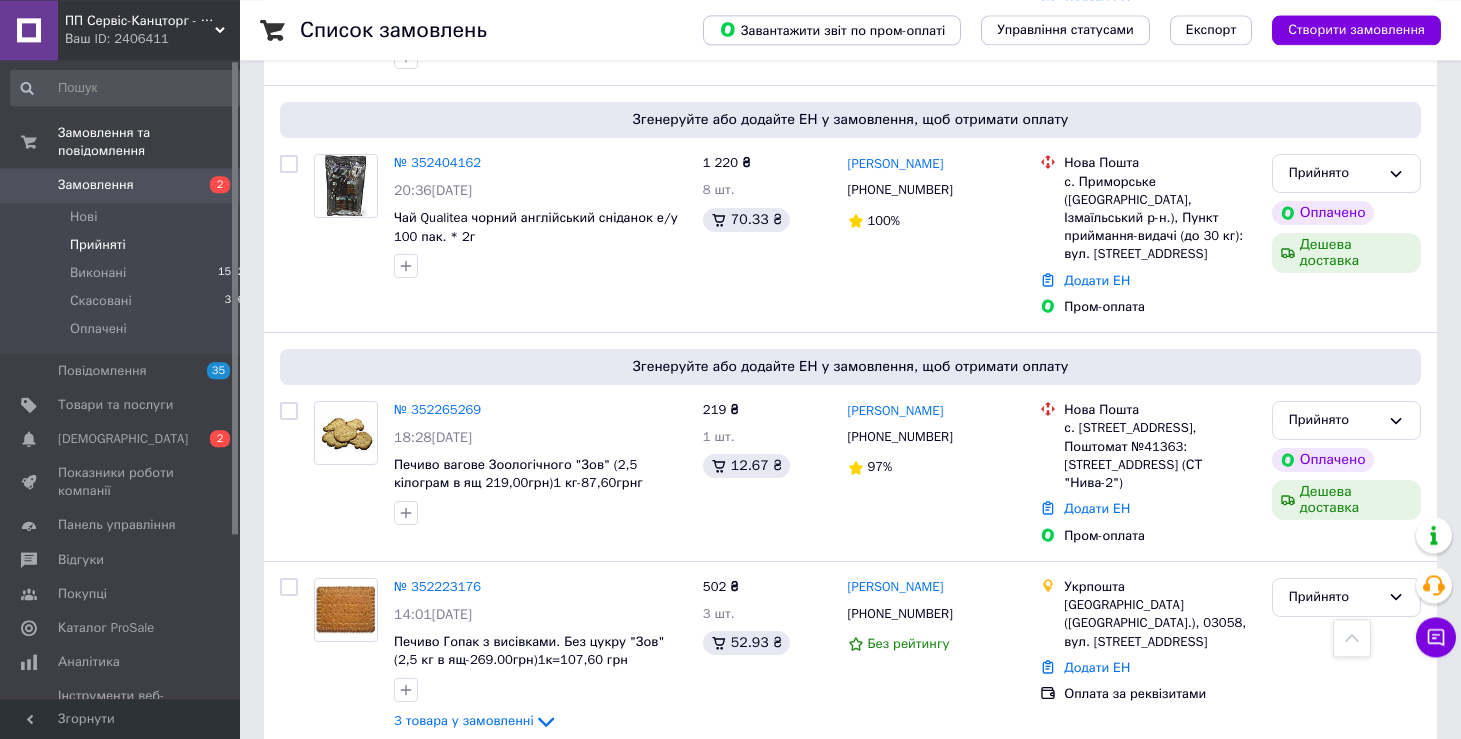scroll, scrollTop: 626, scrollLeft: 0, axis: vertical 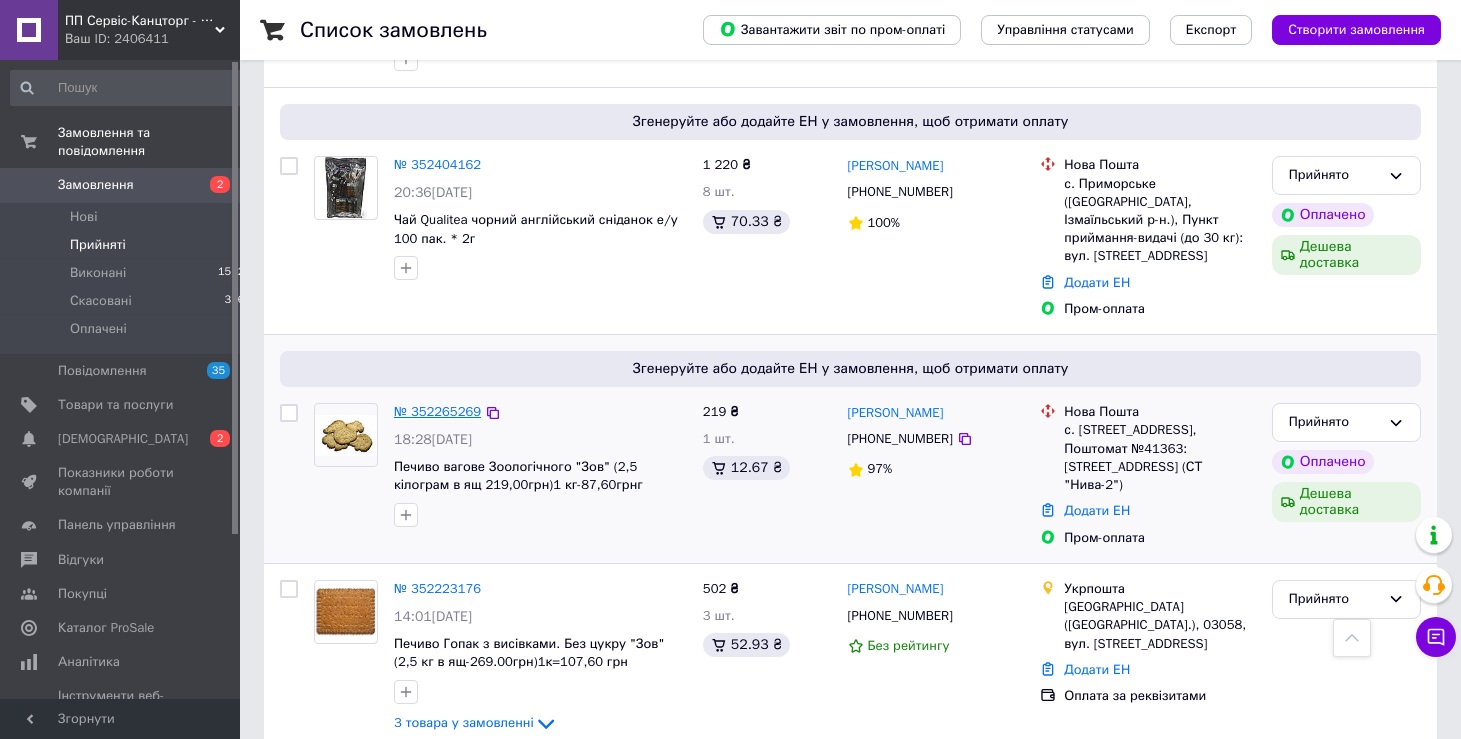click on "№ 352265269" at bounding box center (437, 411) 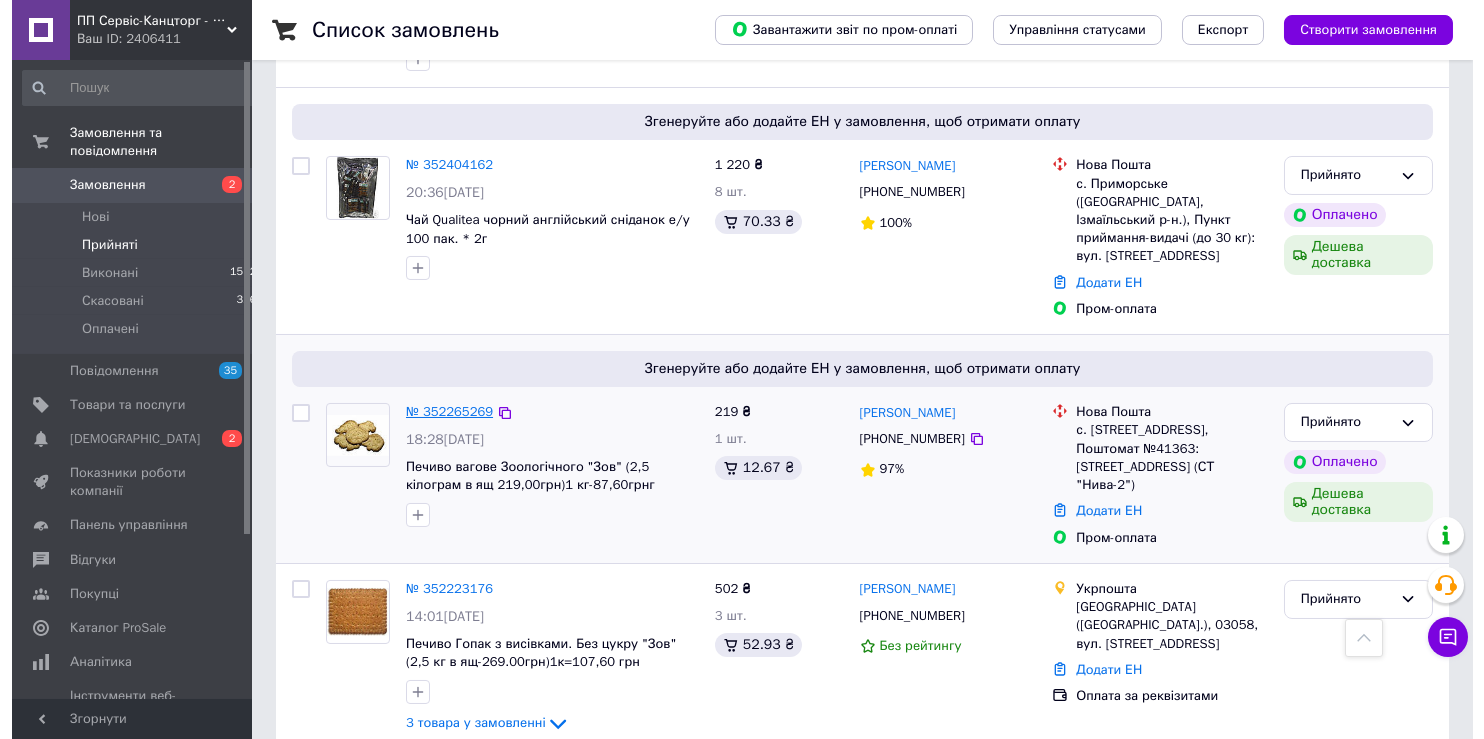 scroll, scrollTop: 174, scrollLeft: 0, axis: vertical 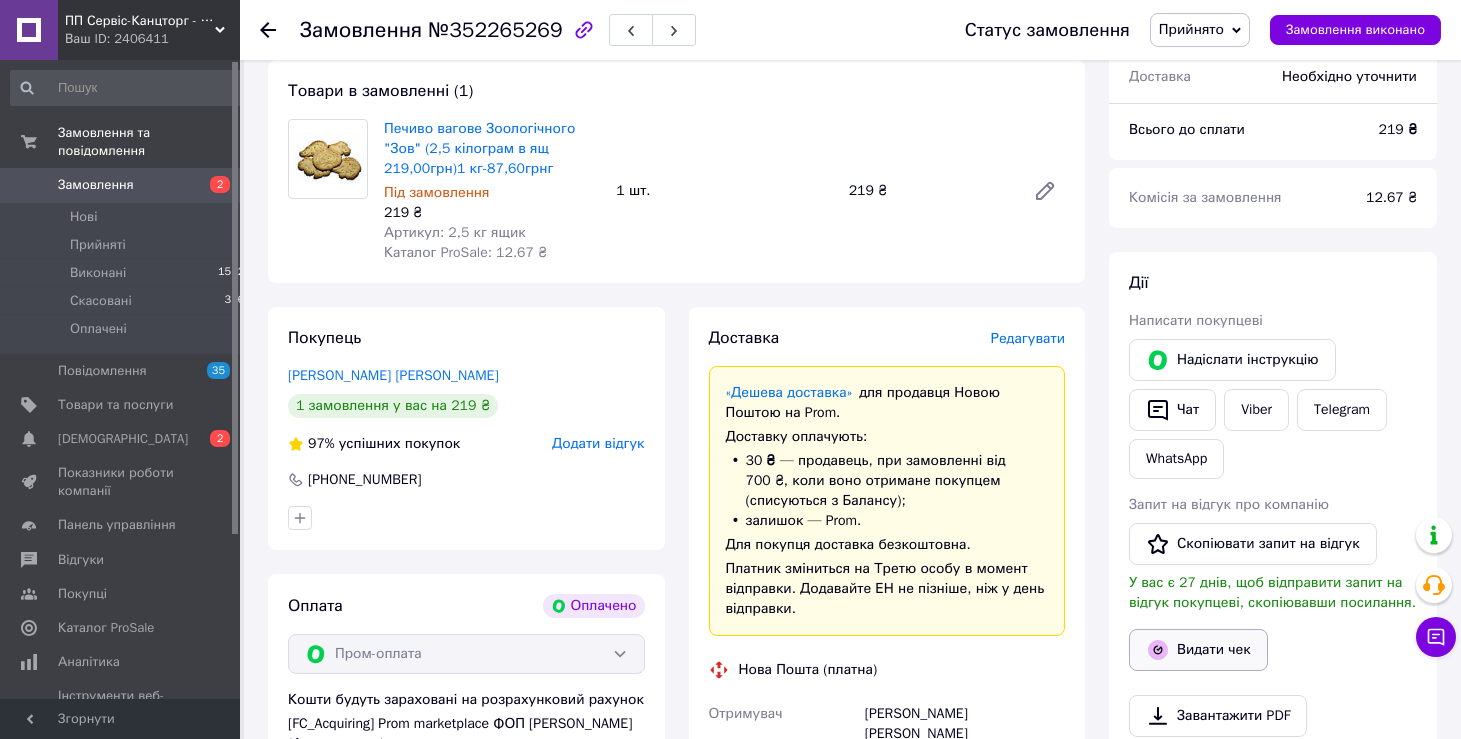 click on "Видати чек" at bounding box center [1198, 650] 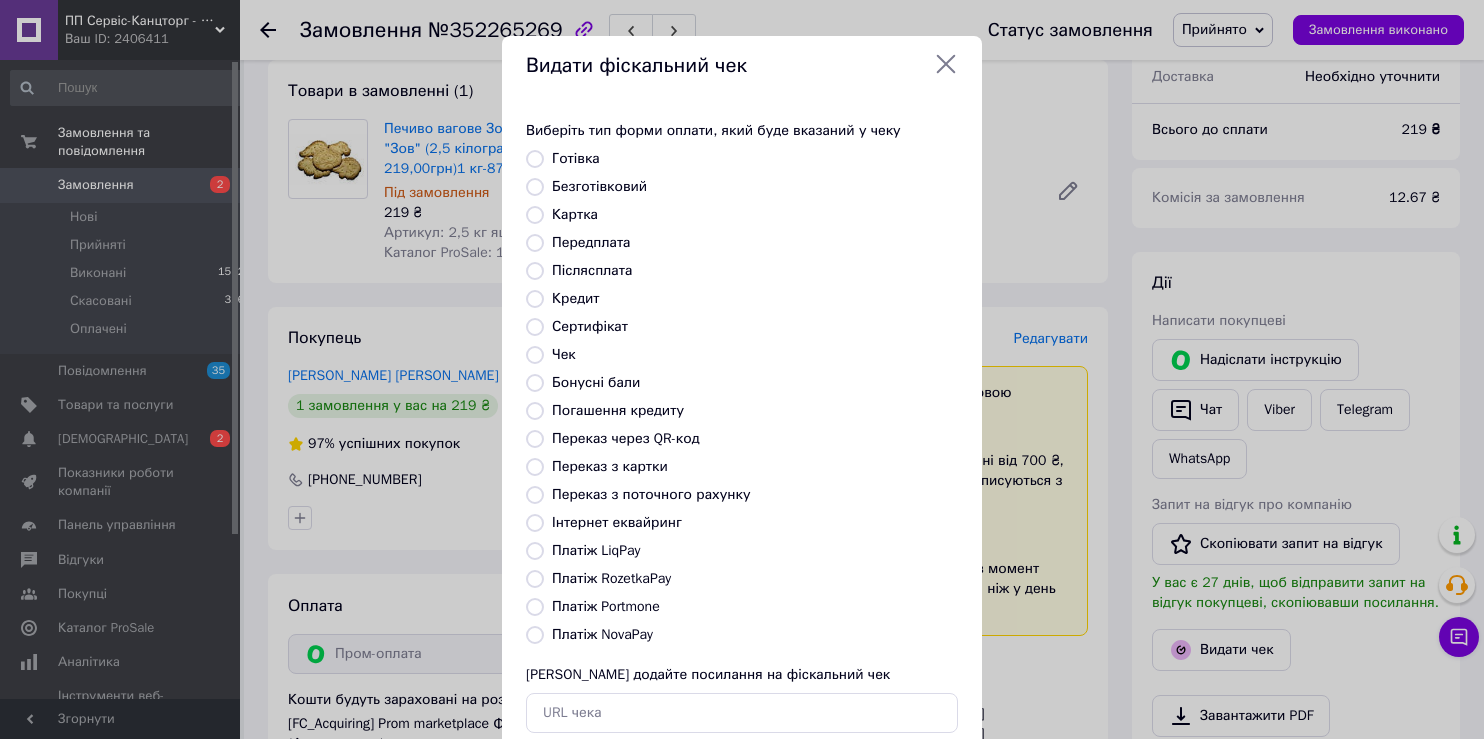 click on "Платіж RozetkaPay" at bounding box center (611, 578) 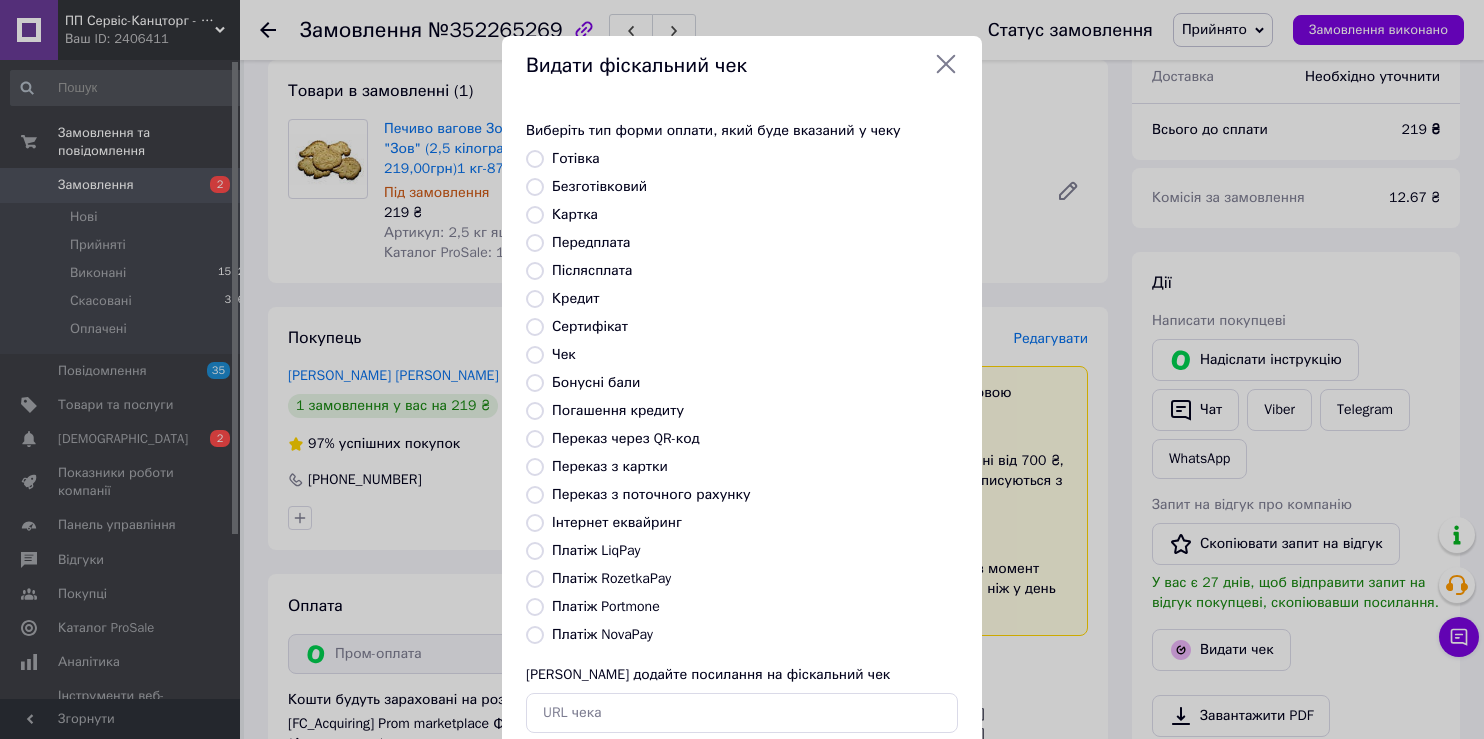 radio on "true" 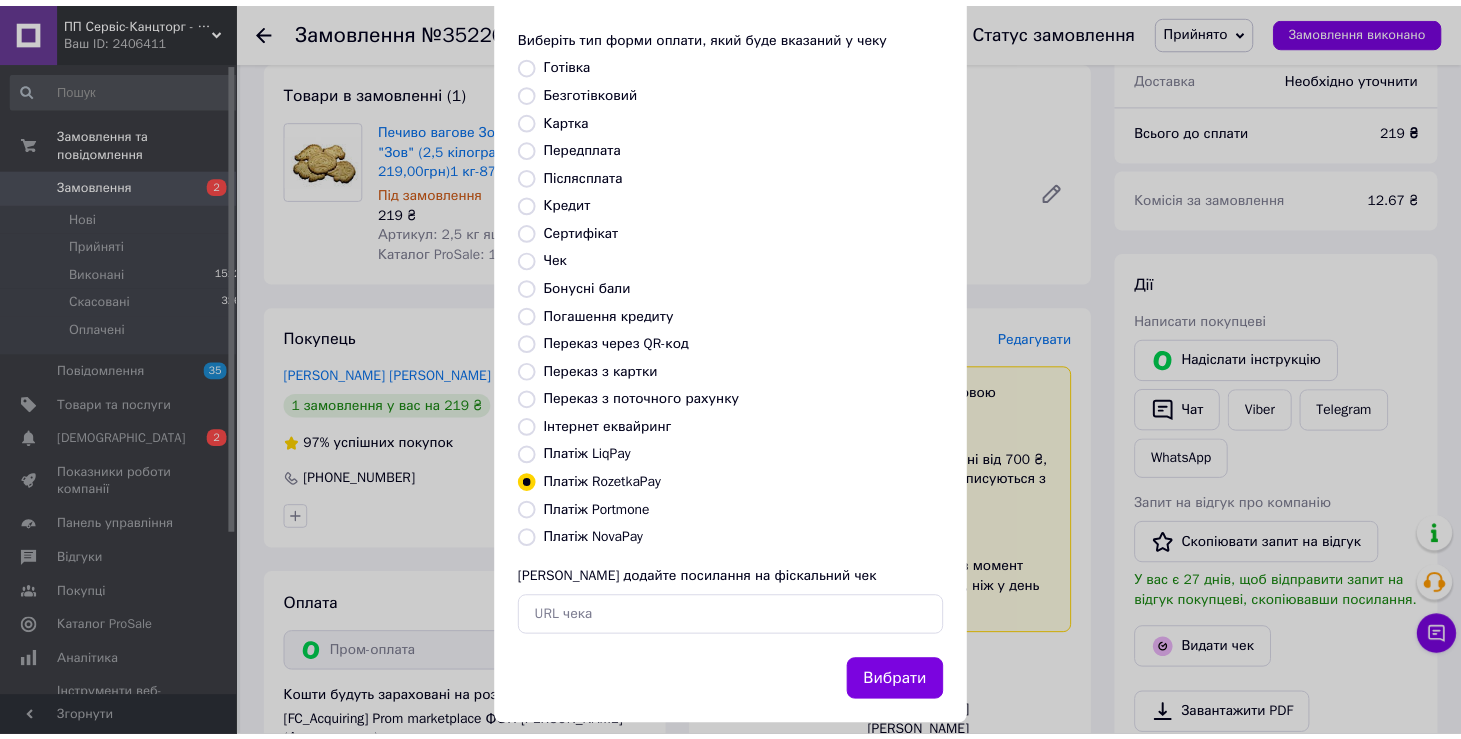 scroll, scrollTop: 119, scrollLeft: 0, axis: vertical 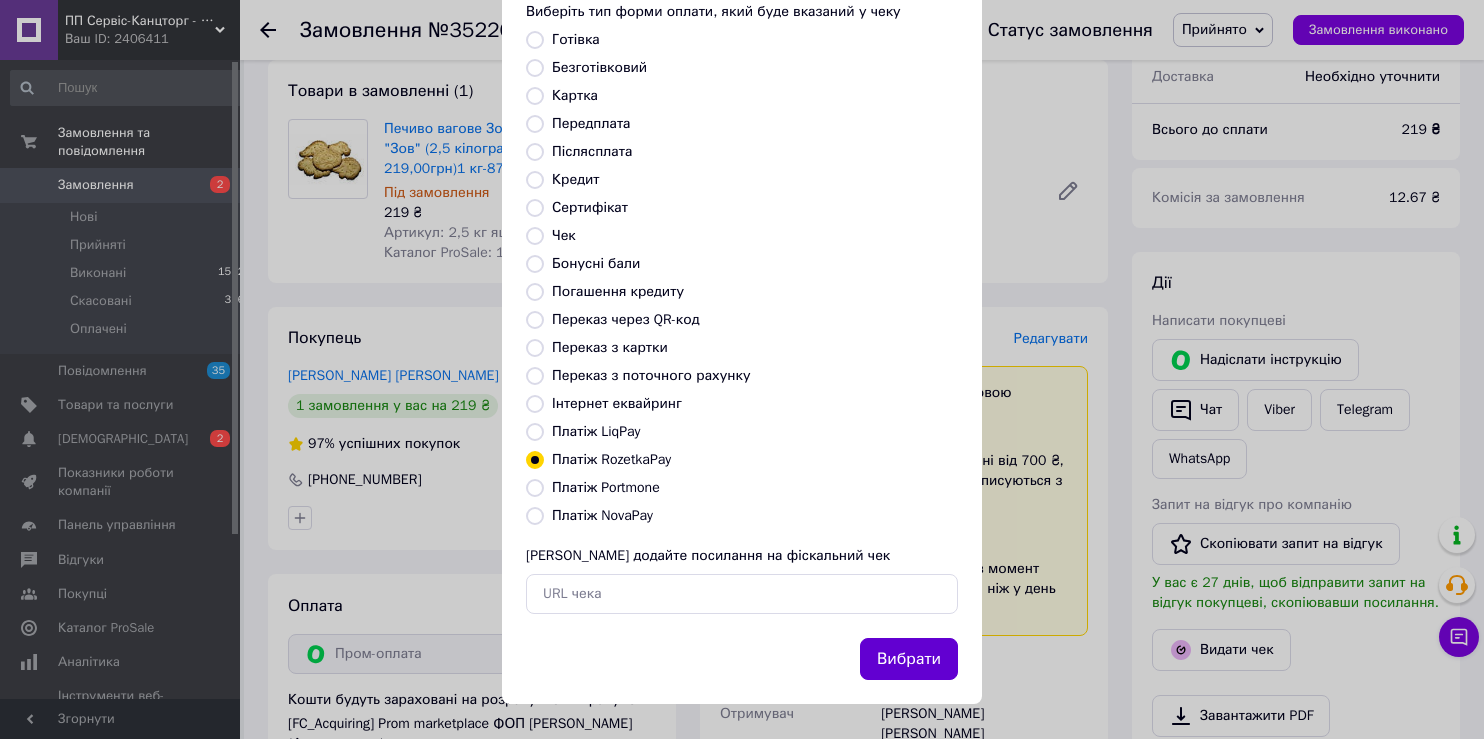 click on "Вибрати" at bounding box center [909, 659] 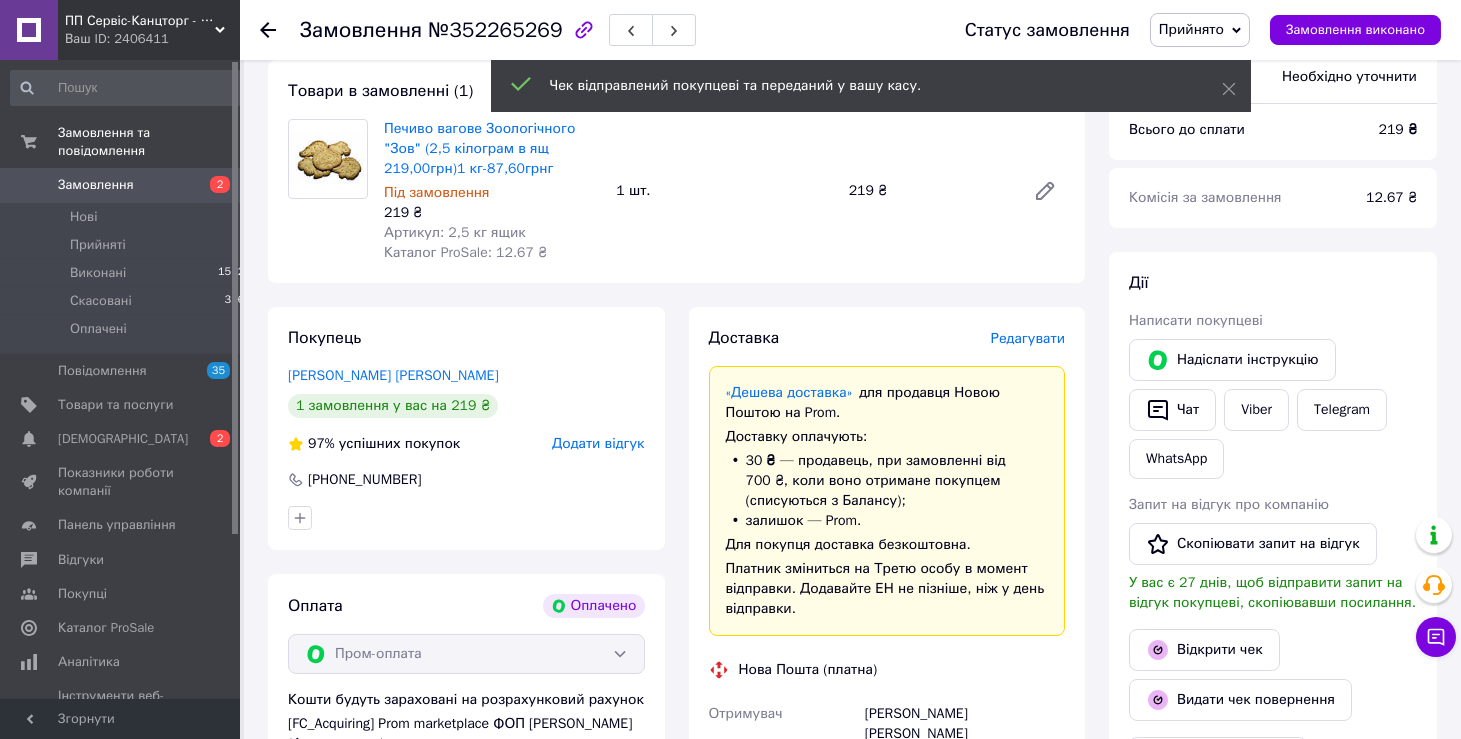 click 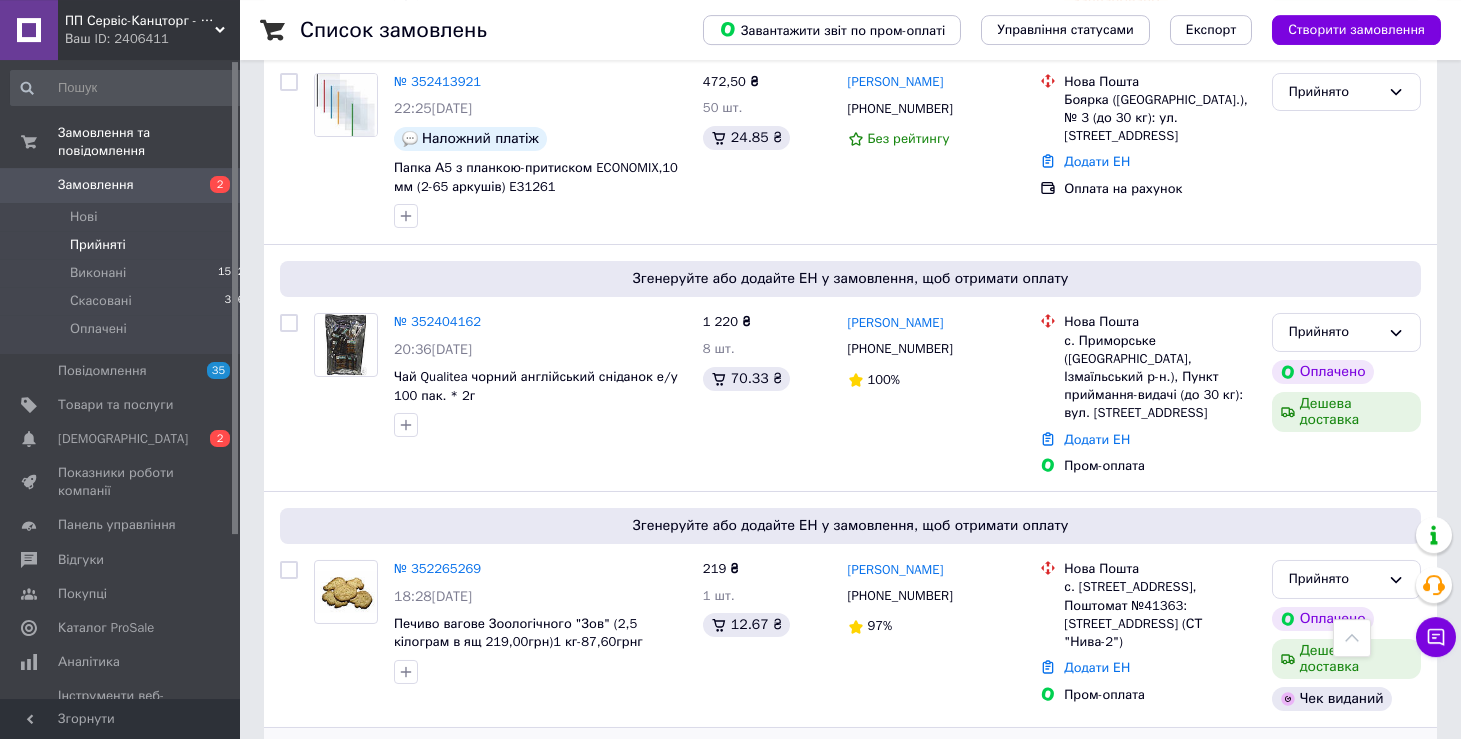 scroll, scrollTop: 424, scrollLeft: 0, axis: vertical 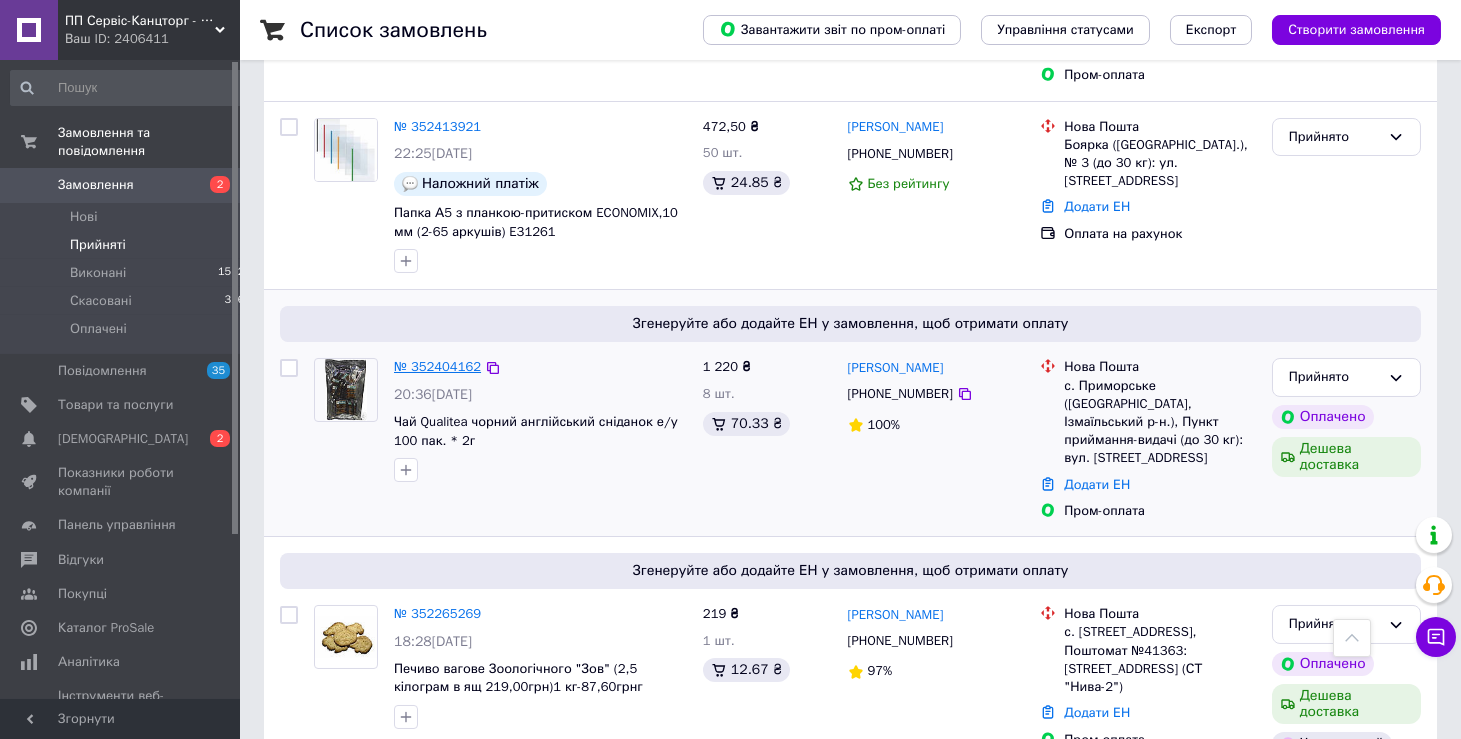 click on "№ 352404162" at bounding box center [437, 366] 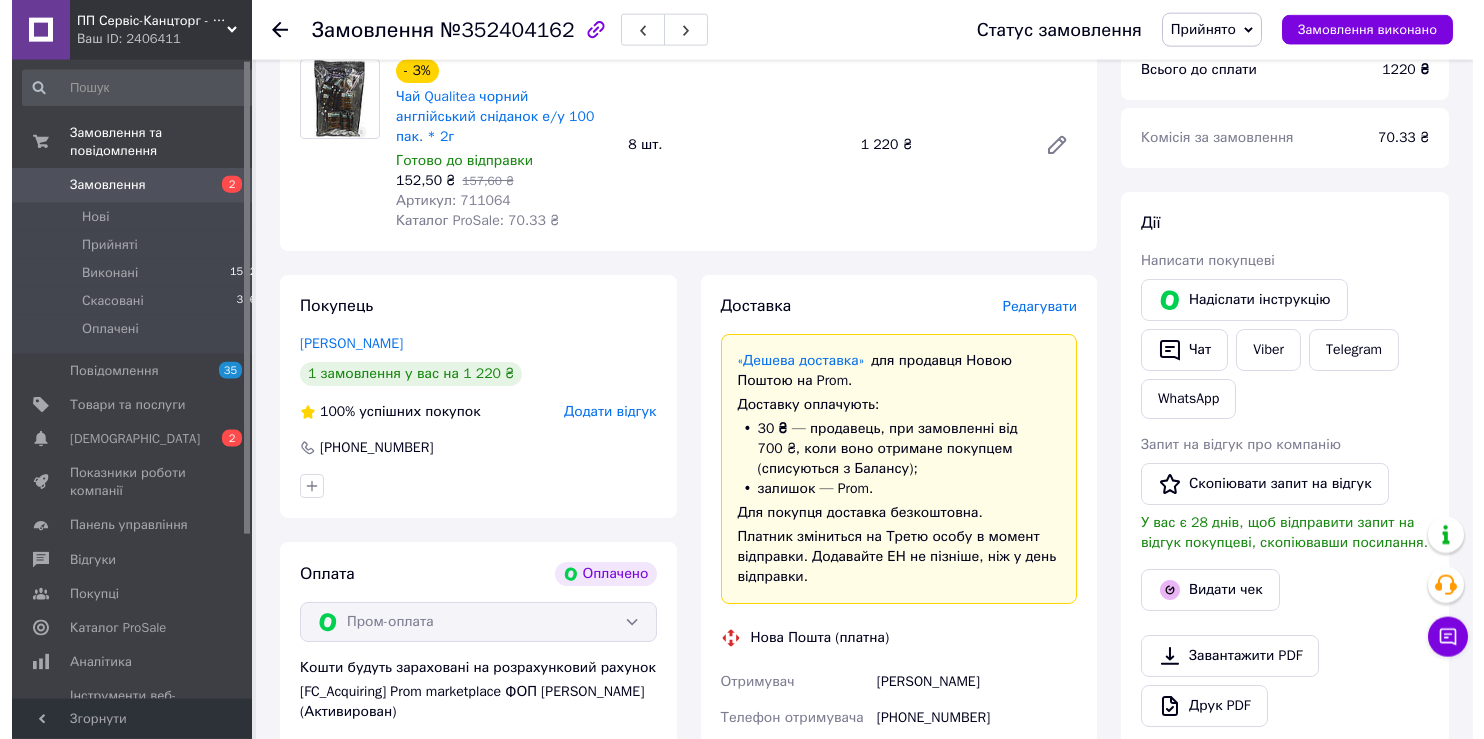 scroll, scrollTop: 280, scrollLeft: 0, axis: vertical 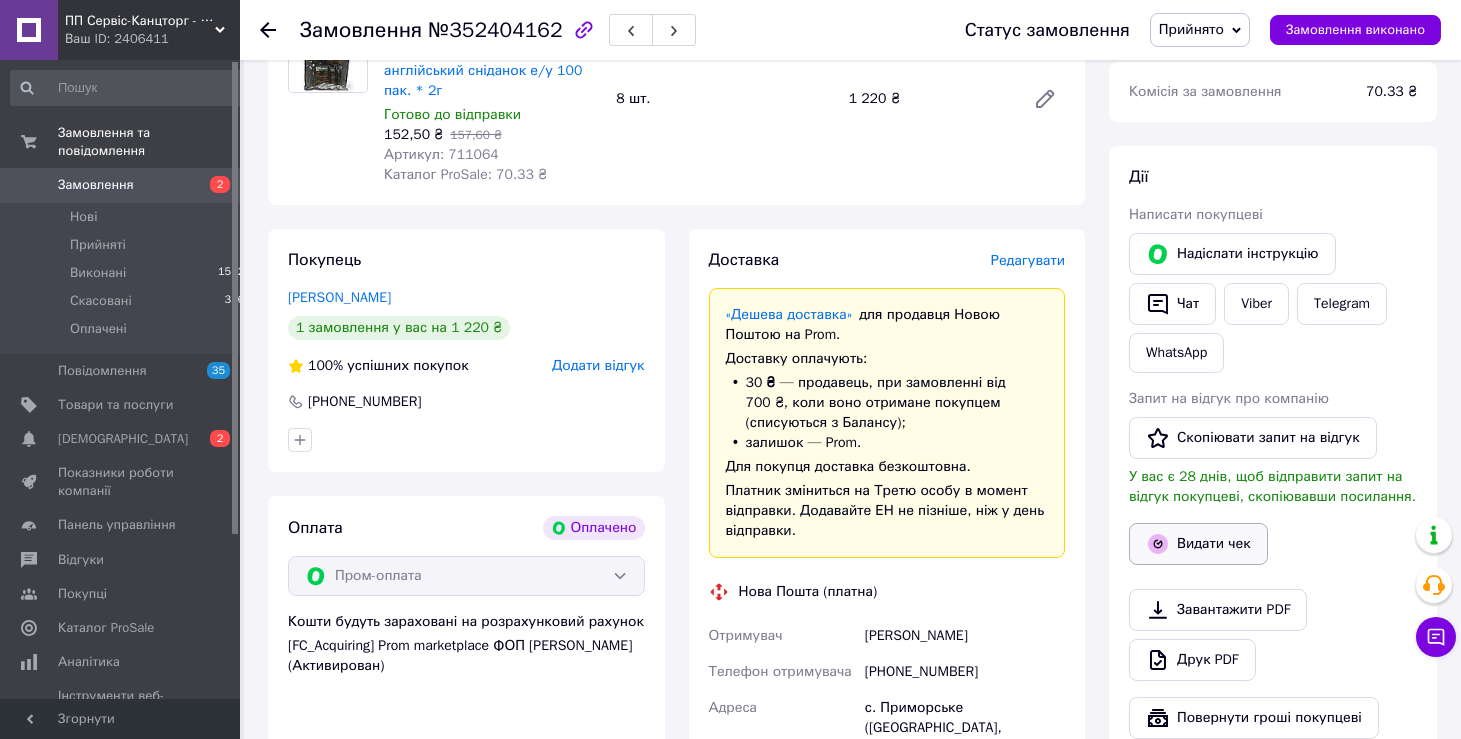 click on "Видати чек" at bounding box center [1198, 544] 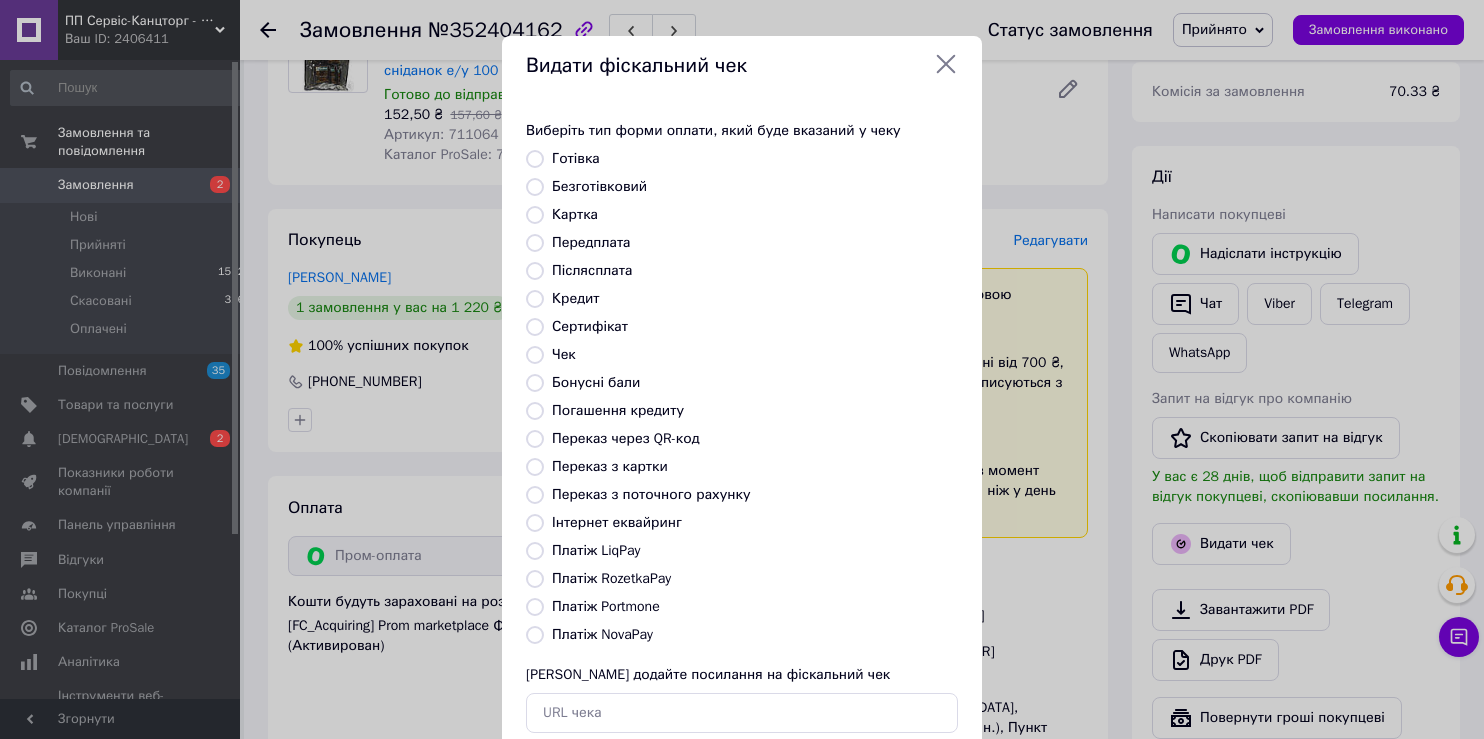 click on "Платіж RozetkaPay" at bounding box center (611, 578) 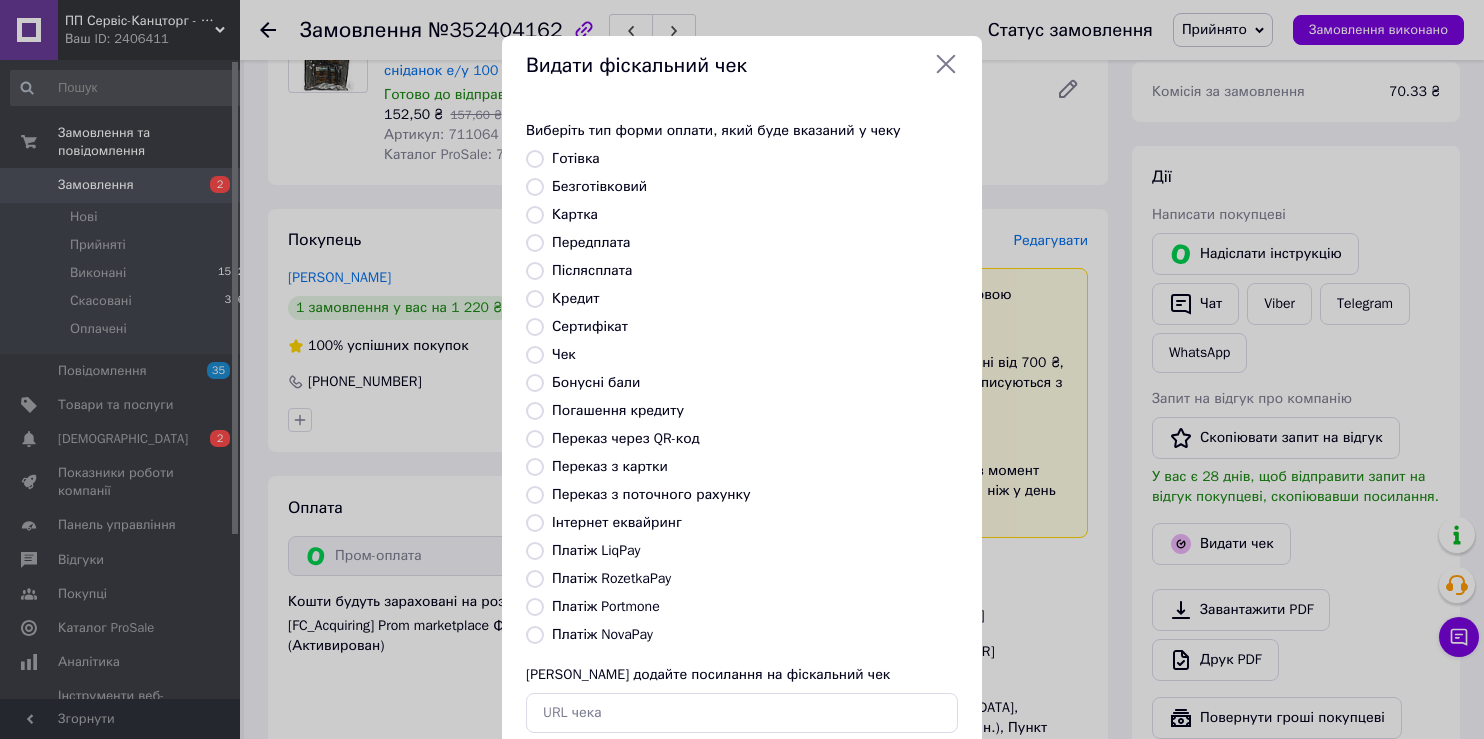radio on "true" 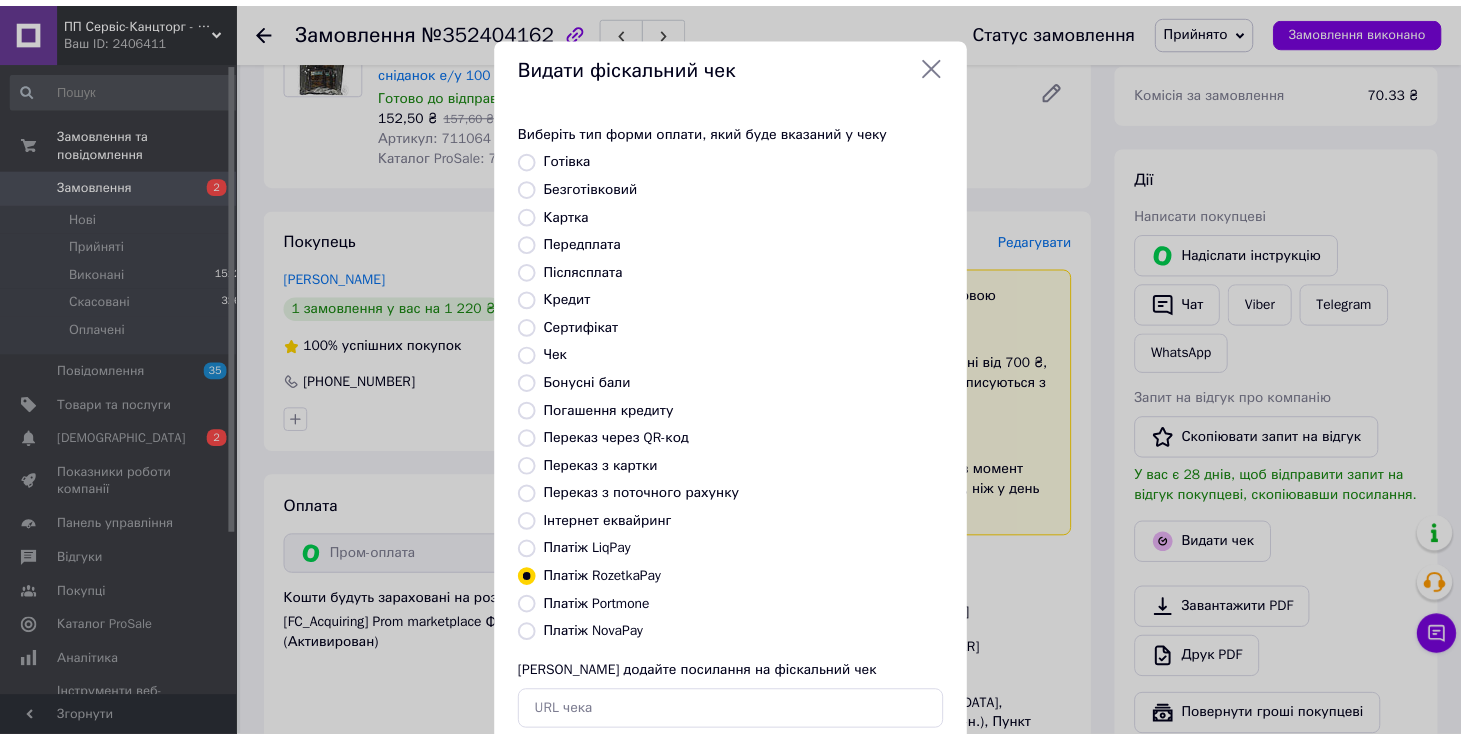 scroll, scrollTop: 119, scrollLeft: 0, axis: vertical 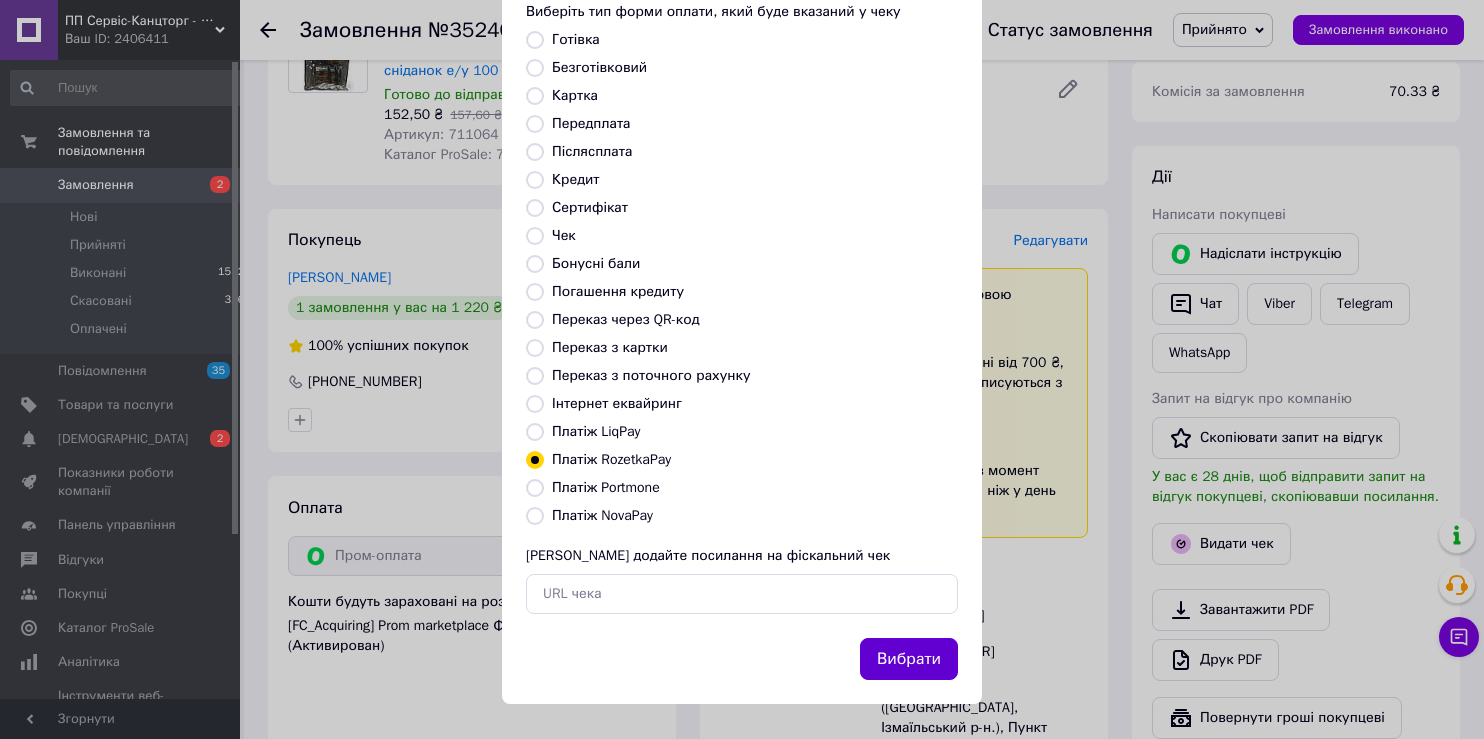 click on "Вибрати" at bounding box center (909, 659) 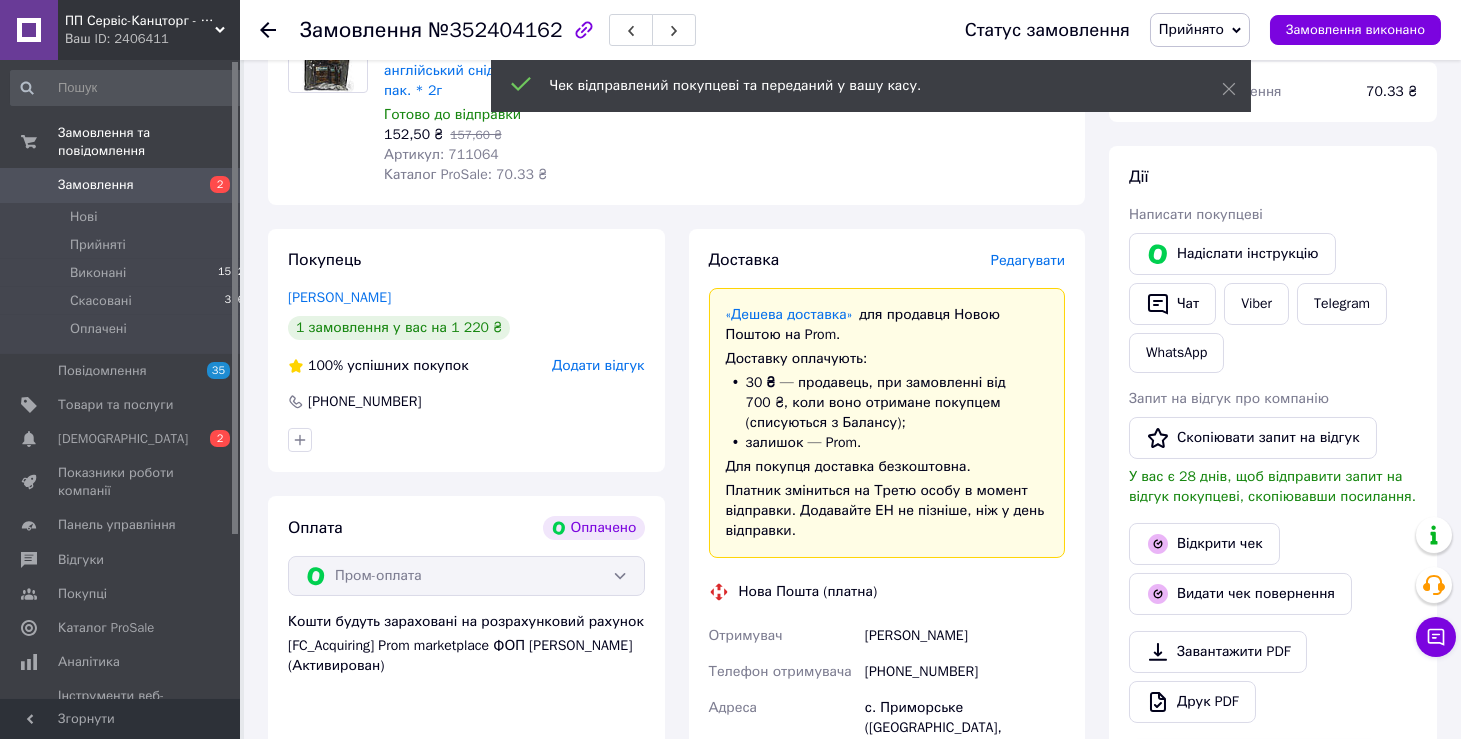 click 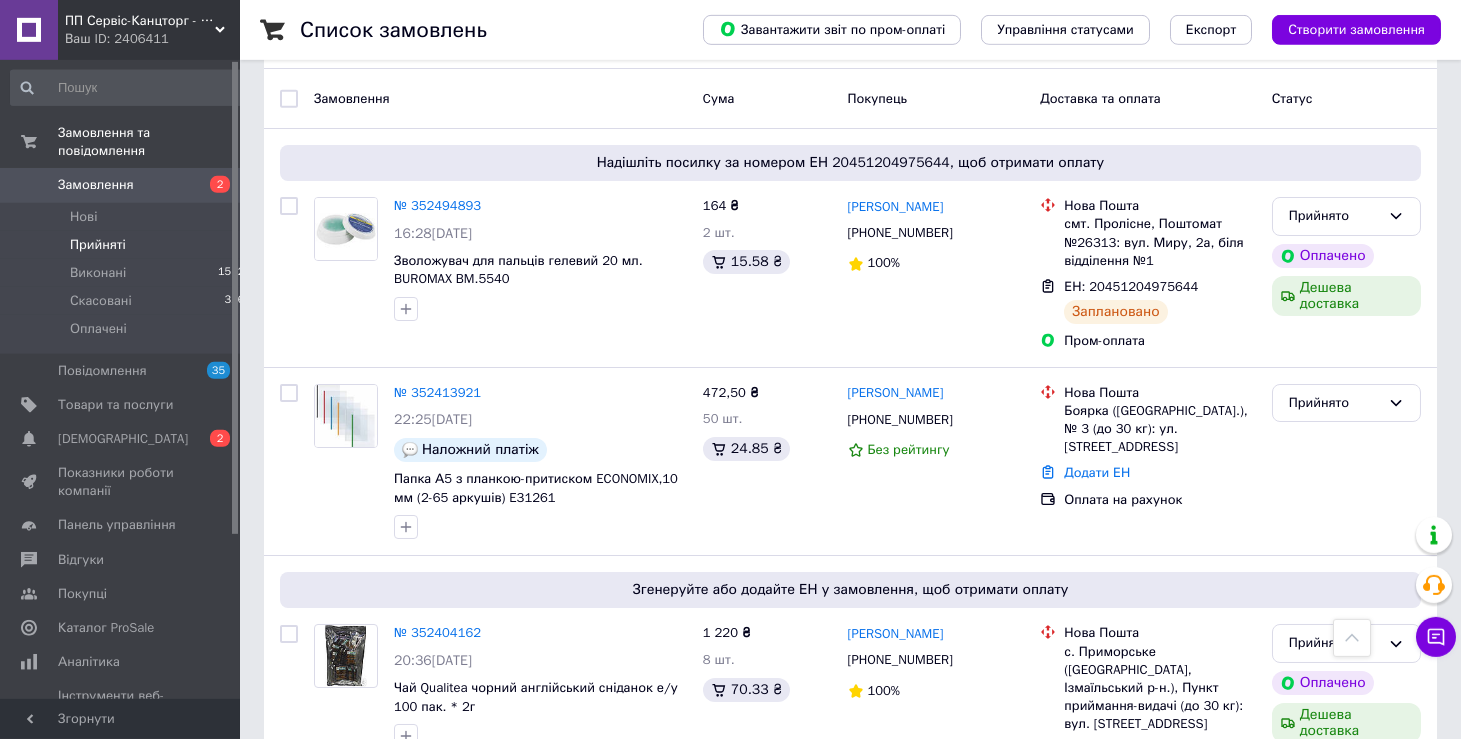 scroll, scrollTop: 106, scrollLeft: 0, axis: vertical 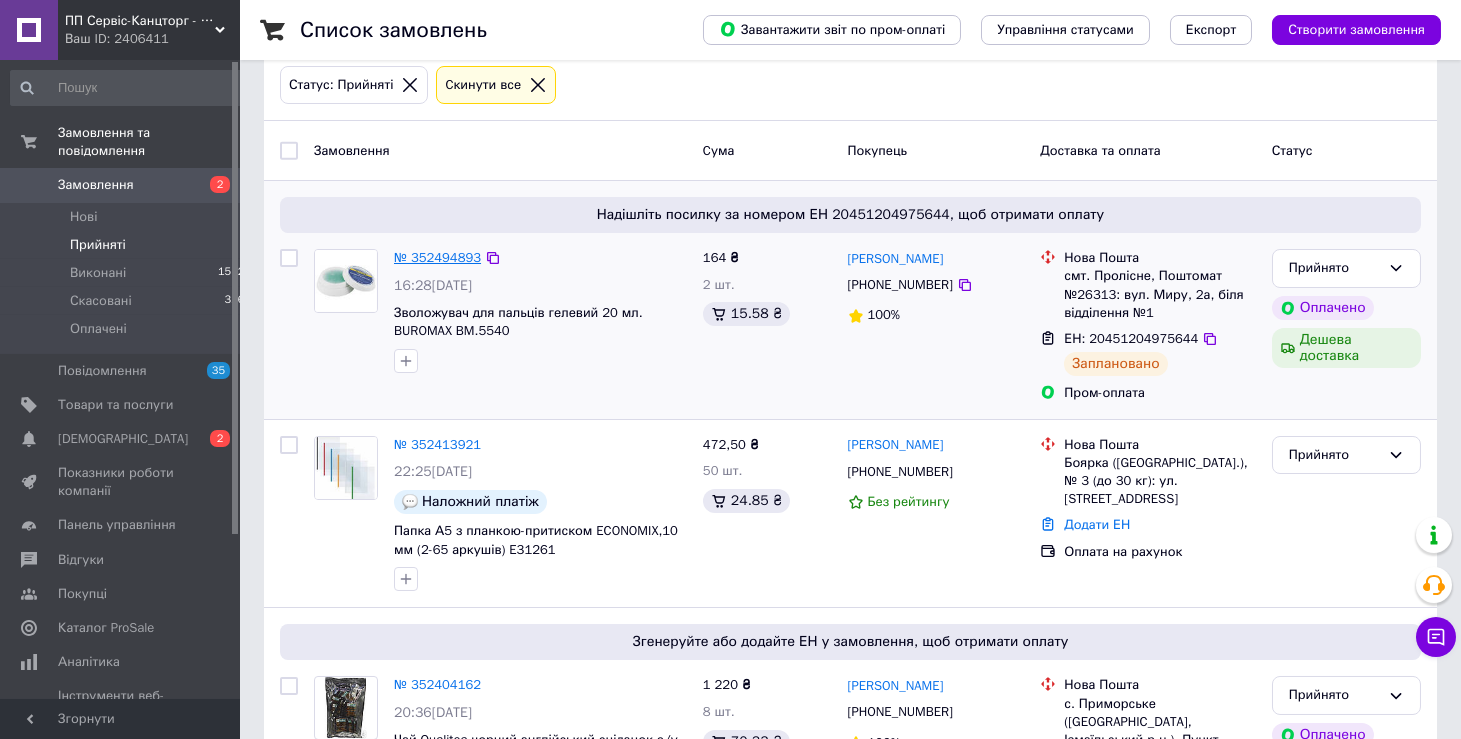 click on "№ 352494893" at bounding box center [437, 257] 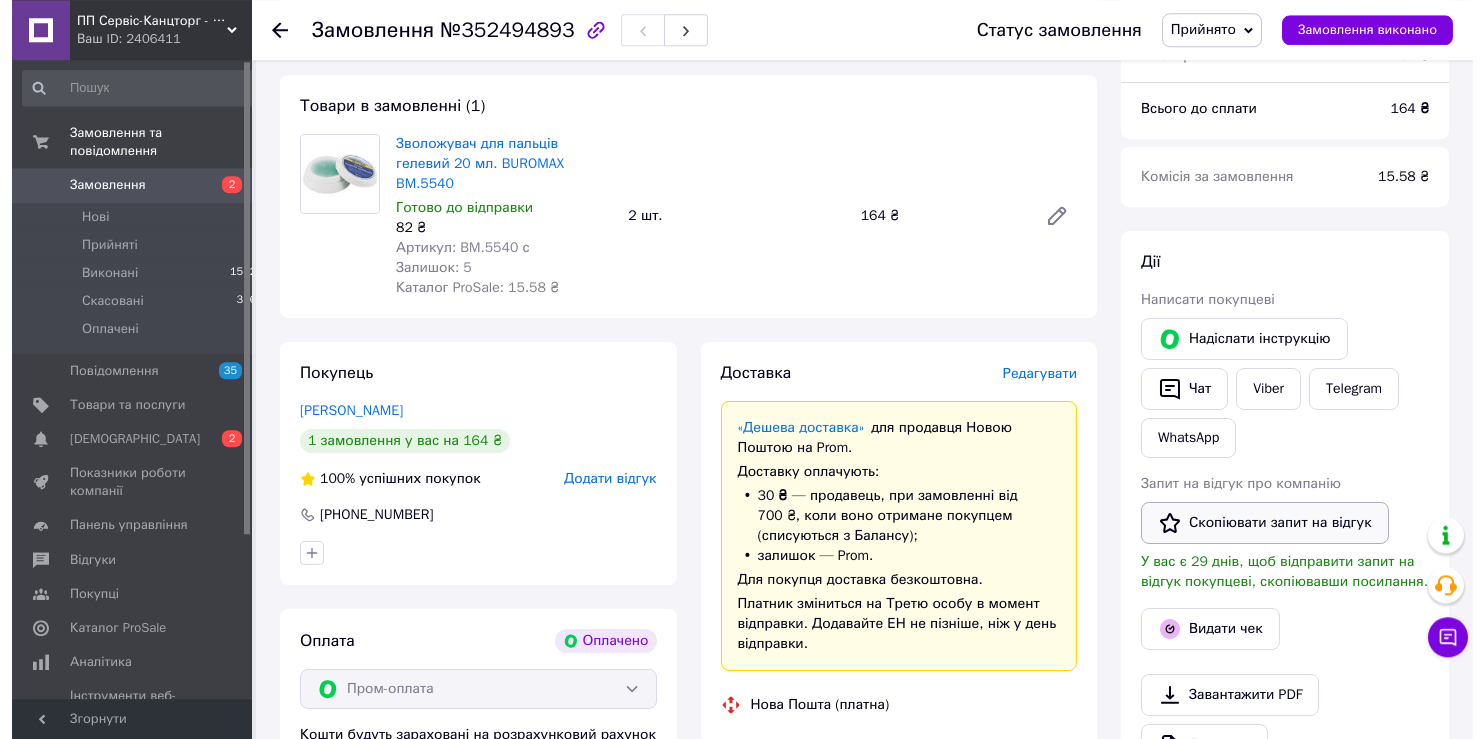 scroll, scrollTop: 212, scrollLeft: 0, axis: vertical 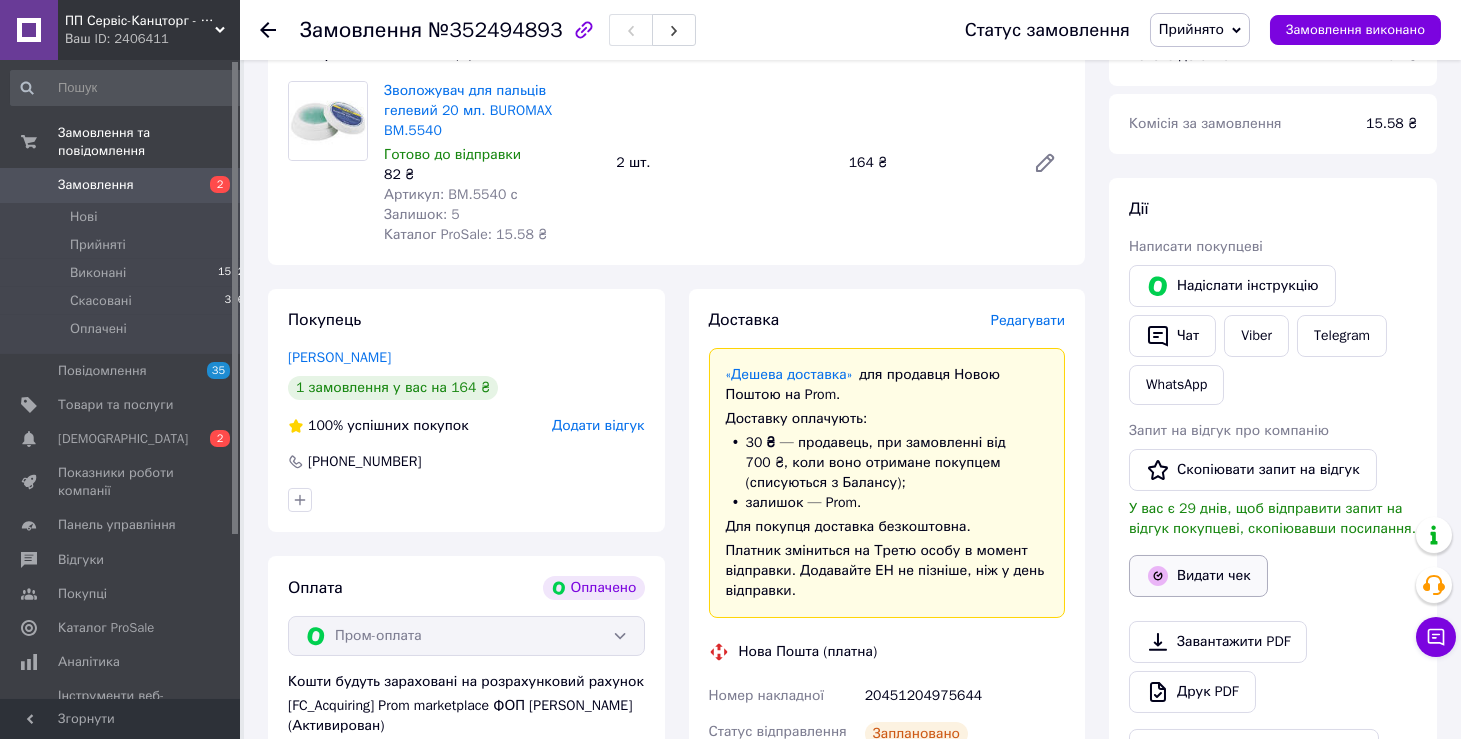 click on "Видати чек" at bounding box center (1198, 576) 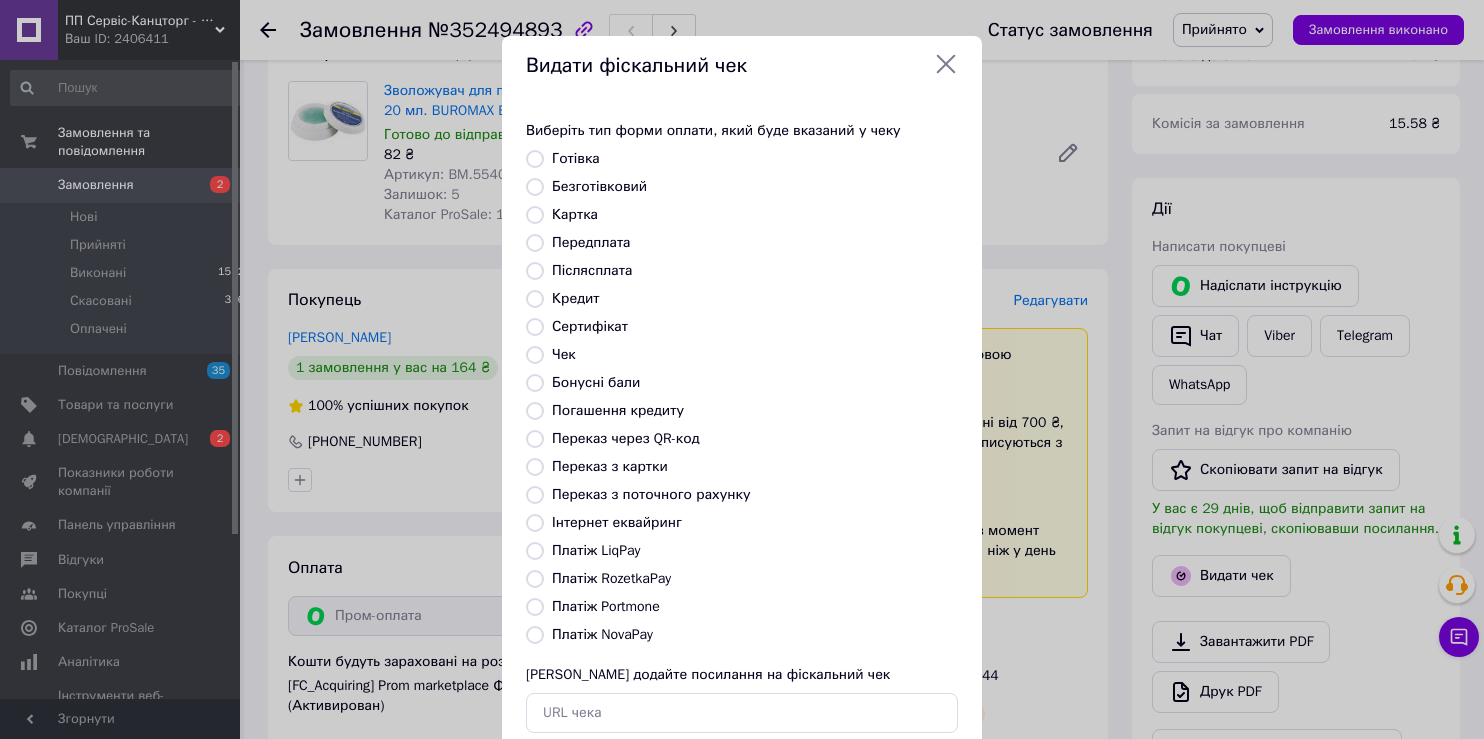 click on "Платіж RozetkaPay" at bounding box center (611, 578) 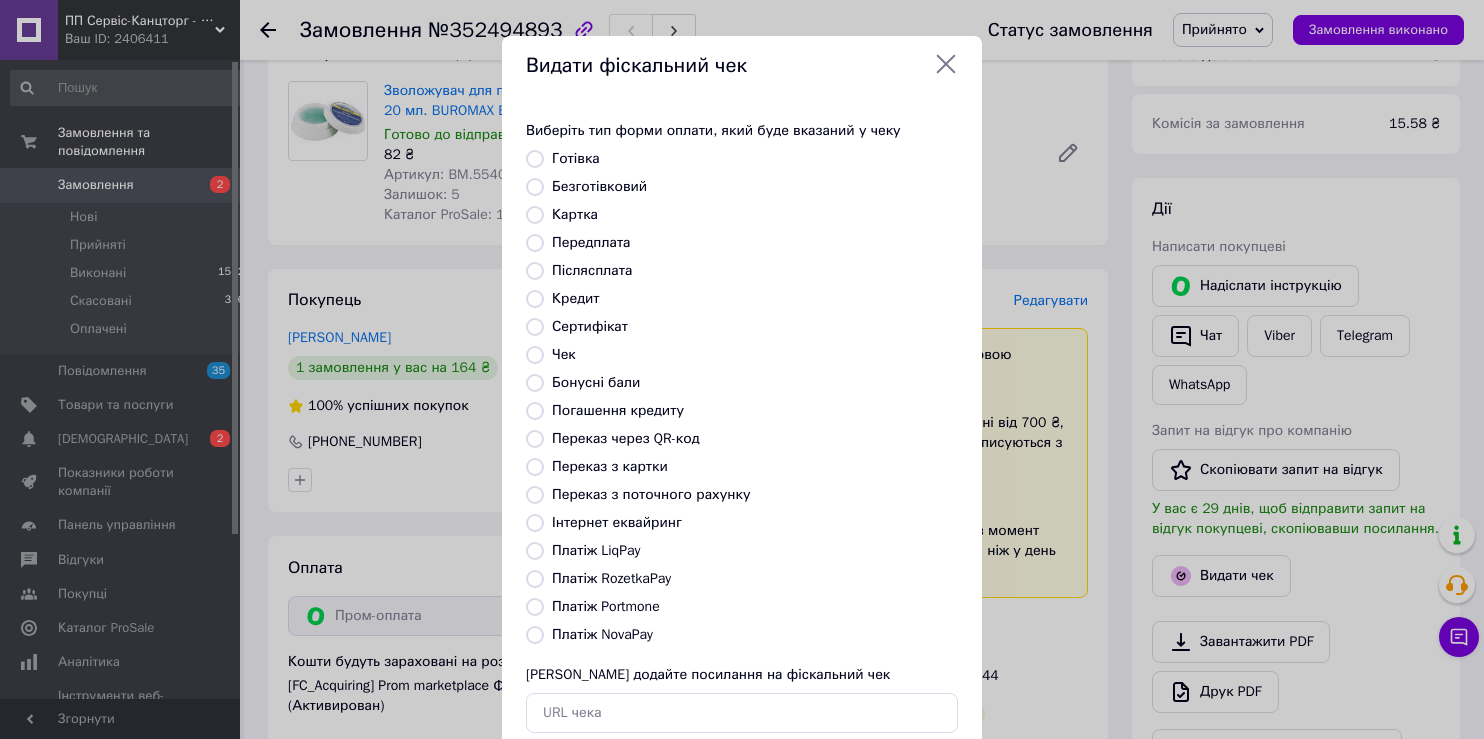 radio on "true" 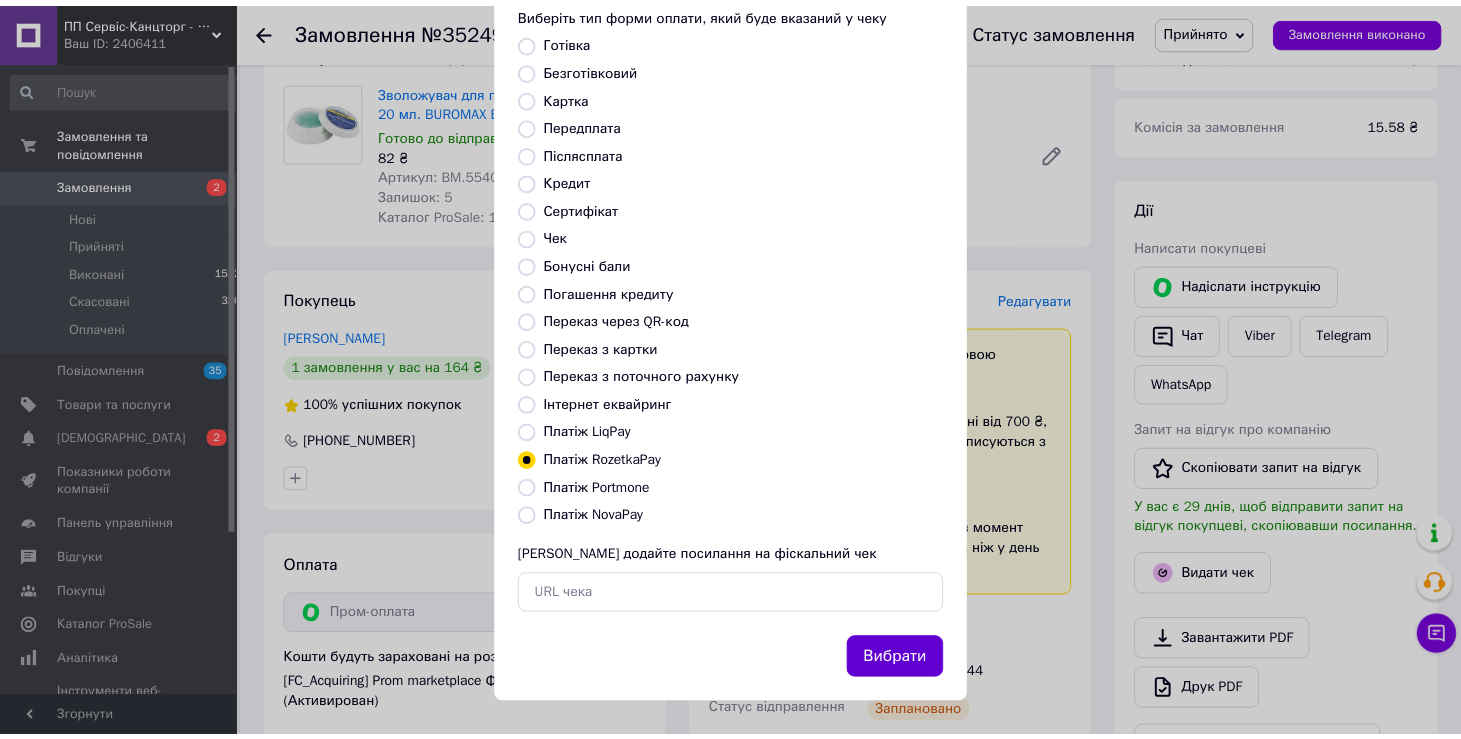 scroll, scrollTop: 119, scrollLeft: 0, axis: vertical 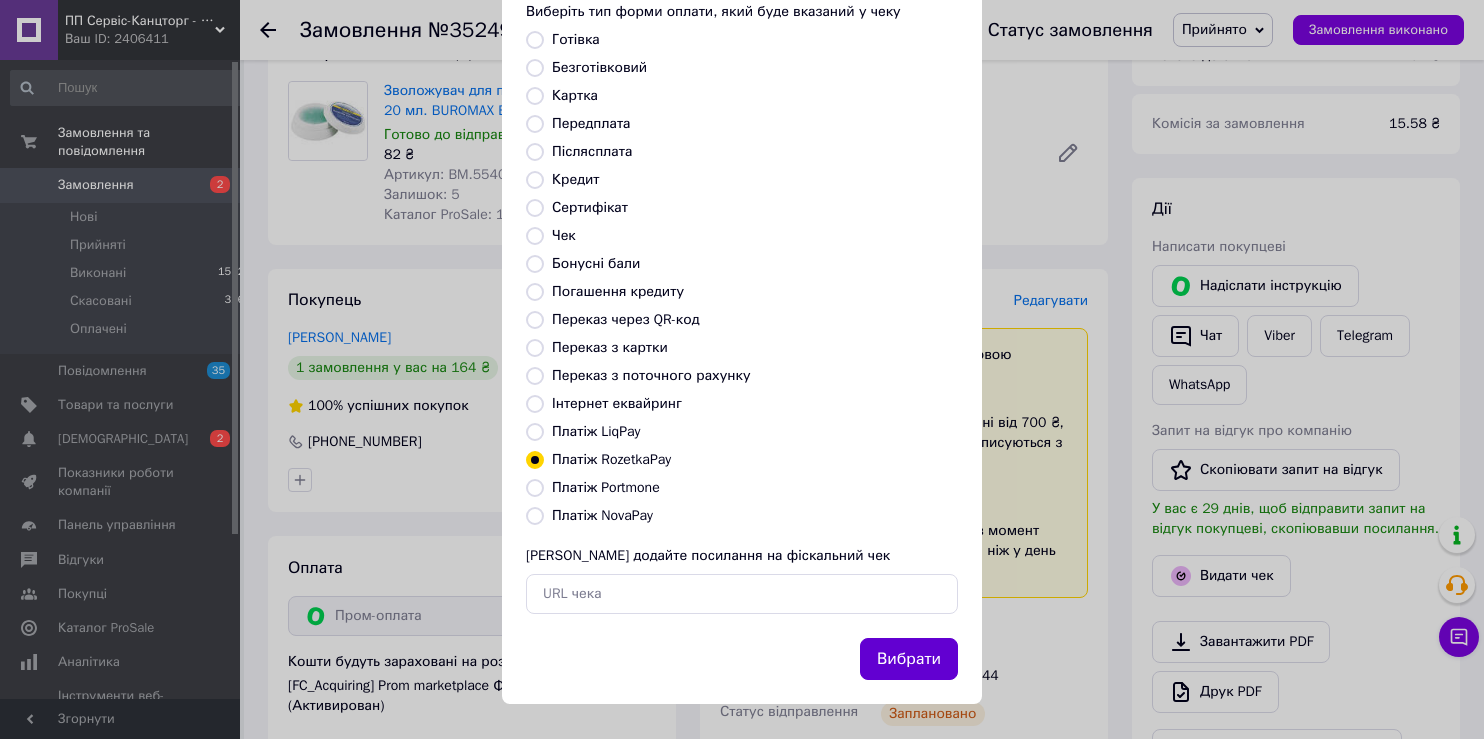 click on "Вибрати" at bounding box center [909, 659] 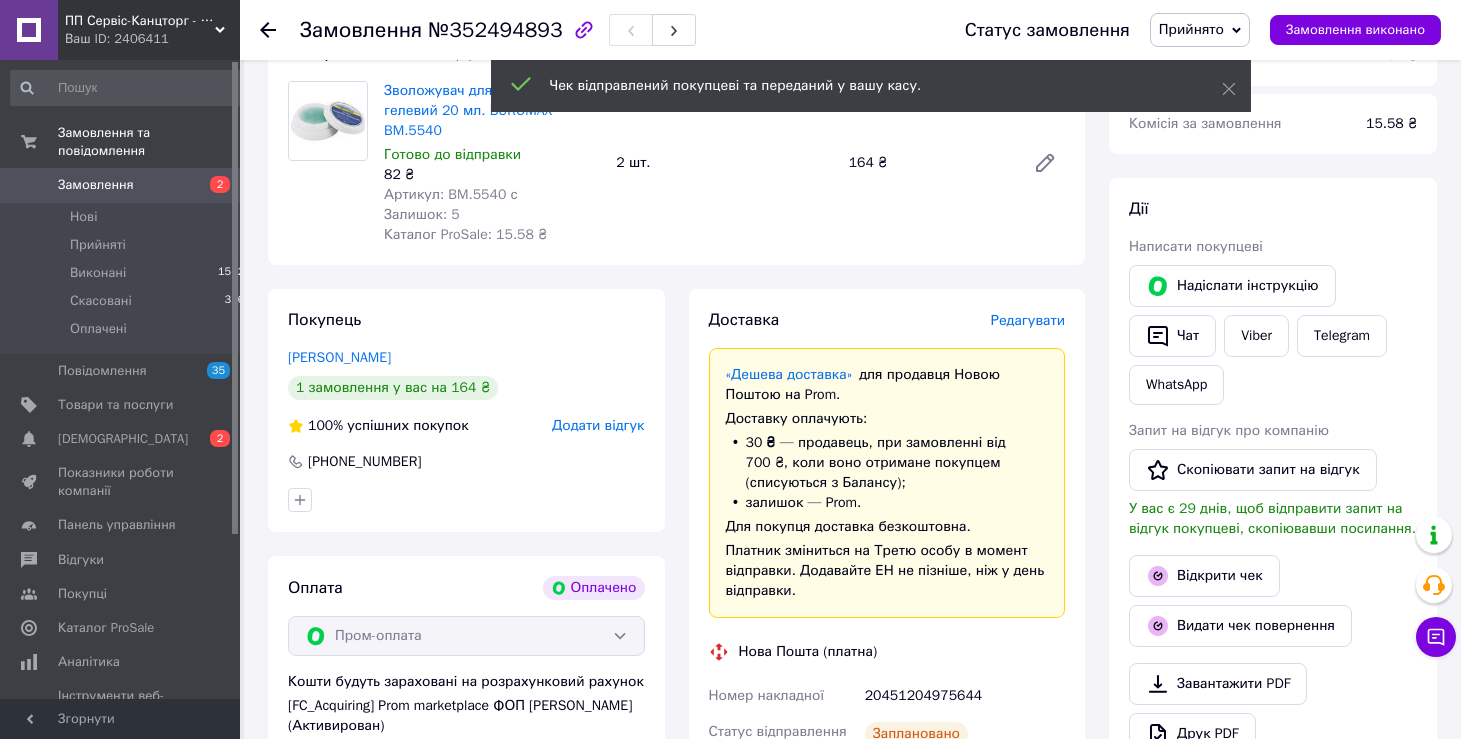 click 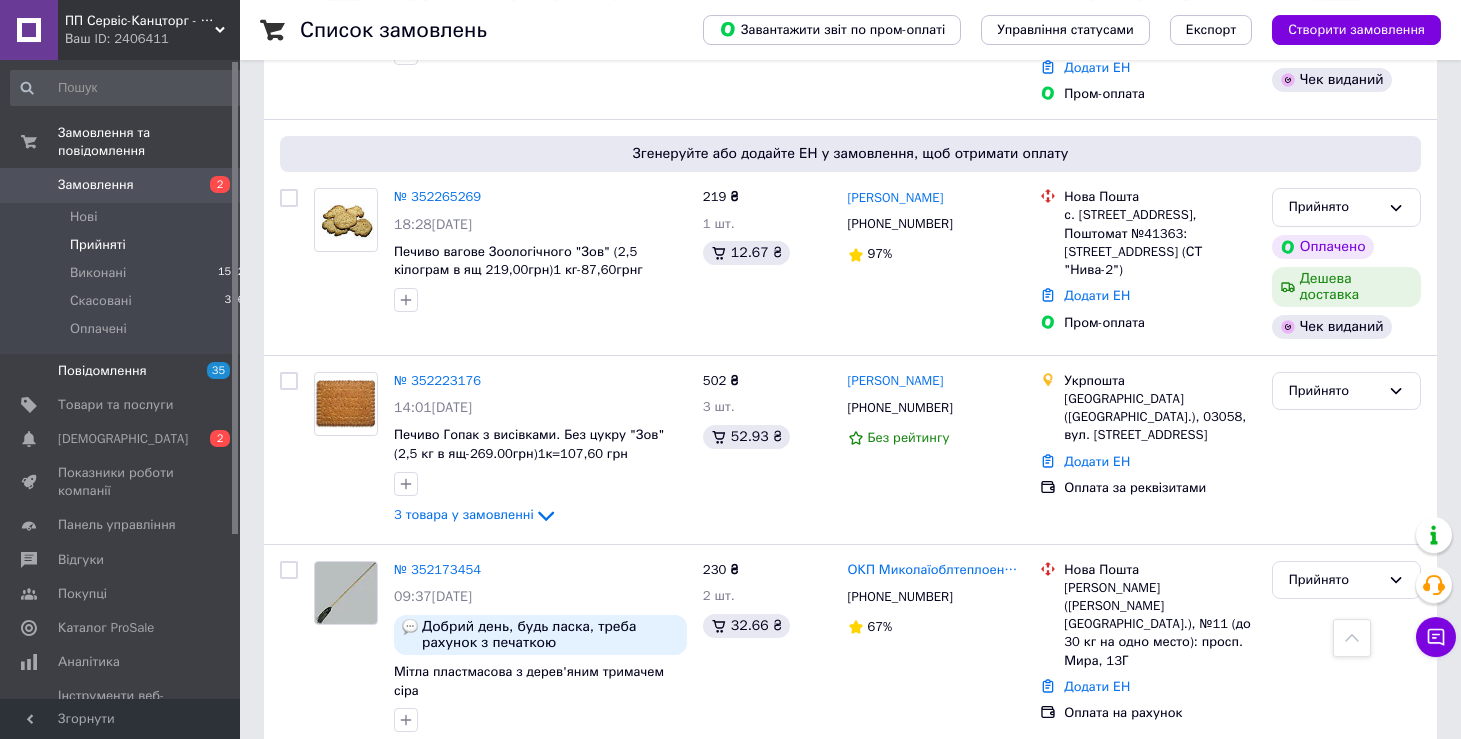 scroll, scrollTop: 848, scrollLeft: 0, axis: vertical 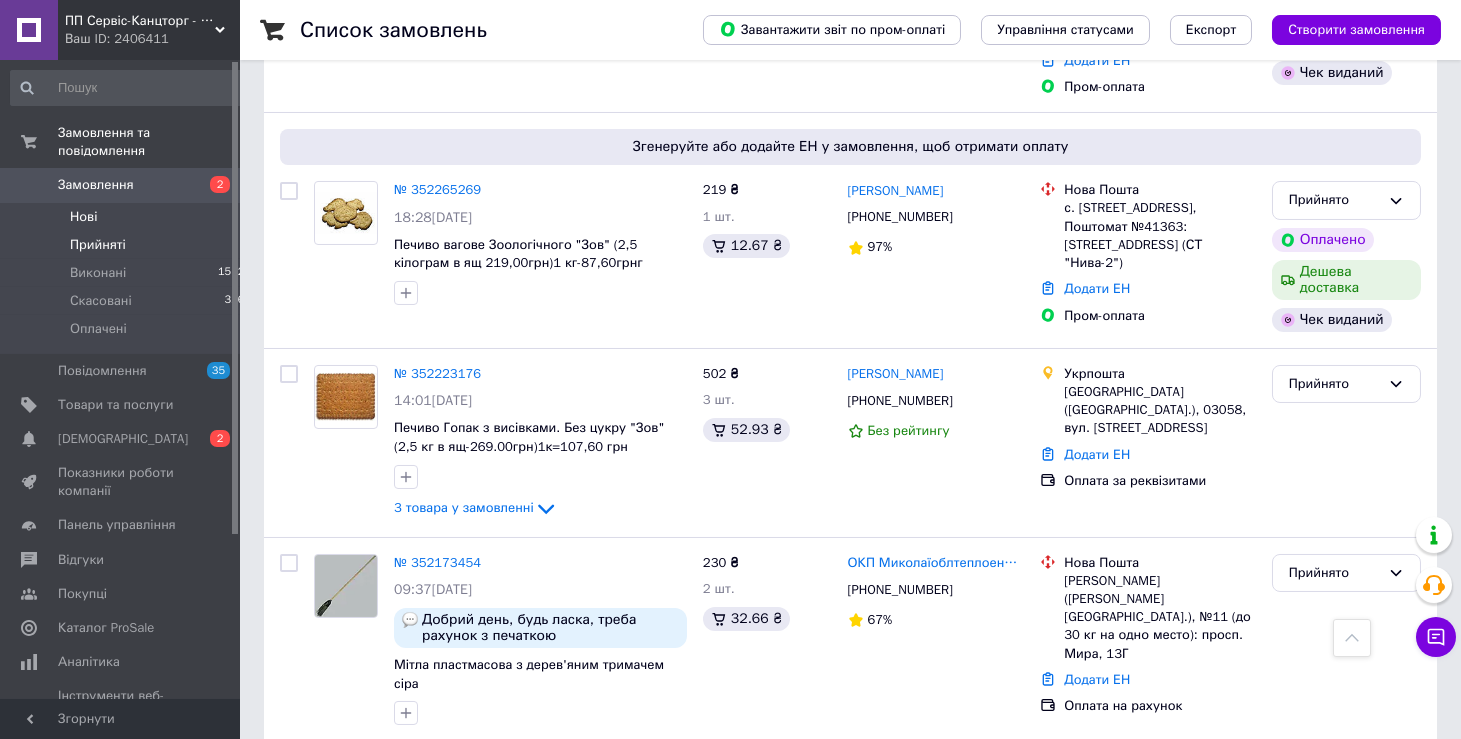 click on "Нові" at bounding box center [83, 217] 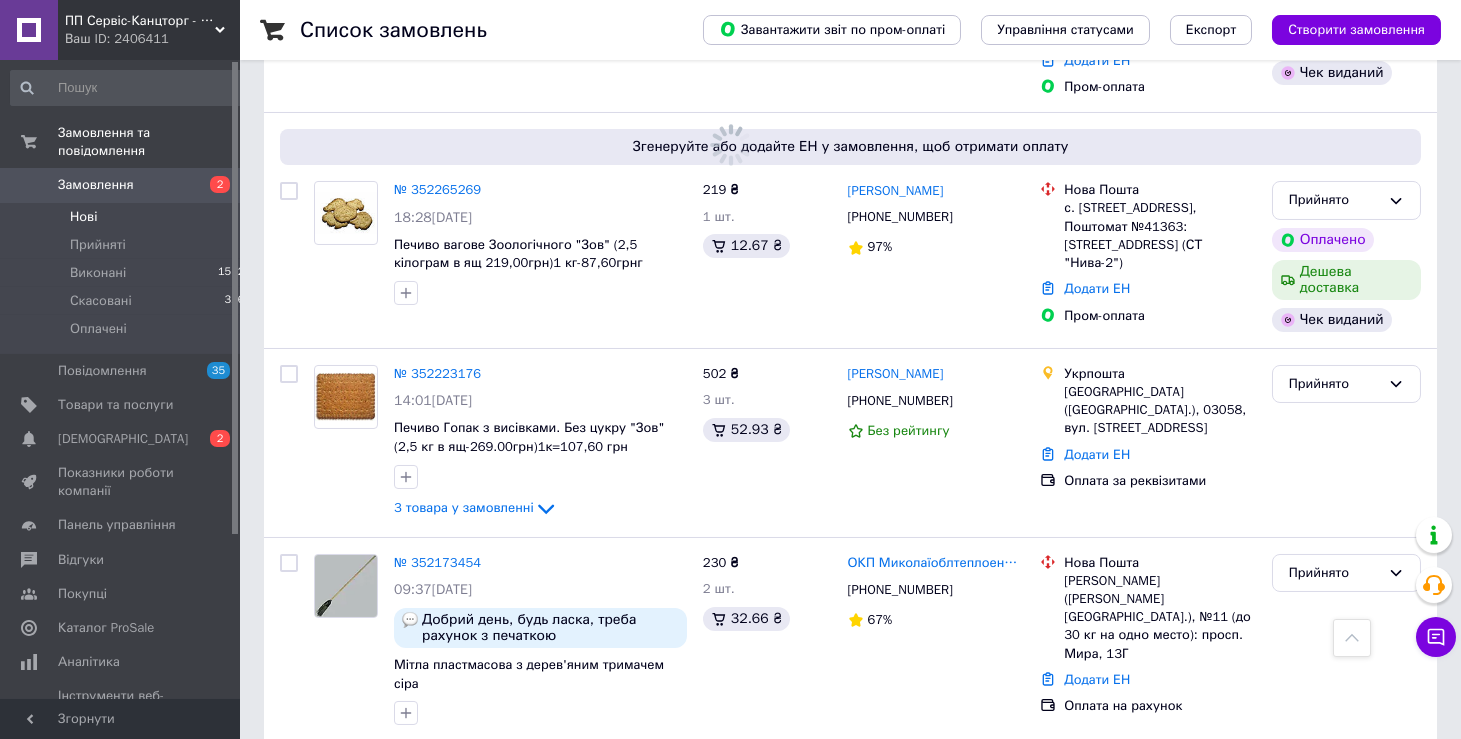 scroll, scrollTop: 0, scrollLeft: 0, axis: both 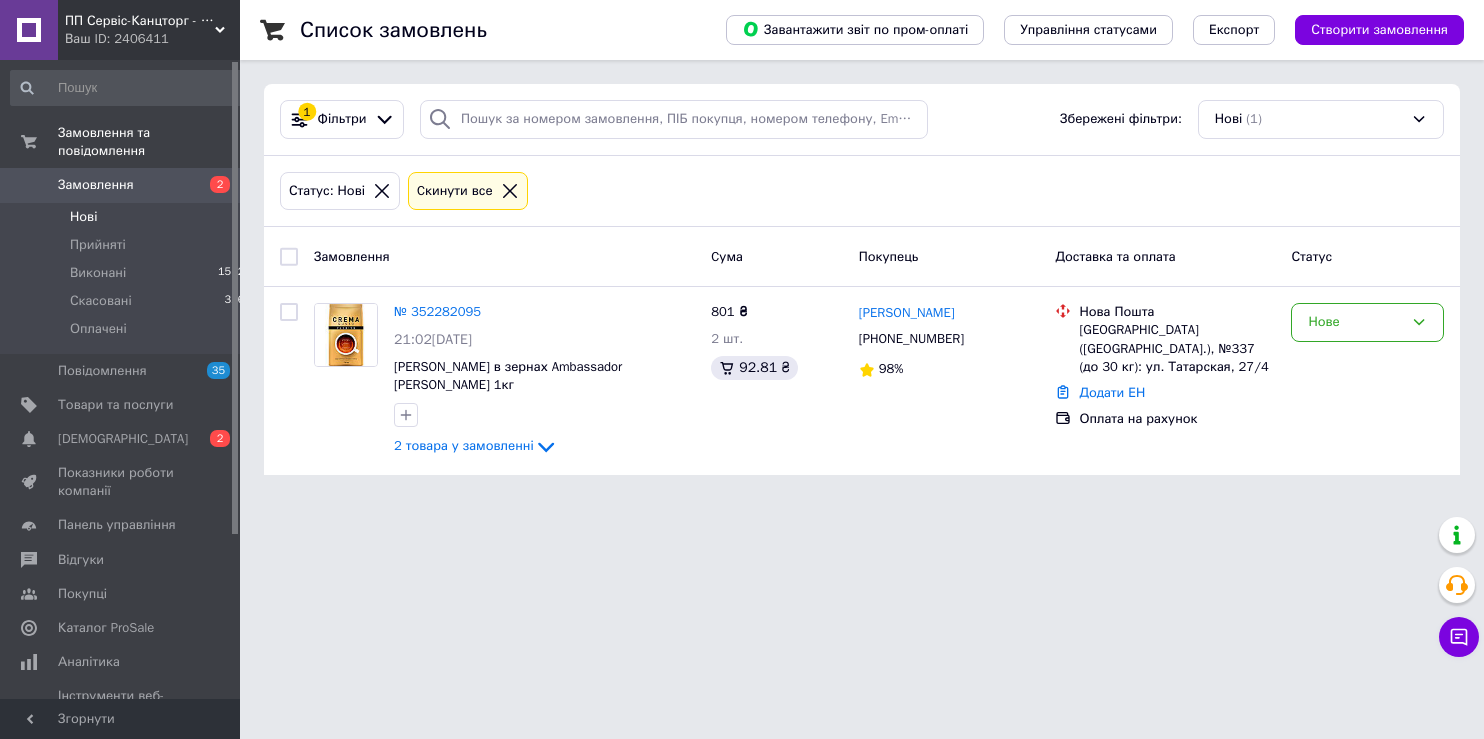 click on "Нові" at bounding box center [83, 217] 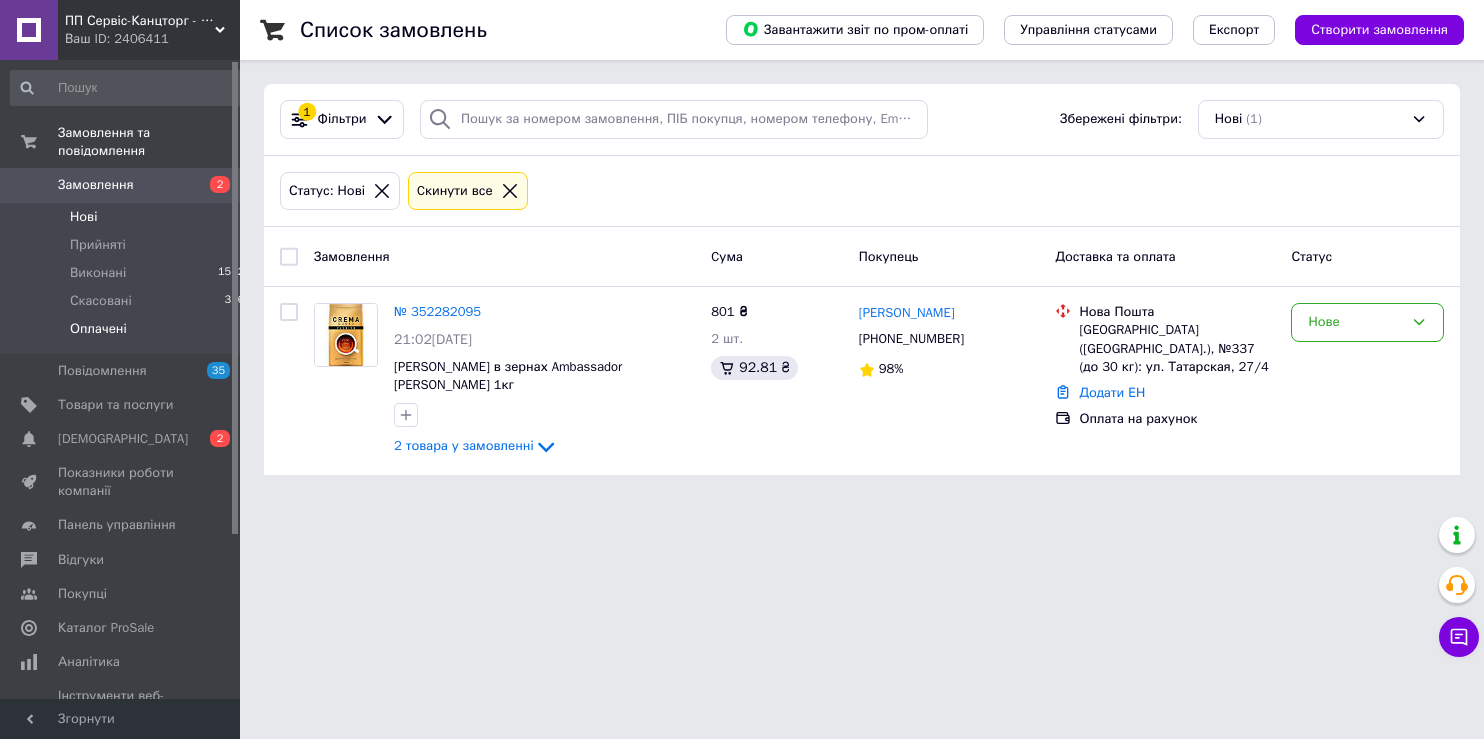 click on "Оплачені" at bounding box center (98, 329) 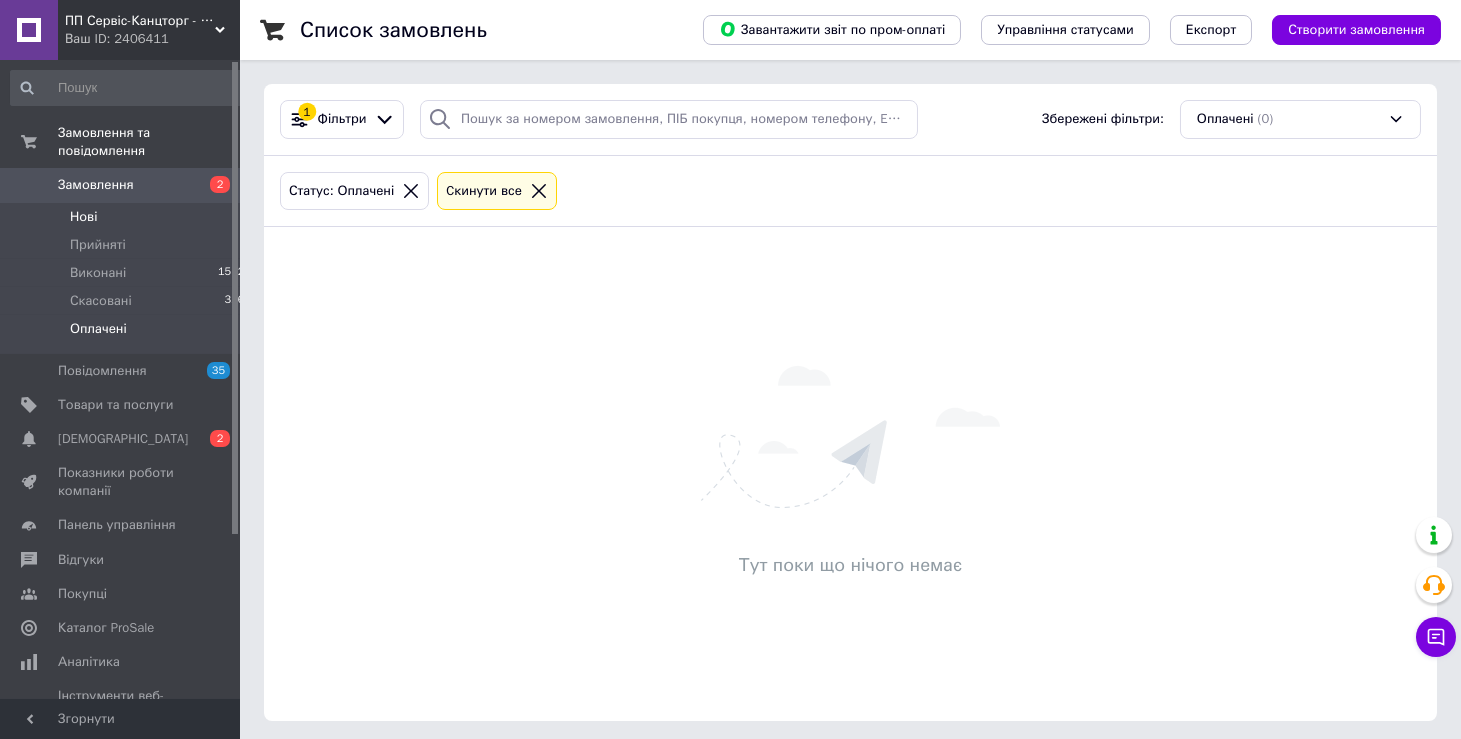 click on "Нові" at bounding box center (83, 217) 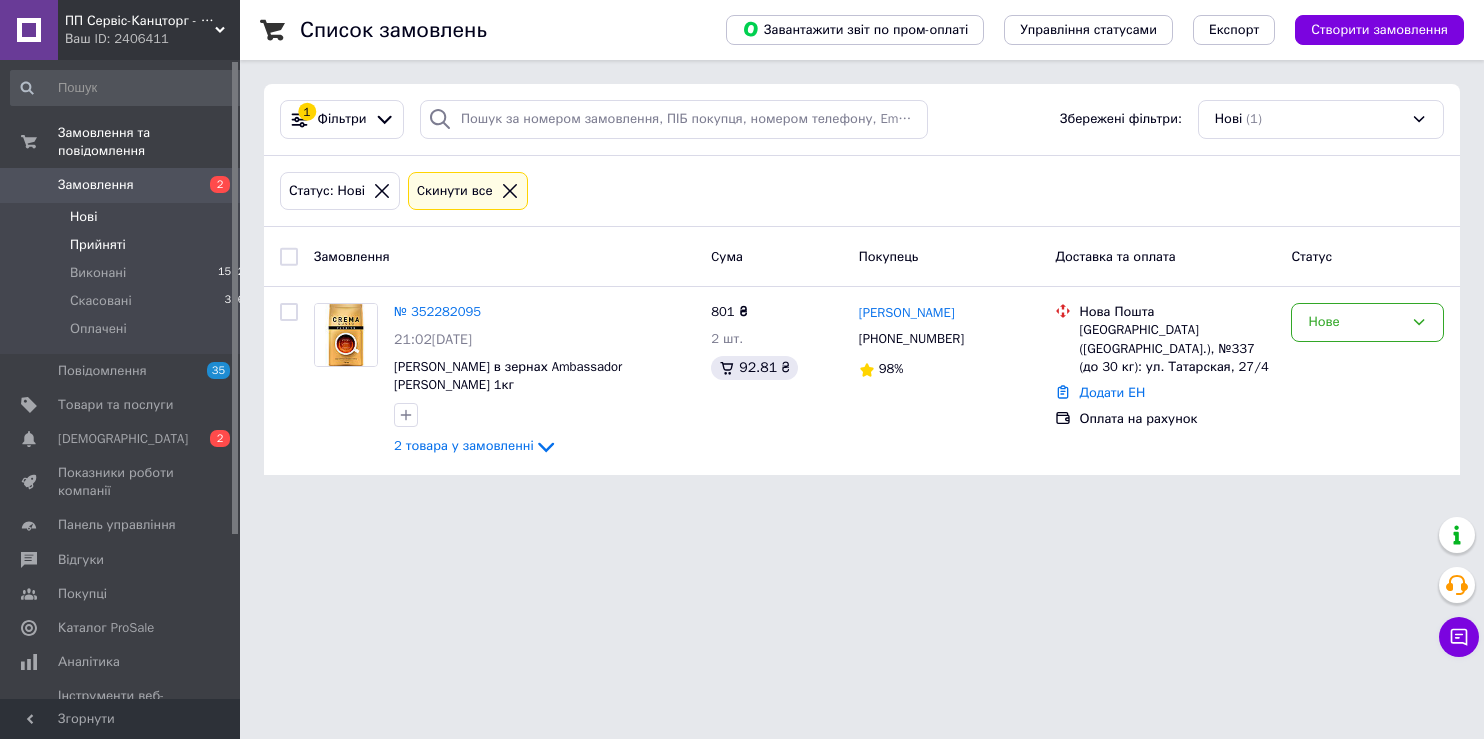 click on "Прийняті" at bounding box center (98, 245) 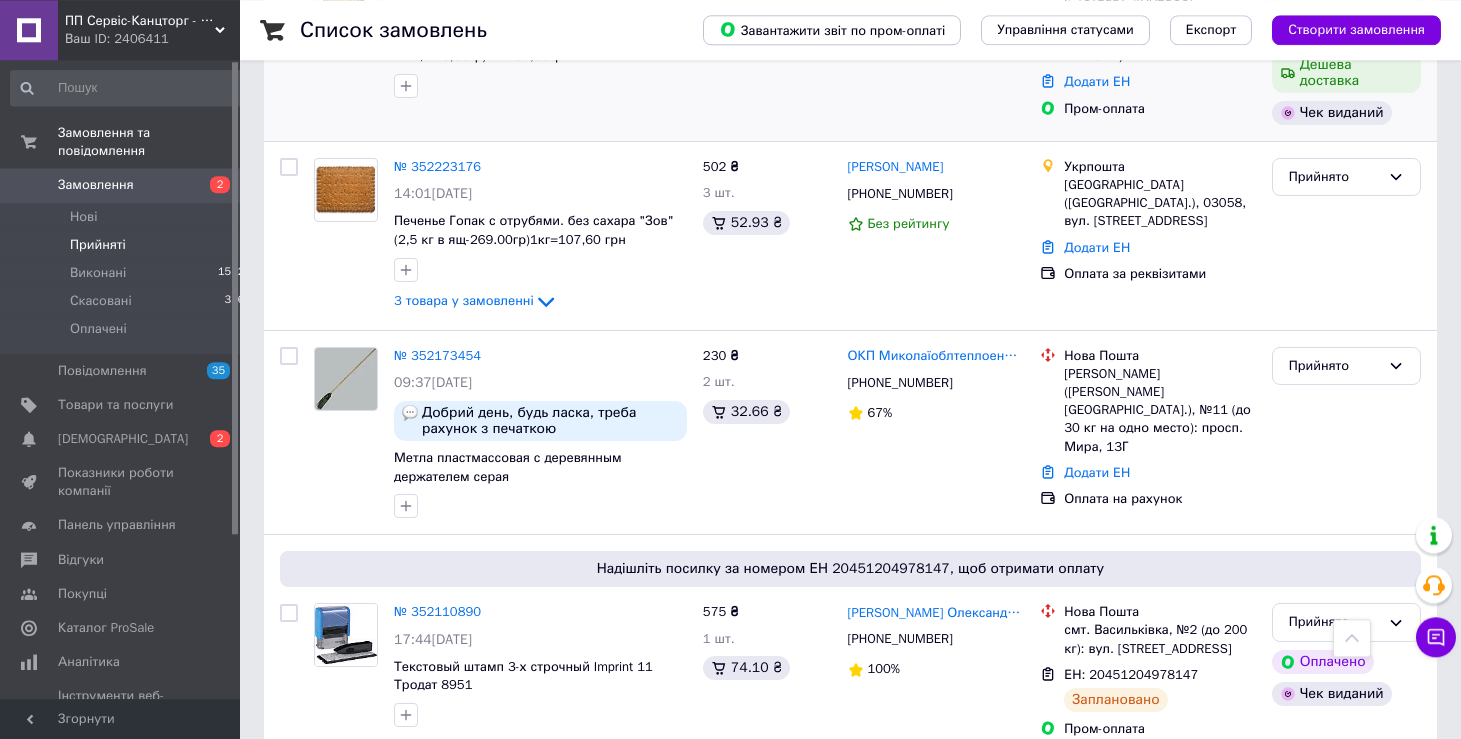 scroll, scrollTop: 1059, scrollLeft: 0, axis: vertical 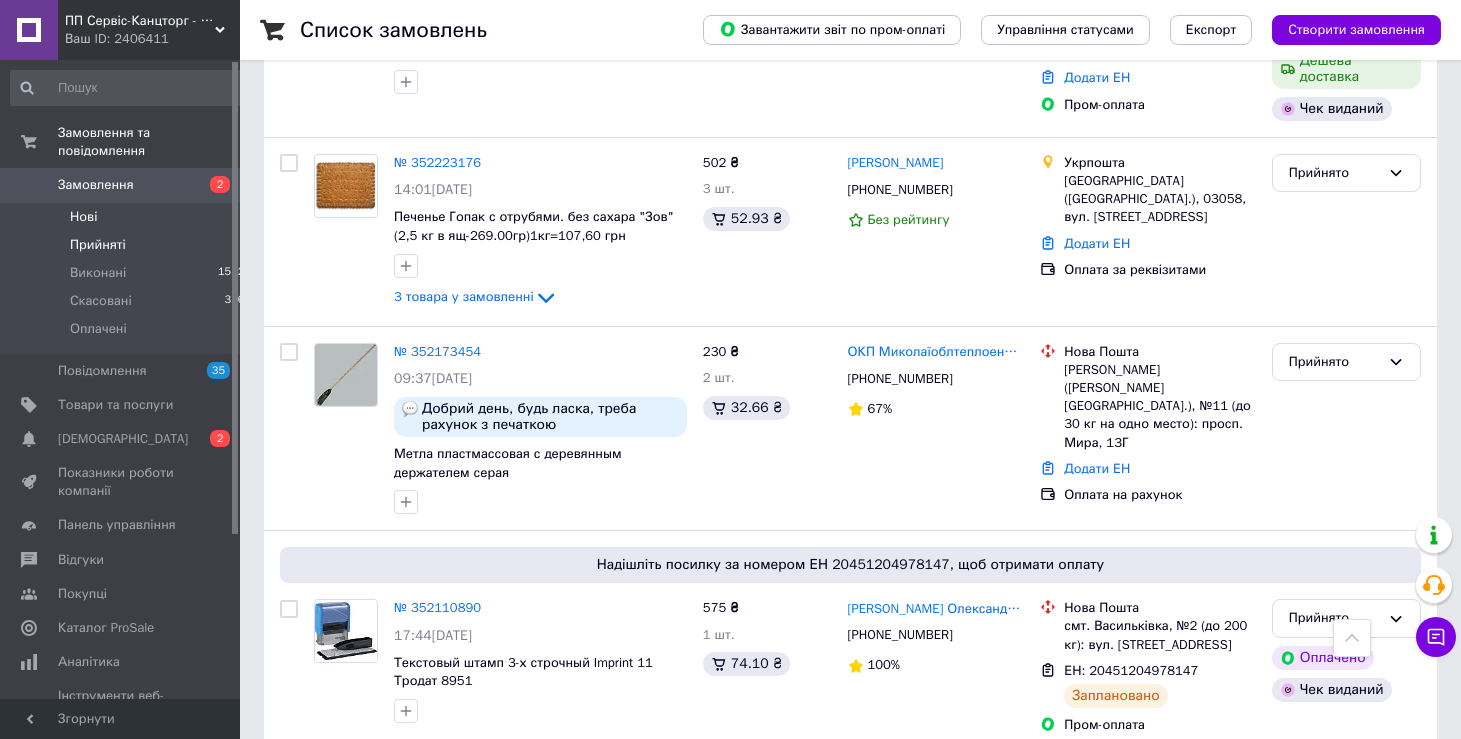 click on "Нові" at bounding box center (83, 217) 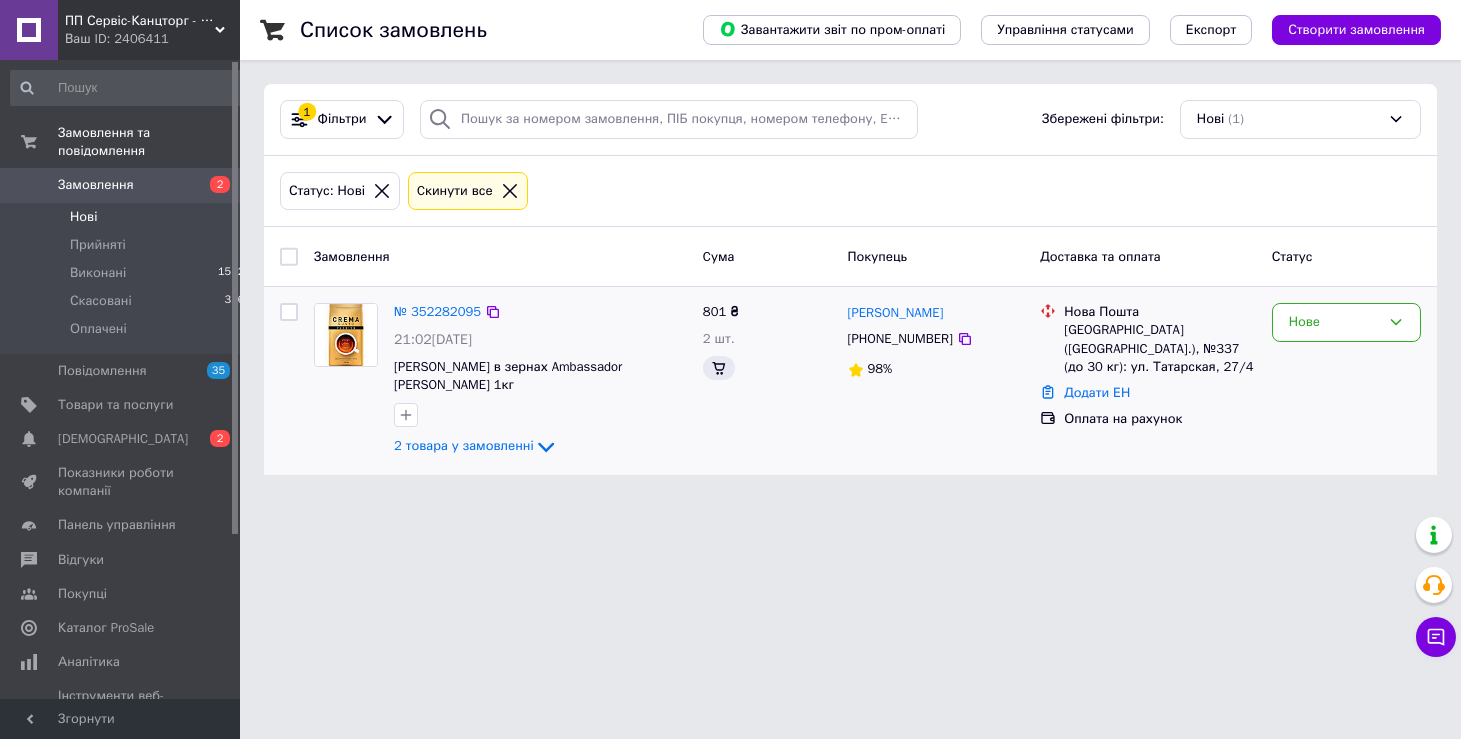 scroll, scrollTop: 0, scrollLeft: 0, axis: both 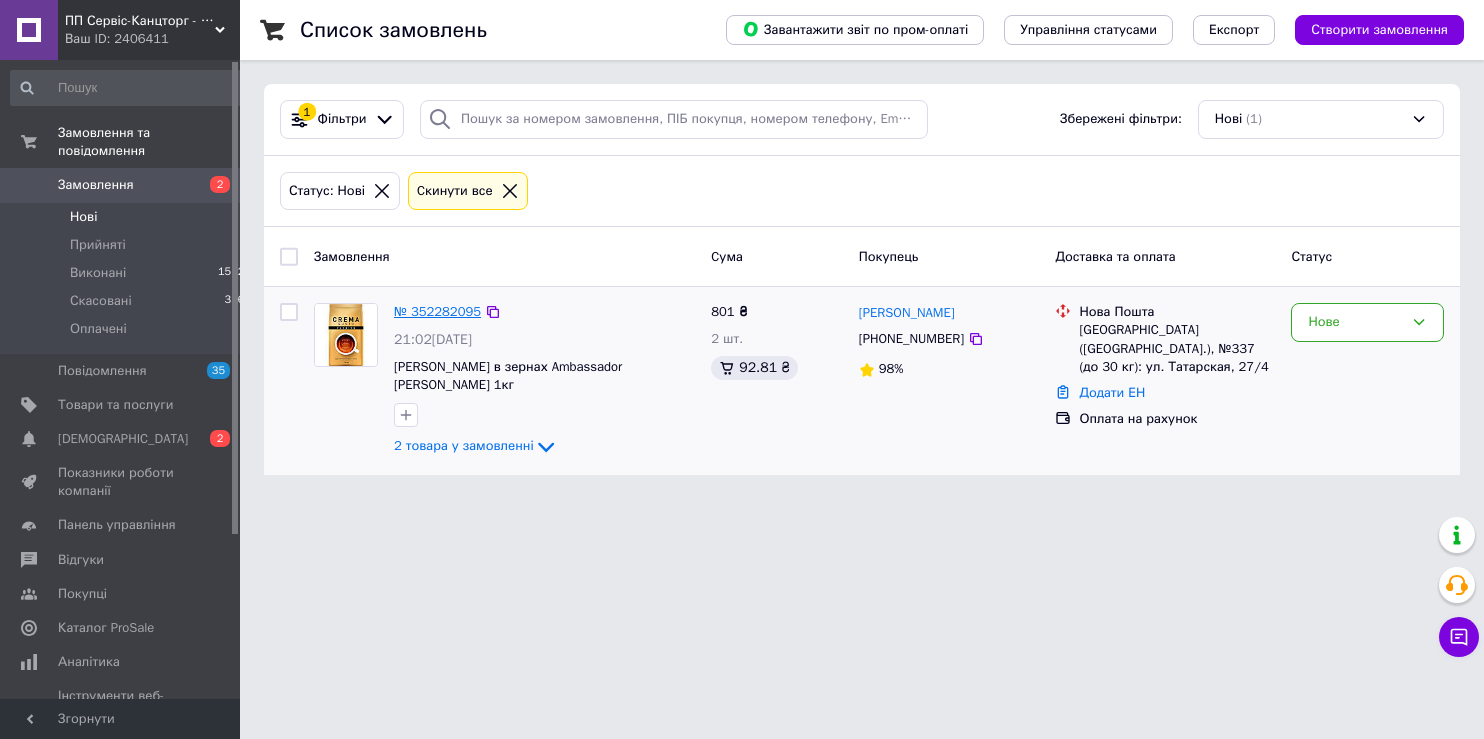 click on "№ 352282095" at bounding box center [437, 311] 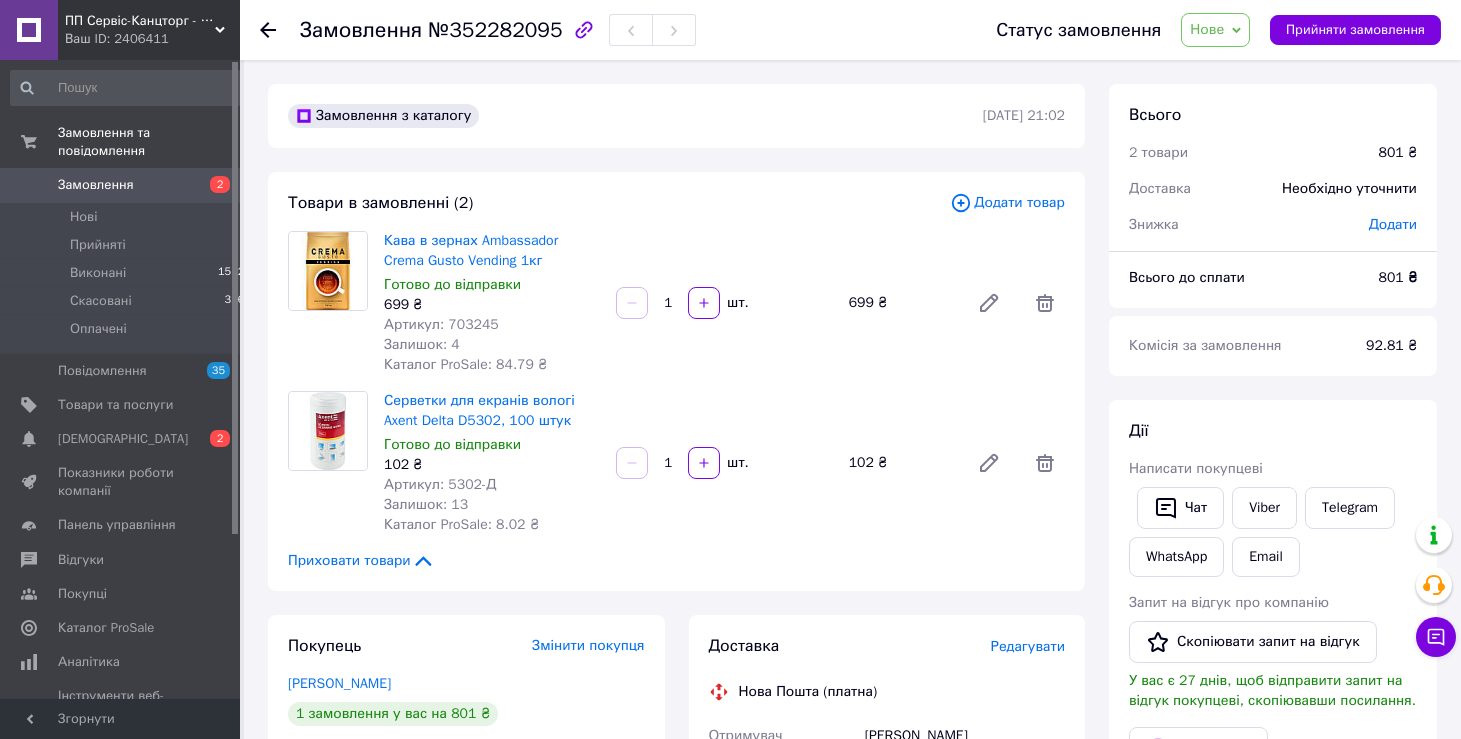 click 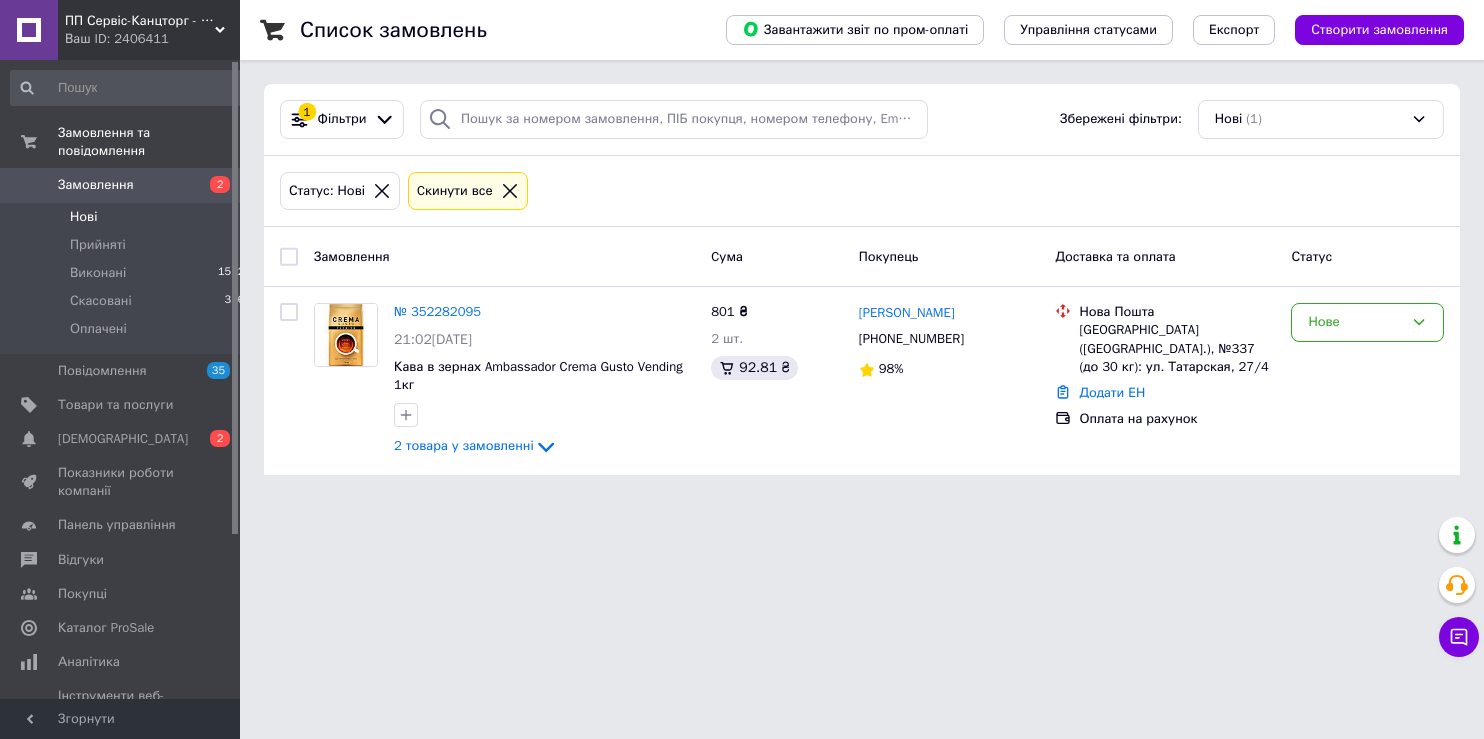 click on "Нові" at bounding box center [83, 217] 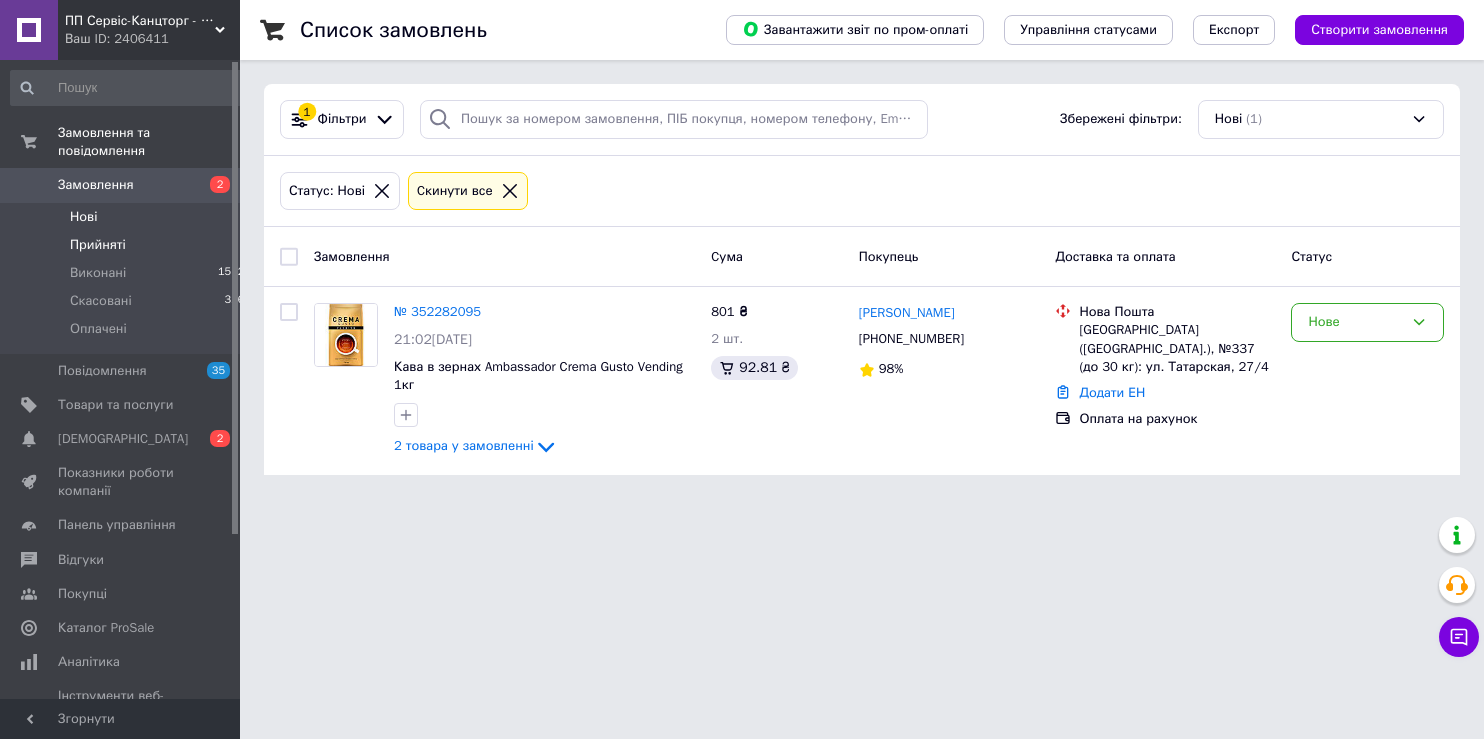click on "Прийняті" at bounding box center (98, 245) 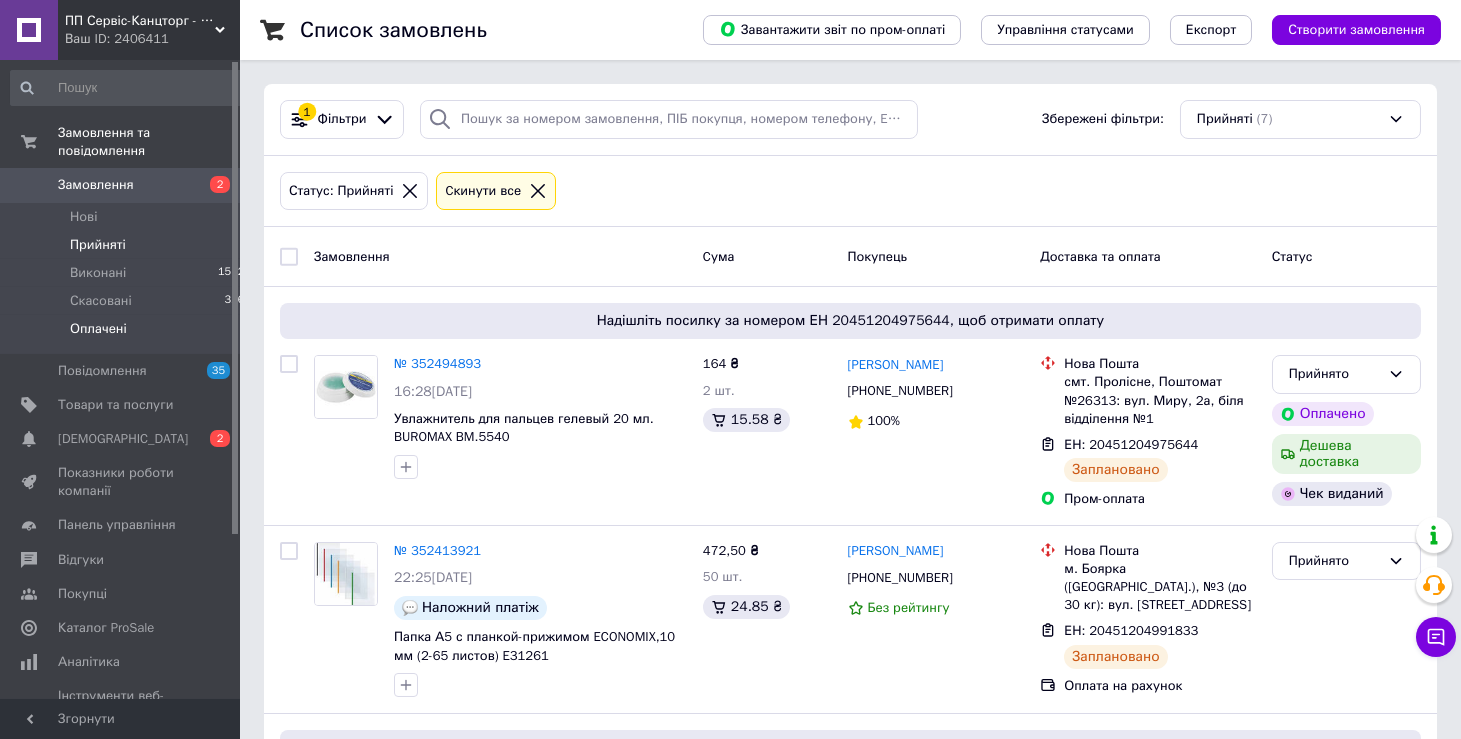 click on "Оплачені" at bounding box center [98, 329] 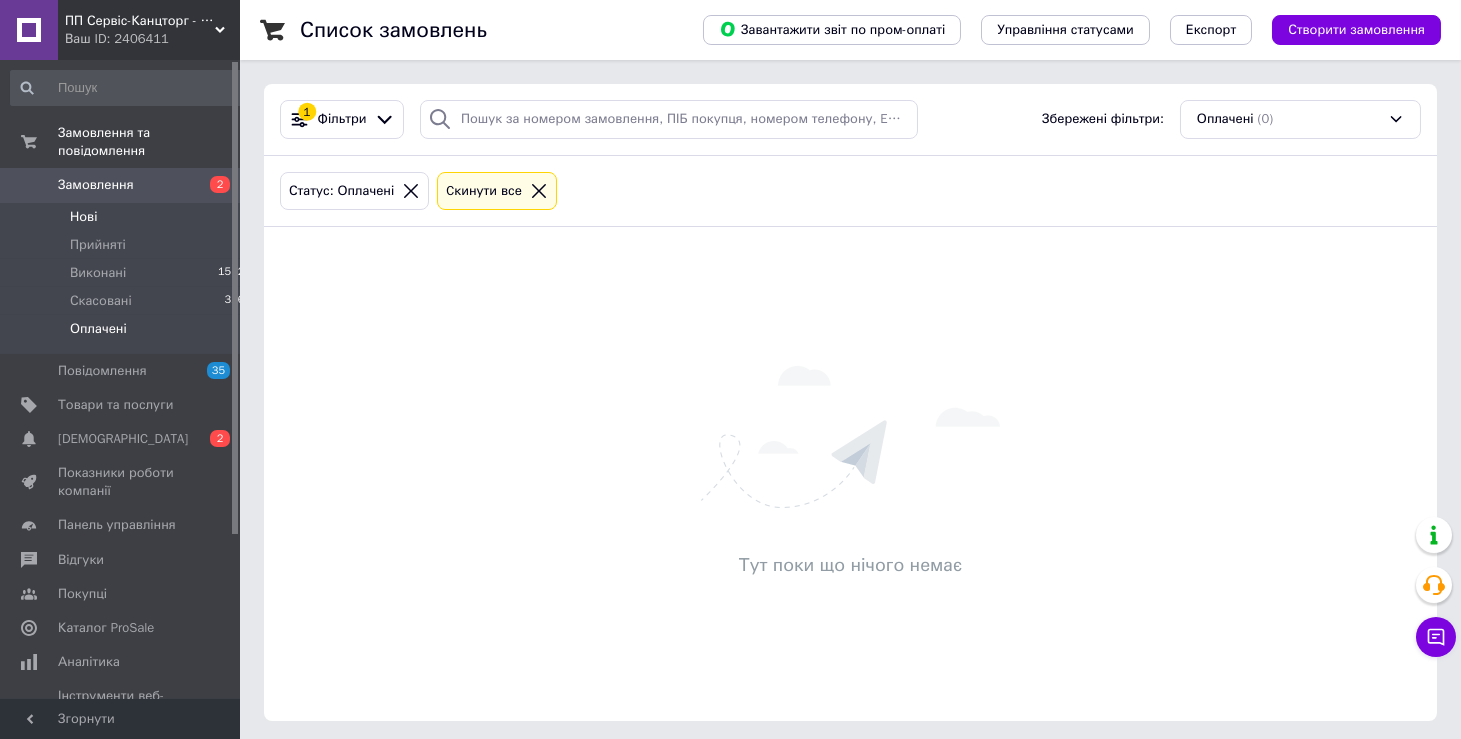 click on "Нові" at bounding box center [83, 217] 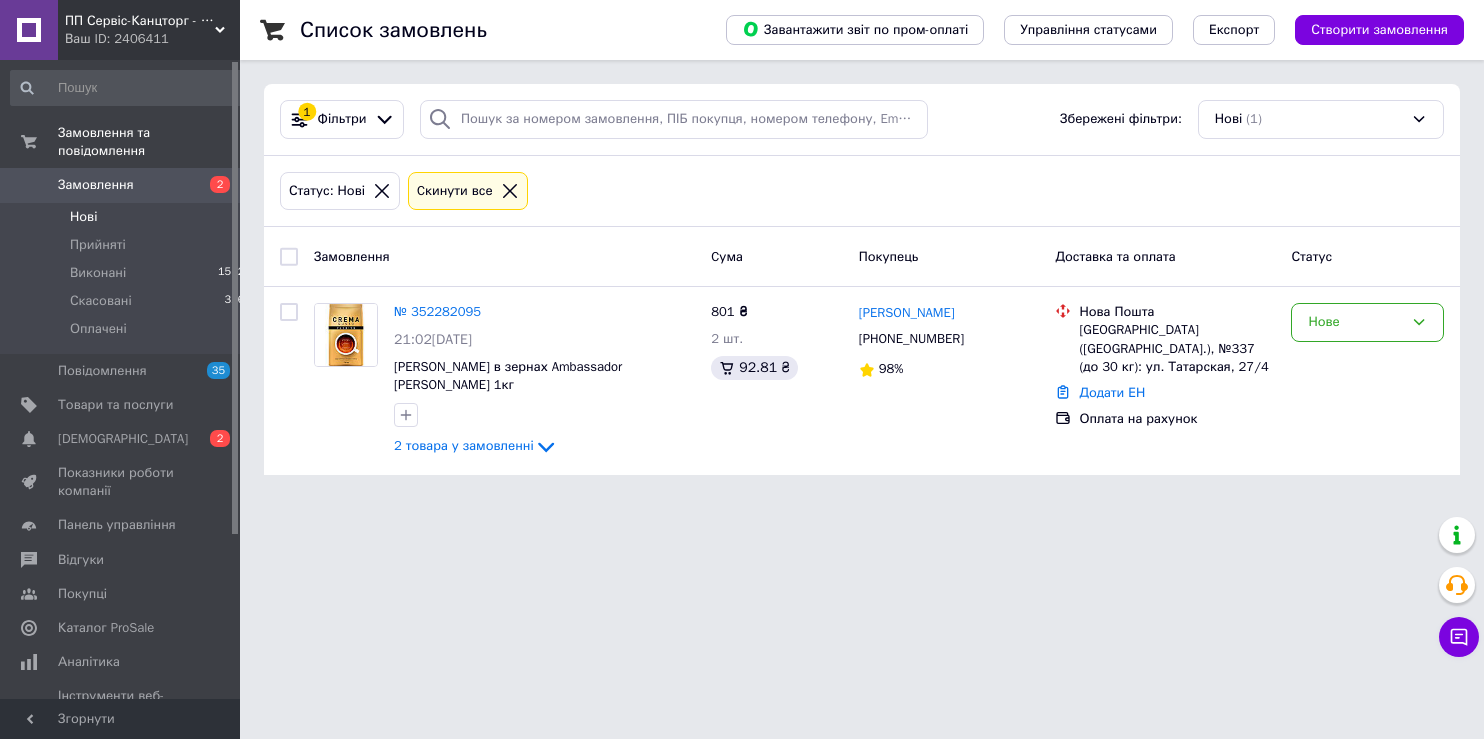 click on "Нові" at bounding box center (83, 217) 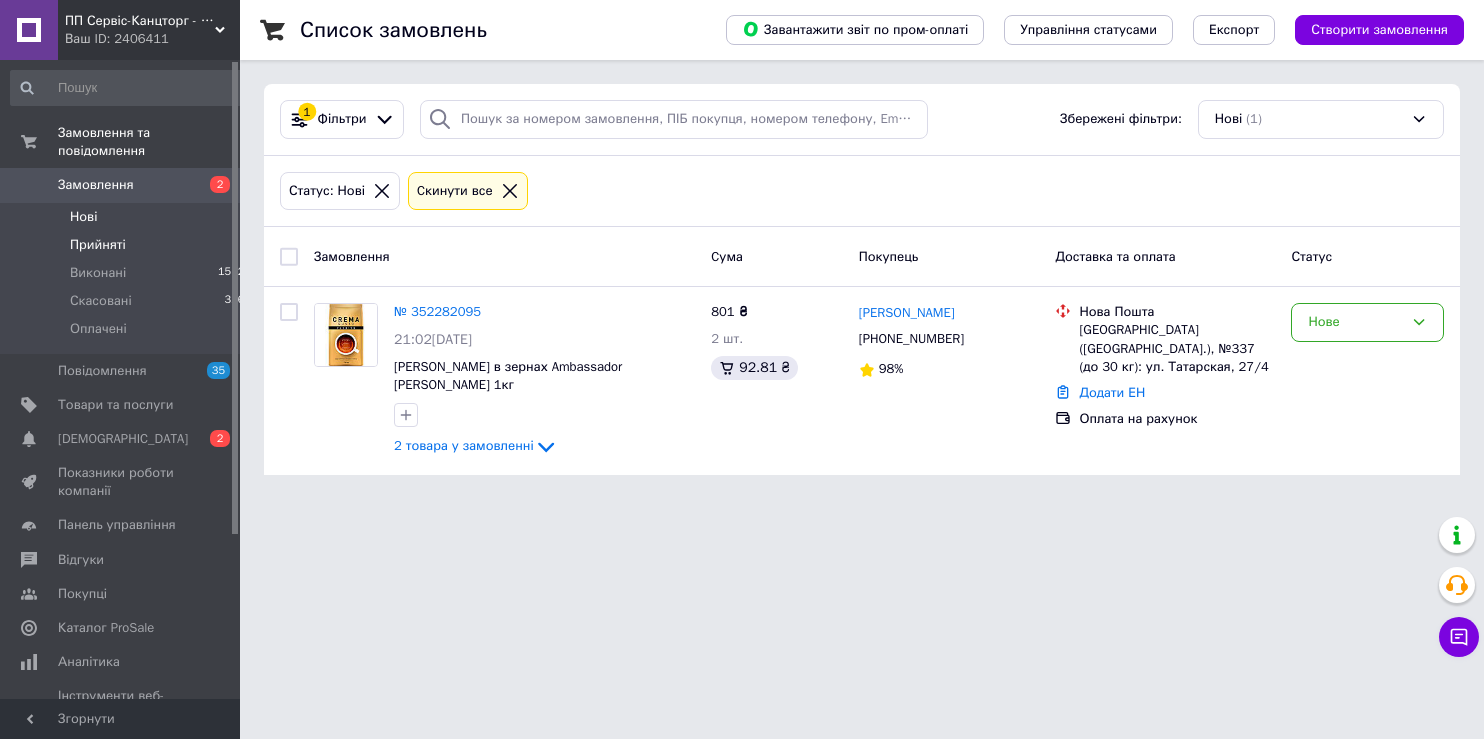 click on "Прийняті" at bounding box center [98, 245] 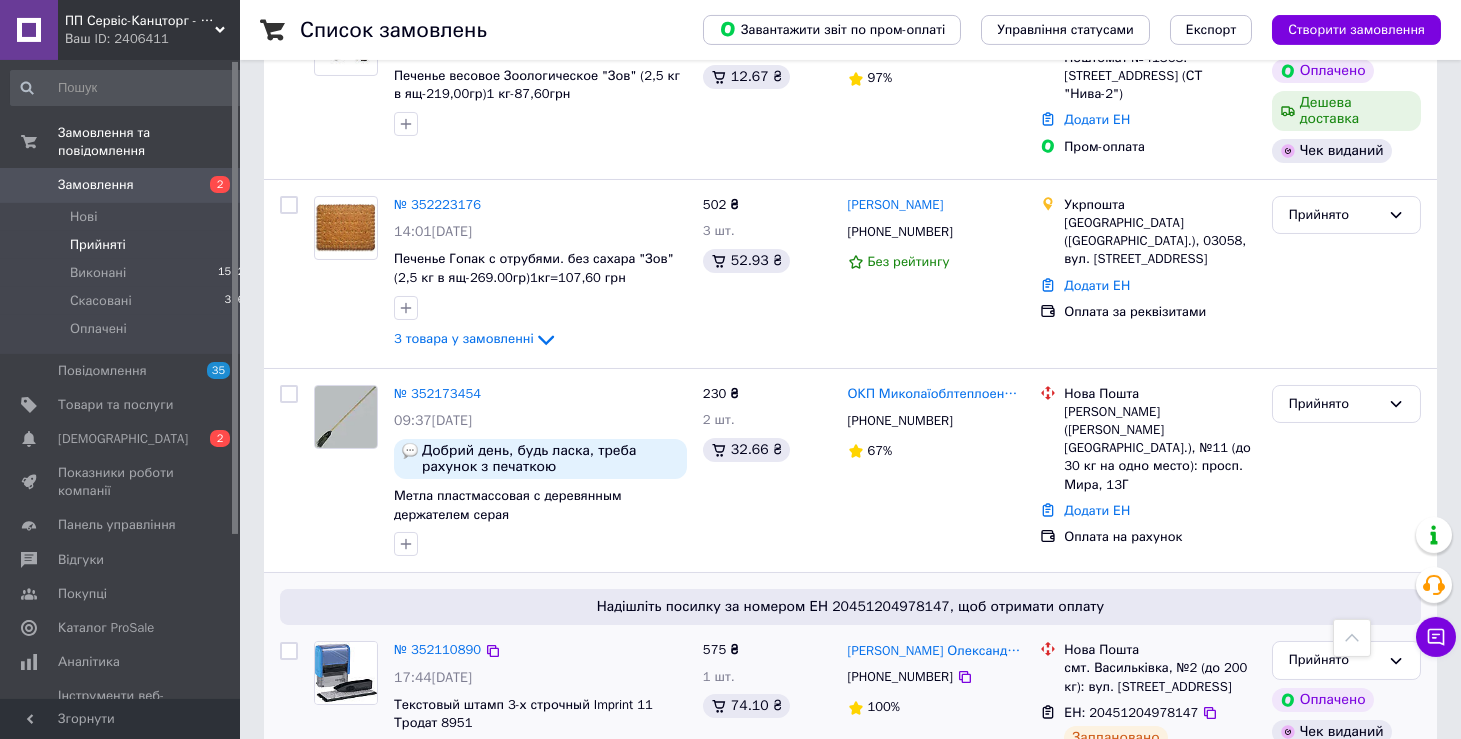 scroll, scrollTop: 1059, scrollLeft: 0, axis: vertical 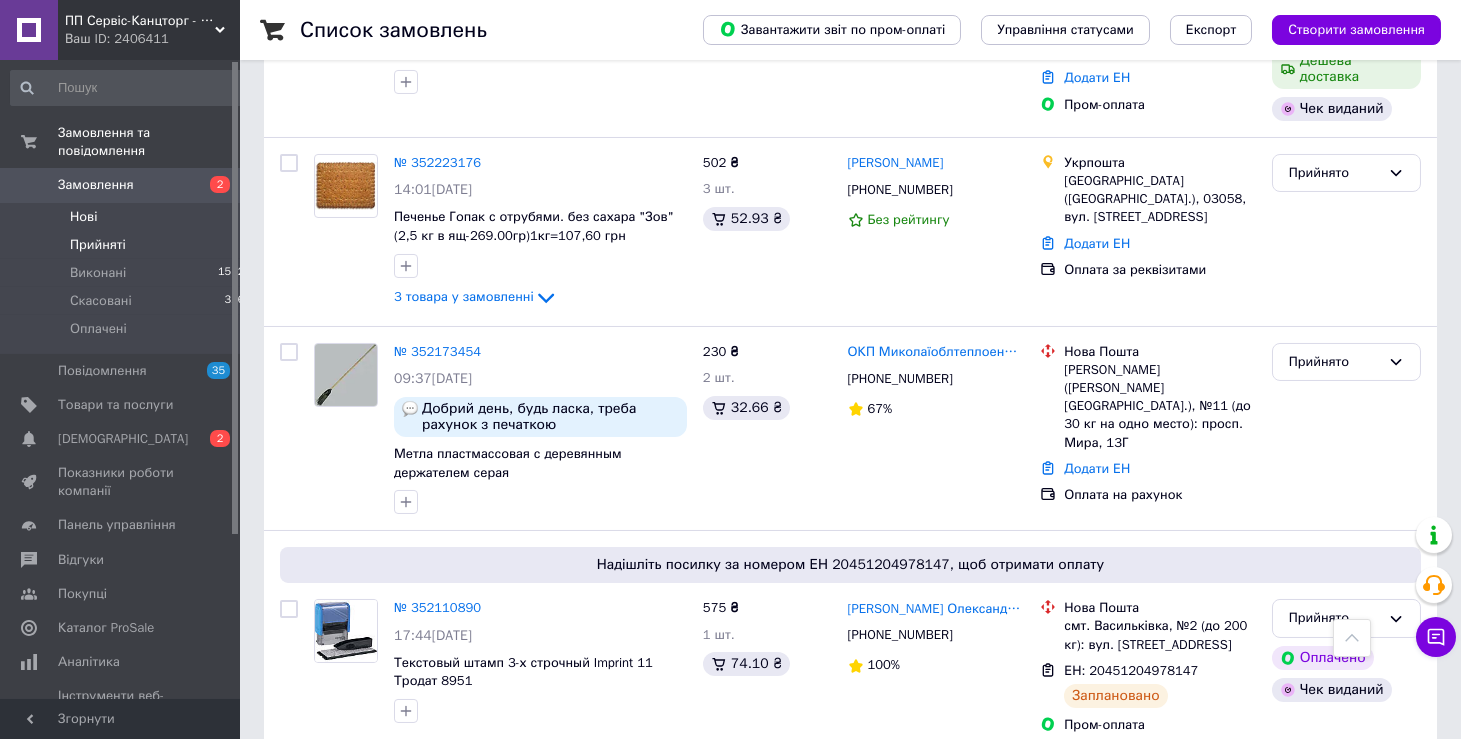 click on "Нові" at bounding box center [83, 217] 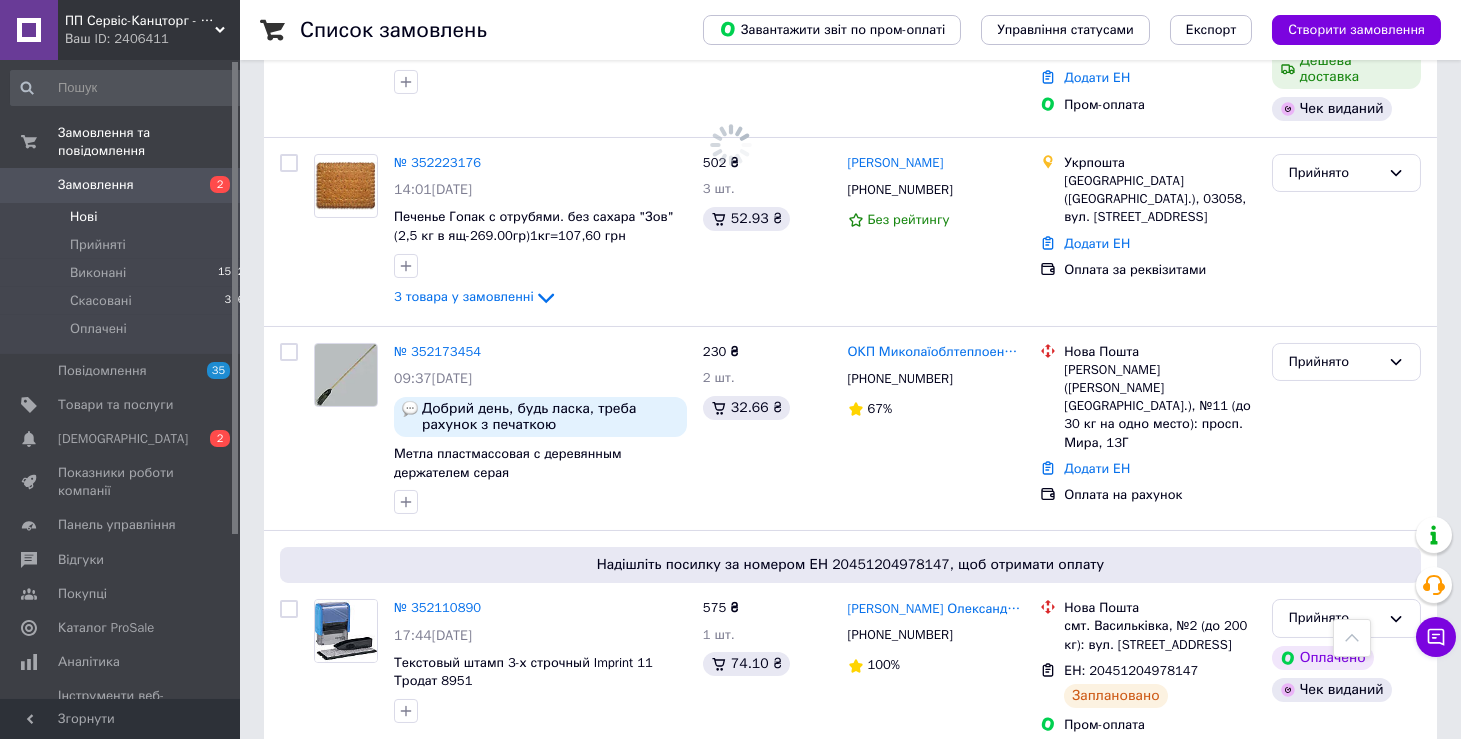scroll, scrollTop: 0, scrollLeft: 0, axis: both 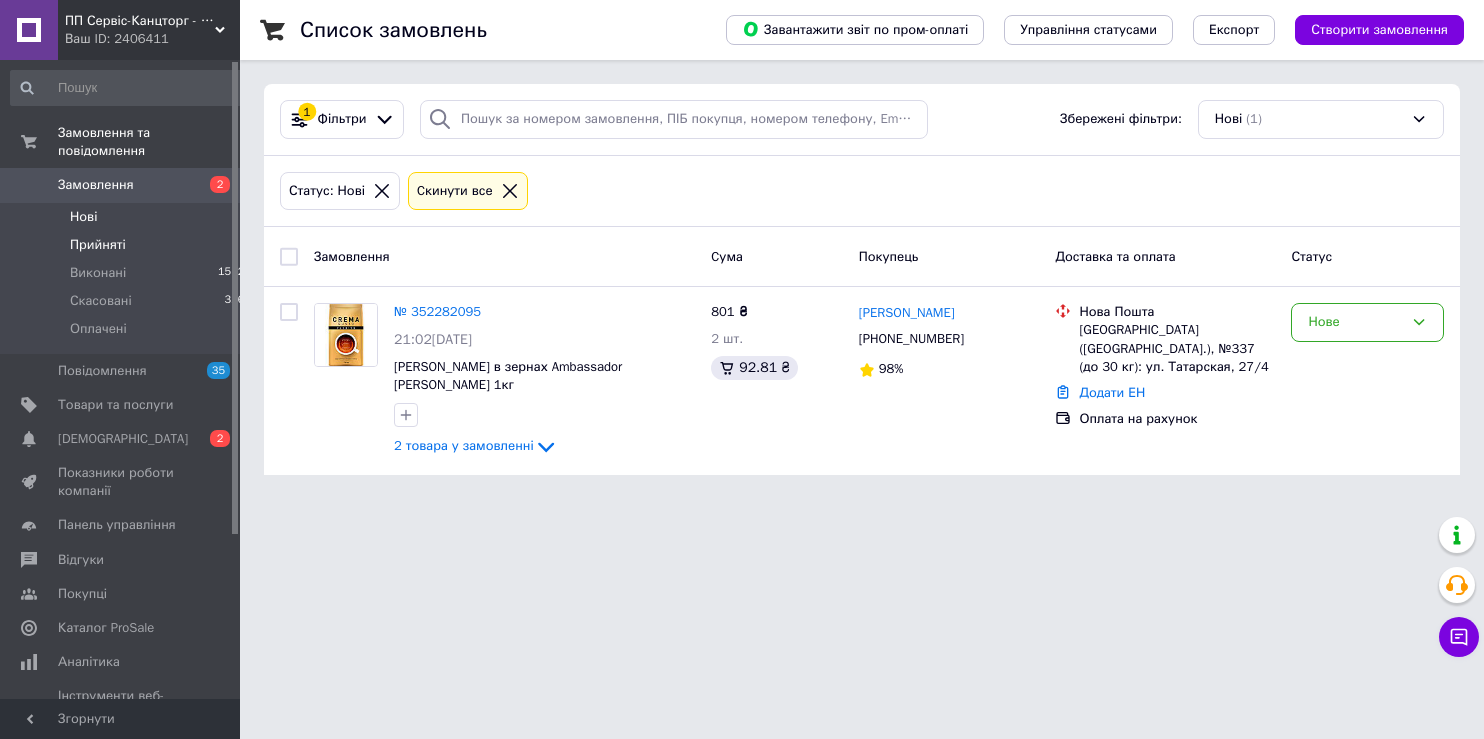 click on "Прийняті" at bounding box center (98, 245) 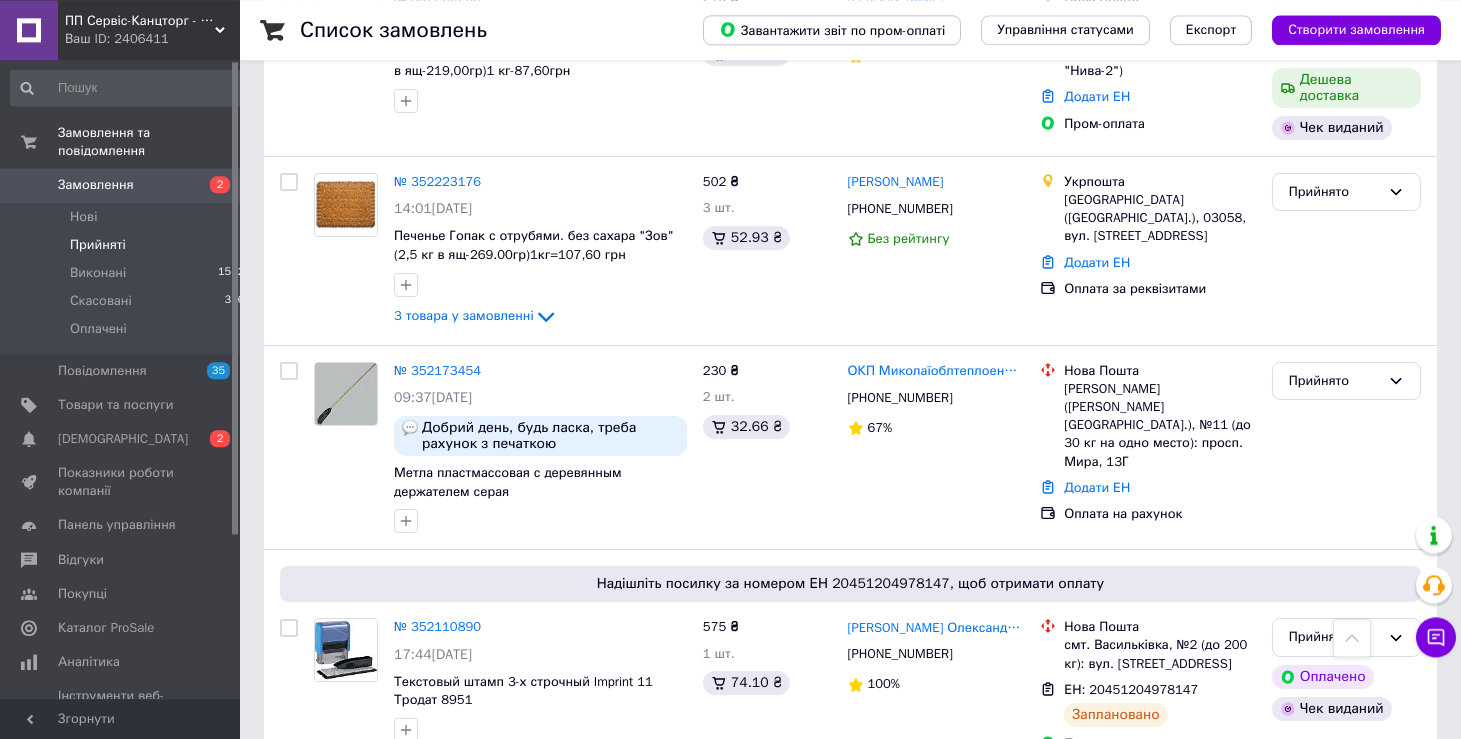 scroll, scrollTop: 1059, scrollLeft: 0, axis: vertical 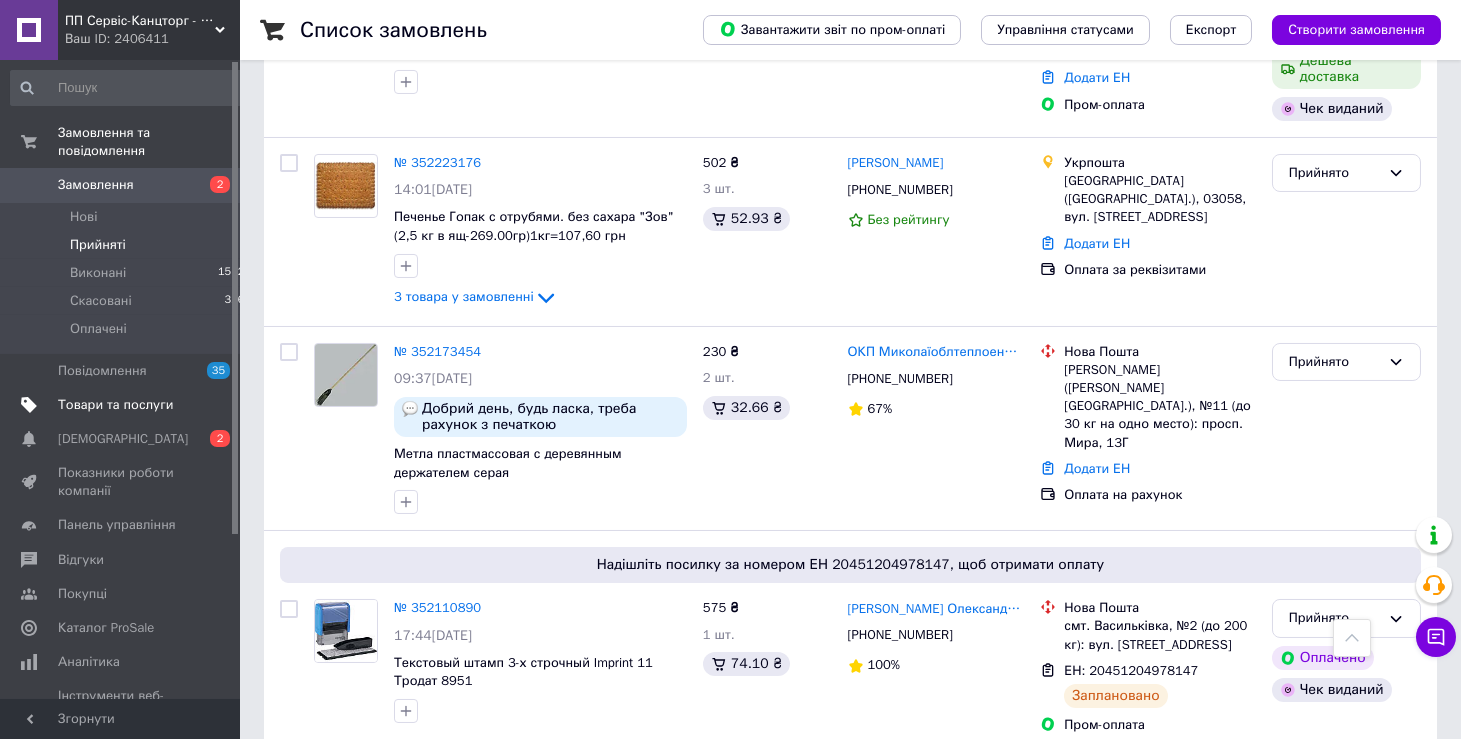 click on "Товари та послуги" at bounding box center (115, 405) 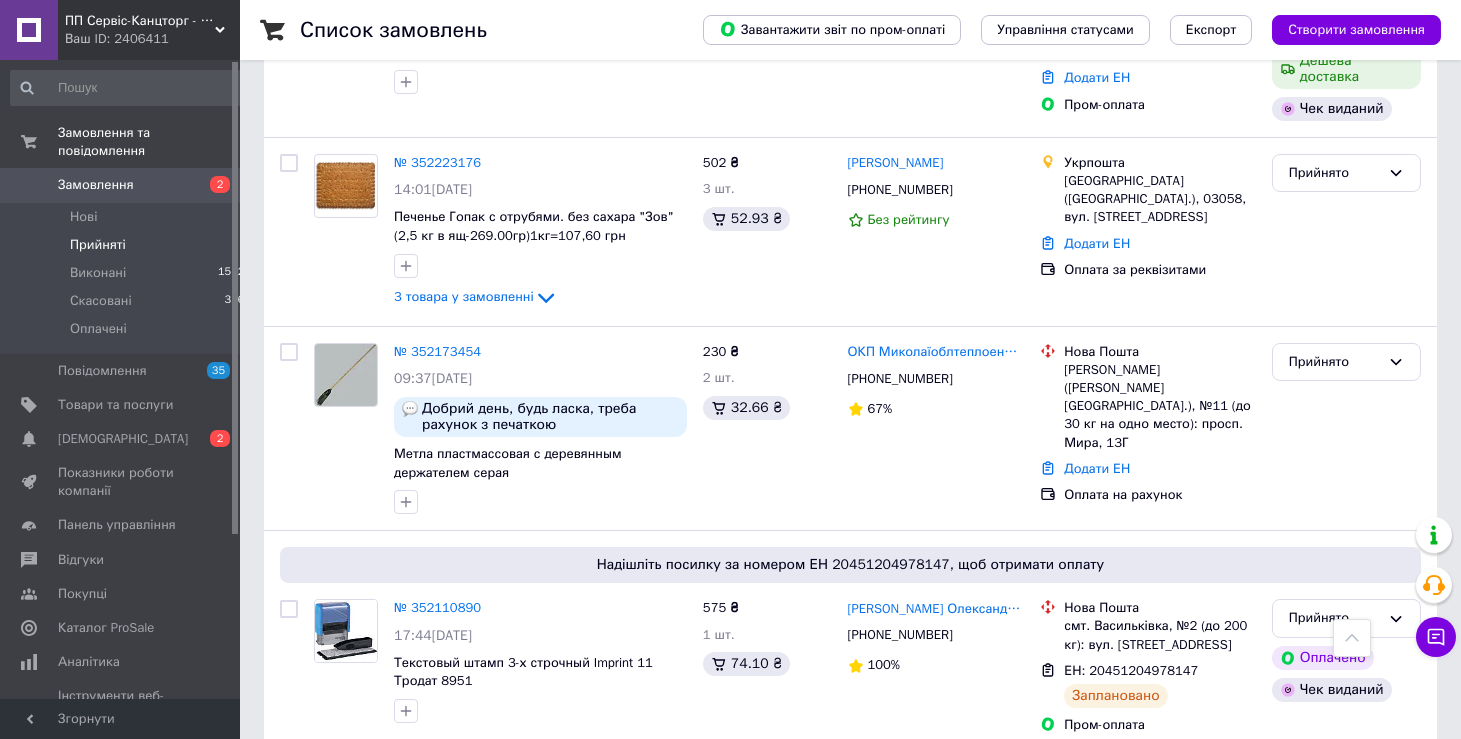 scroll, scrollTop: 0, scrollLeft: 0, axis: both 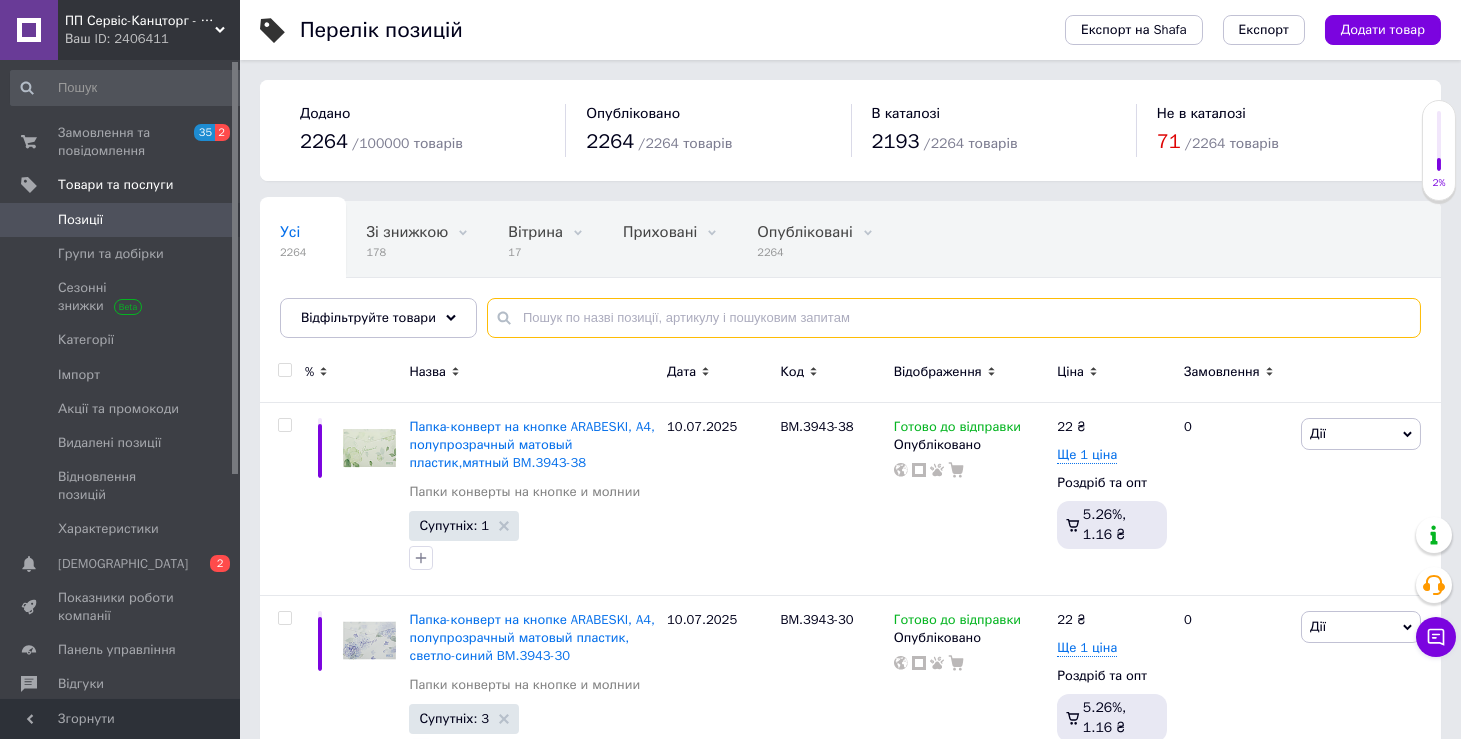 click at bounding box center [954, 318] 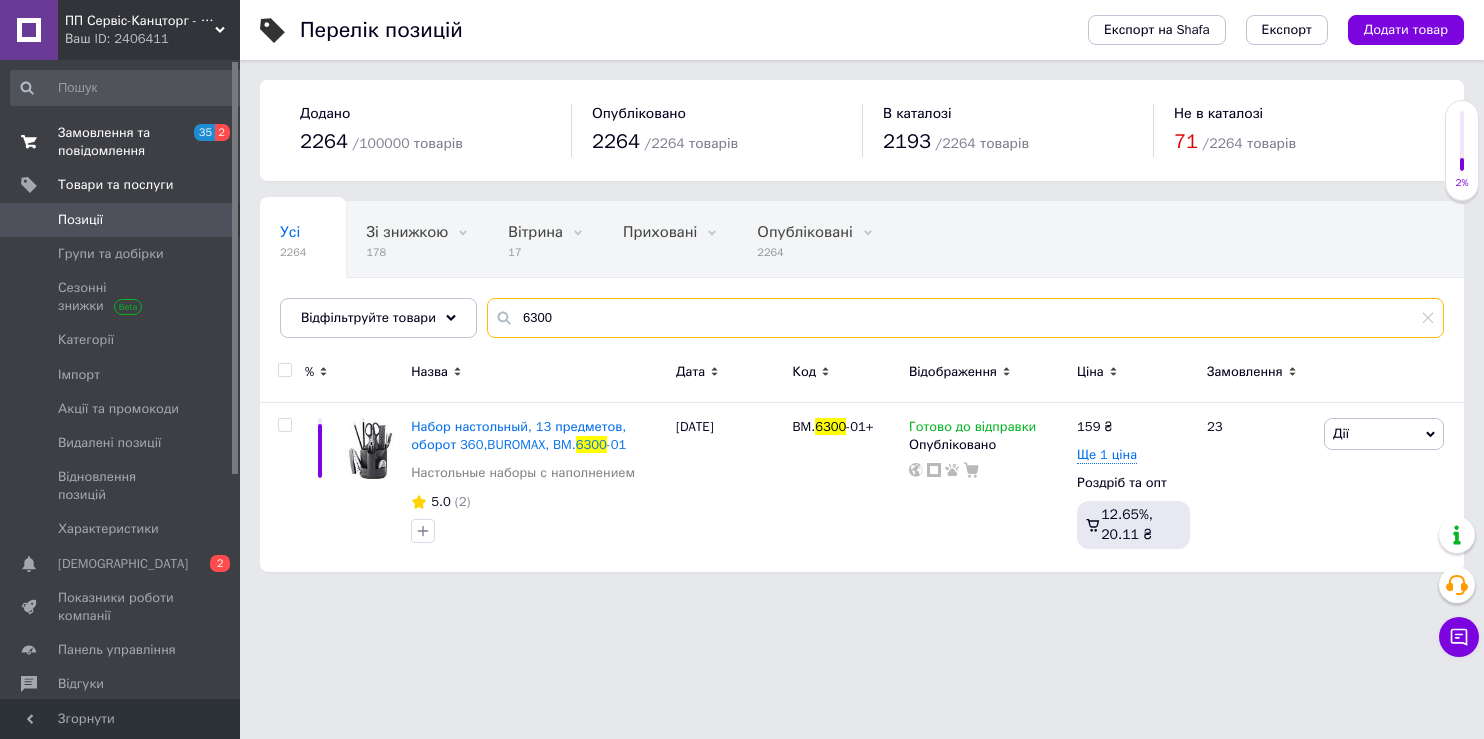 type on "6300" 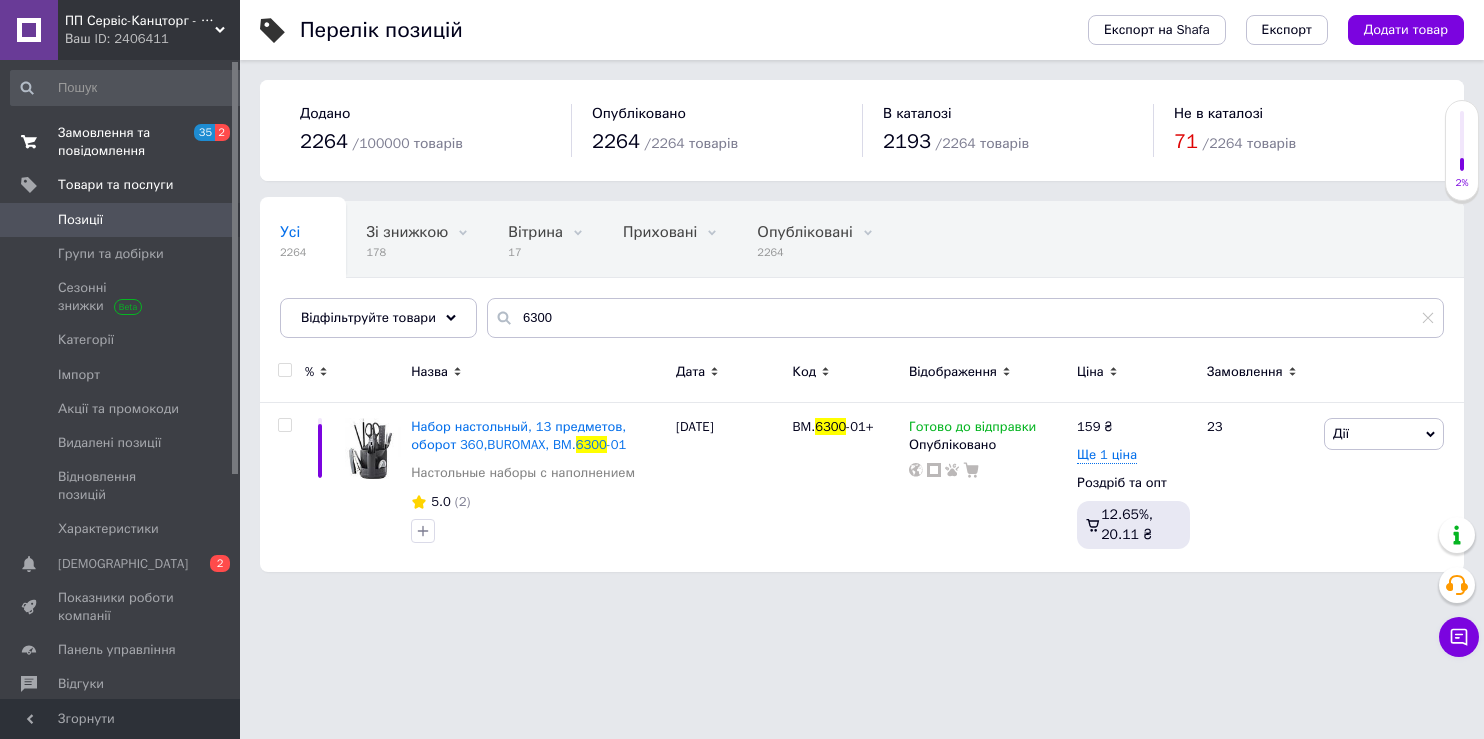 click on "Замовлення та повідомлення" at bounding box center [121, 142] 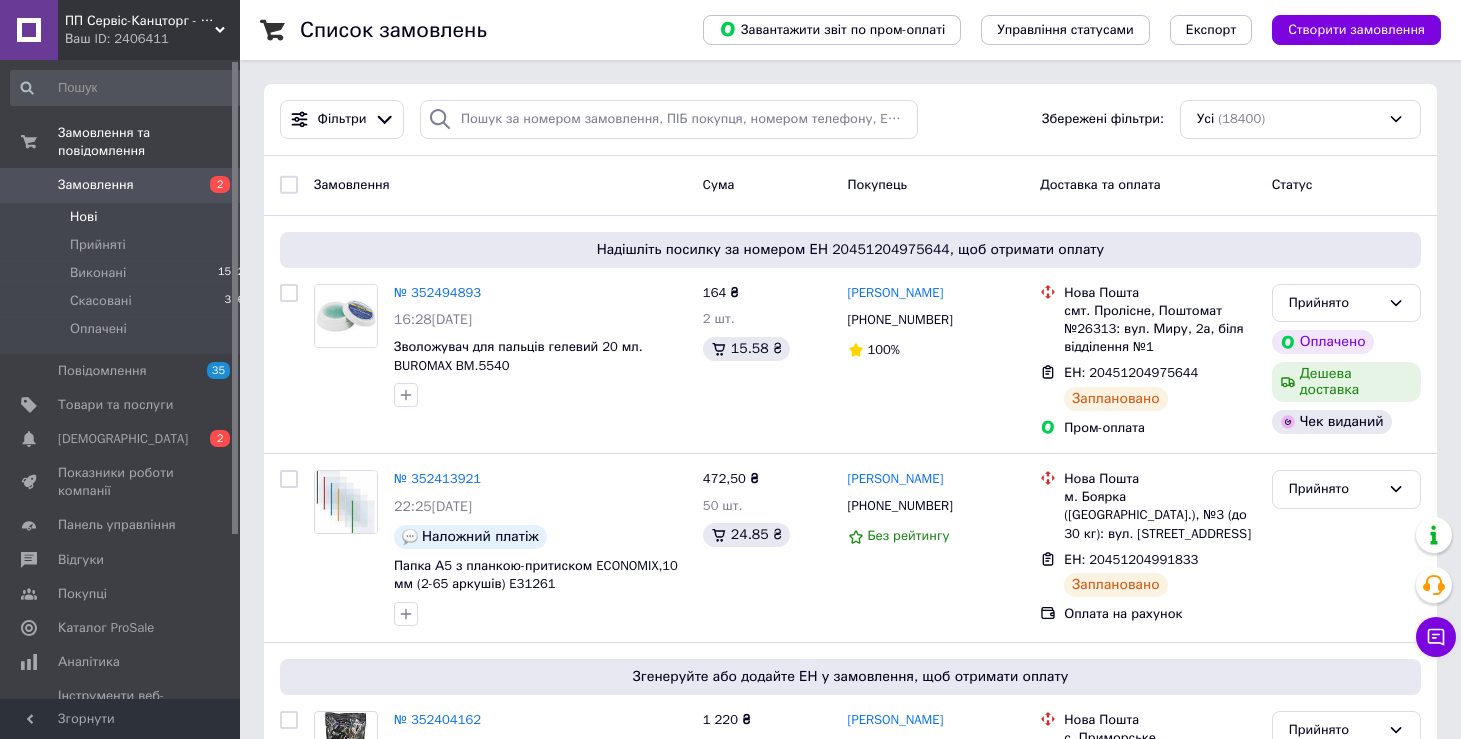 click on "Нові" at bounding box center [83, 217] 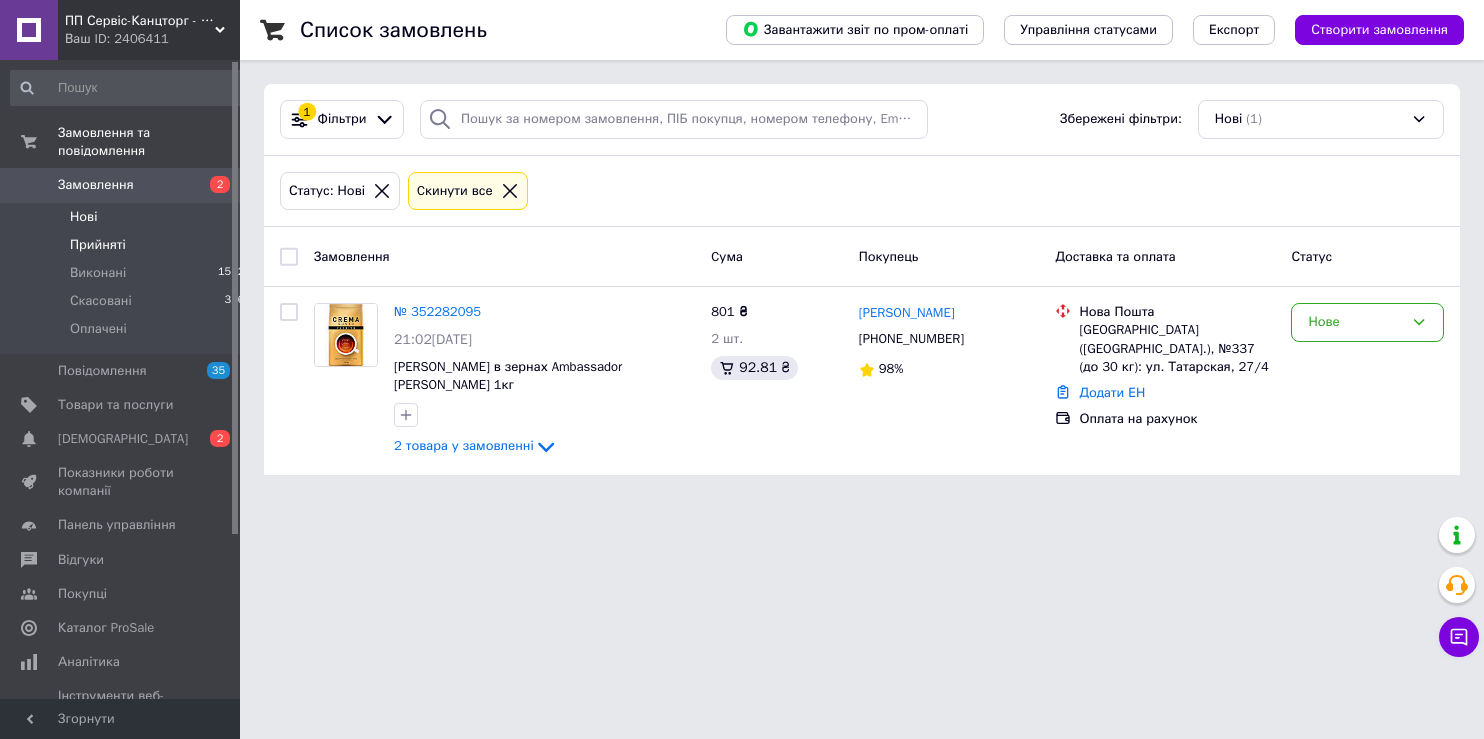 click on "Прийняті" at bounding box center [98, 245] 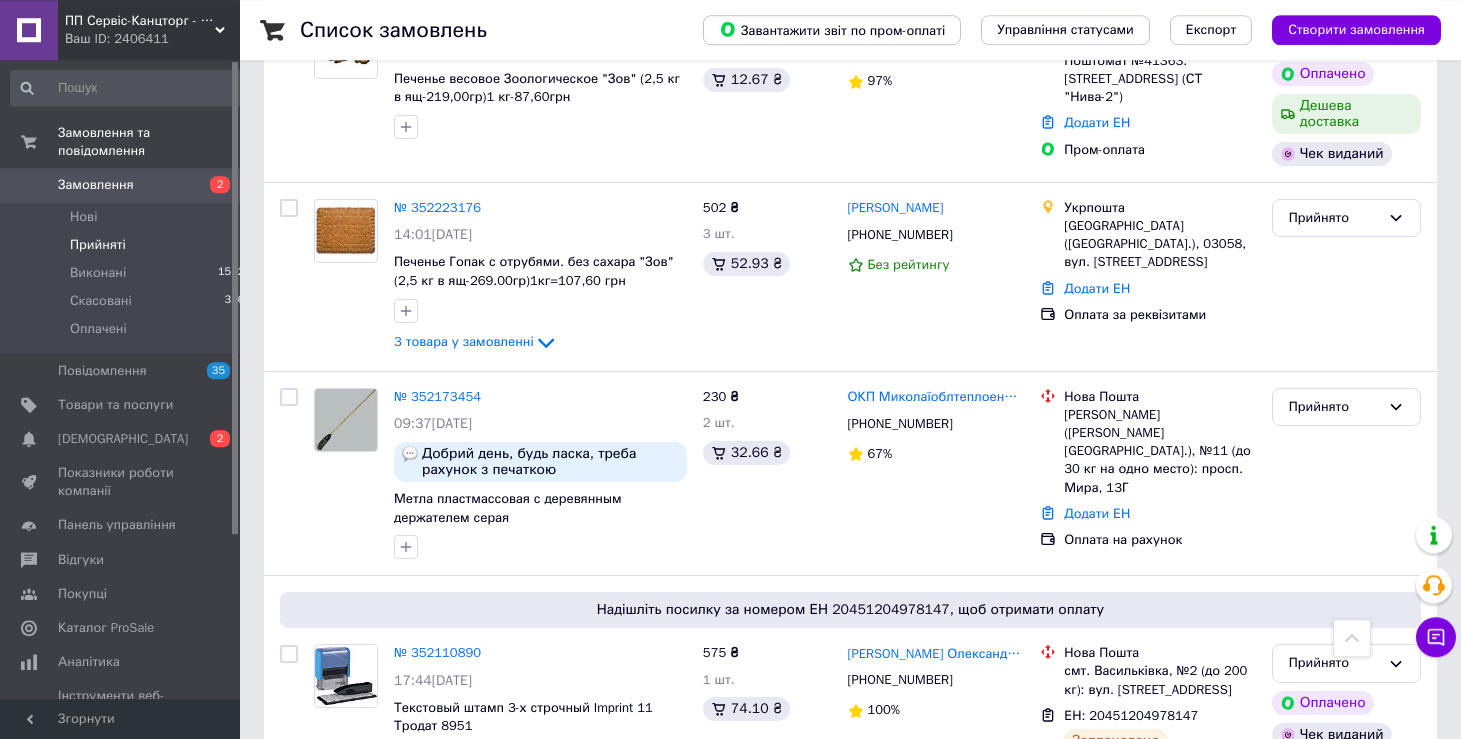 scroll, scrollTop: 1059, scrollLeft: 0, axis: vertical 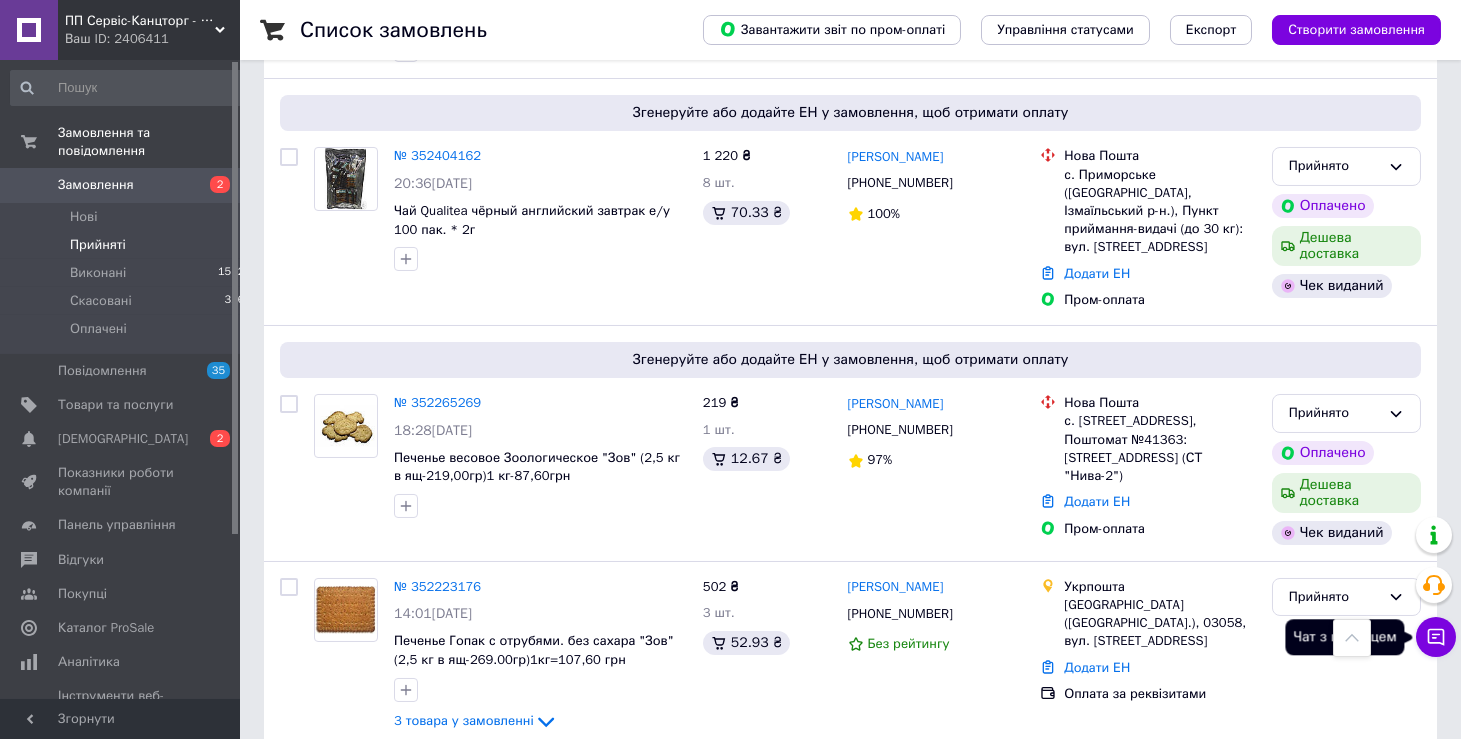 click 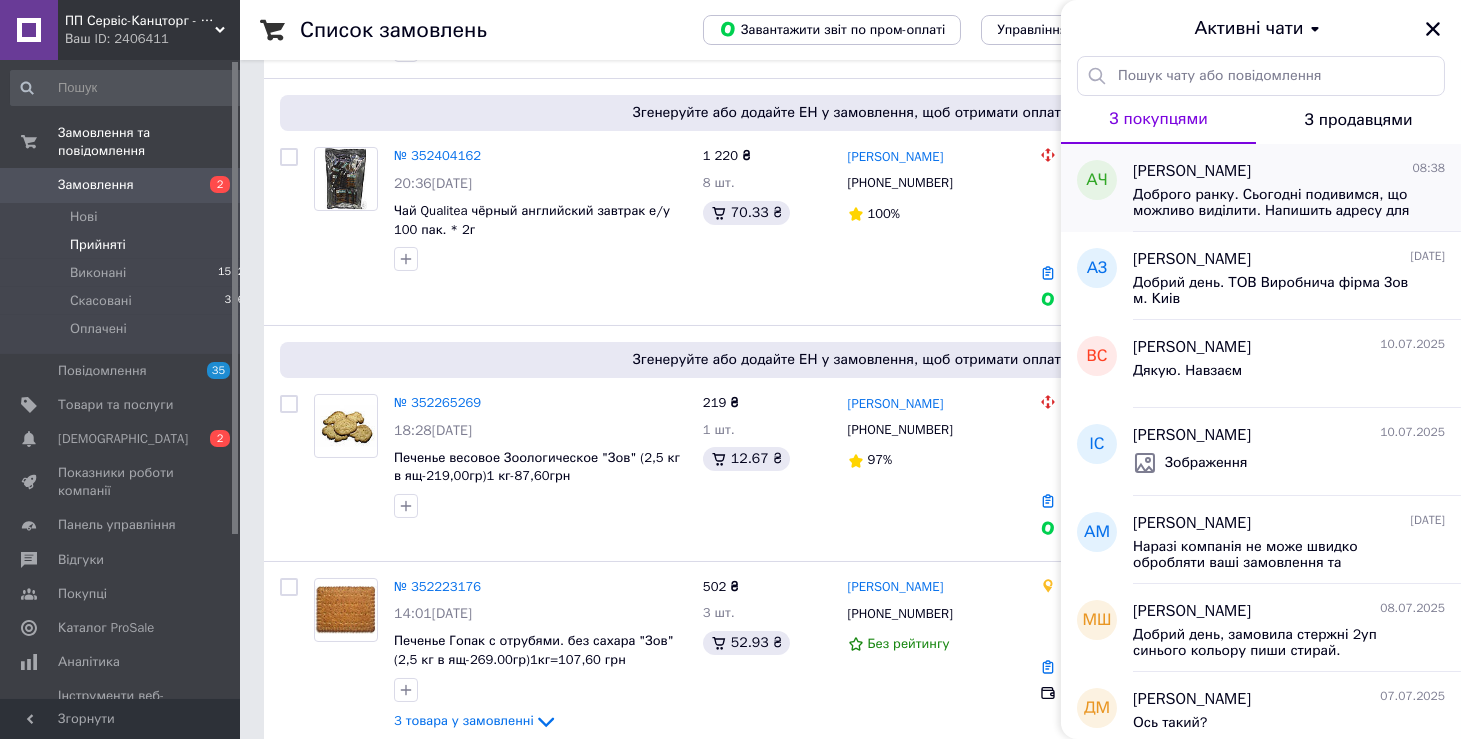 click on "Доброго ранку. Сьогодні подивимся, що можливо виділити.  Напишить адресу для відправки" at bounding box center [1275, 203] 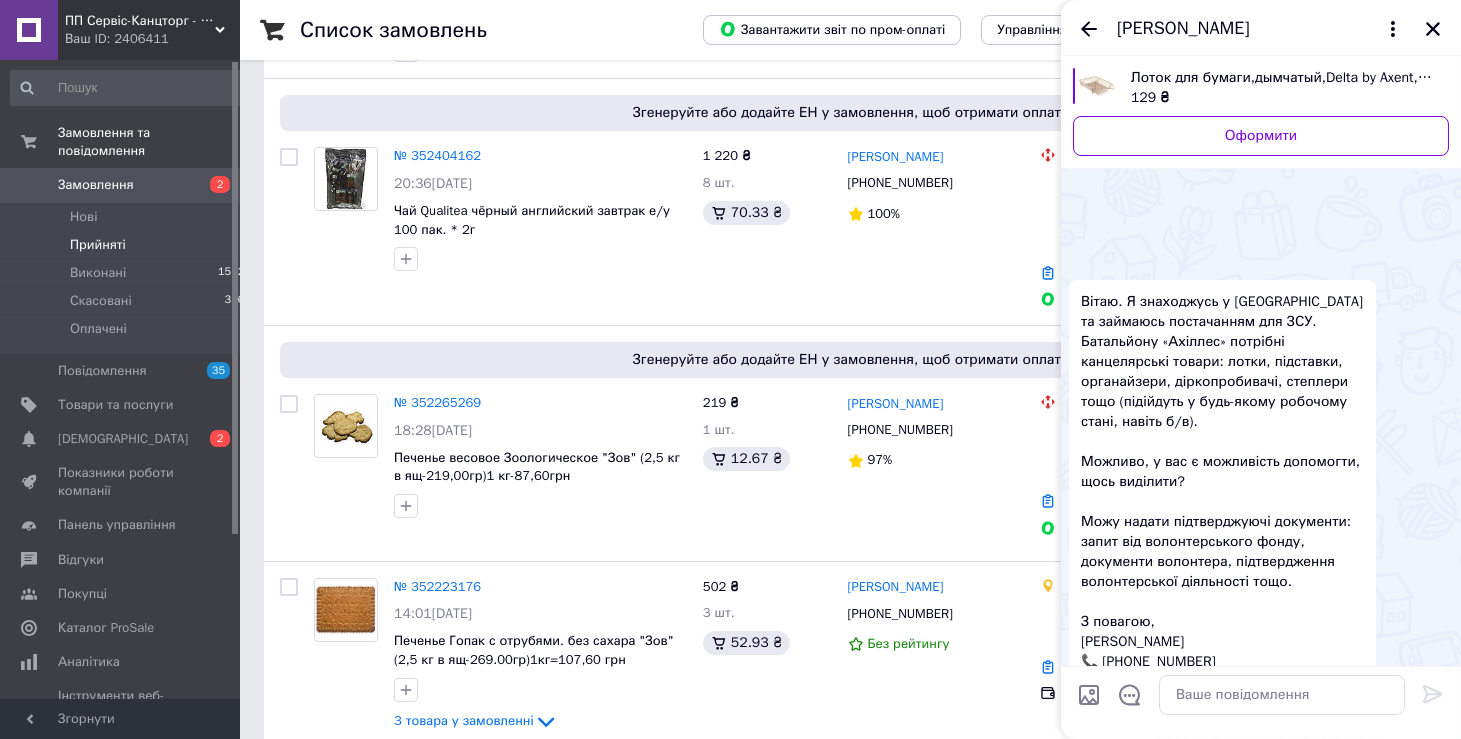 scroll, scrollTop: 405, scrollLeft: 0, axis: vertical 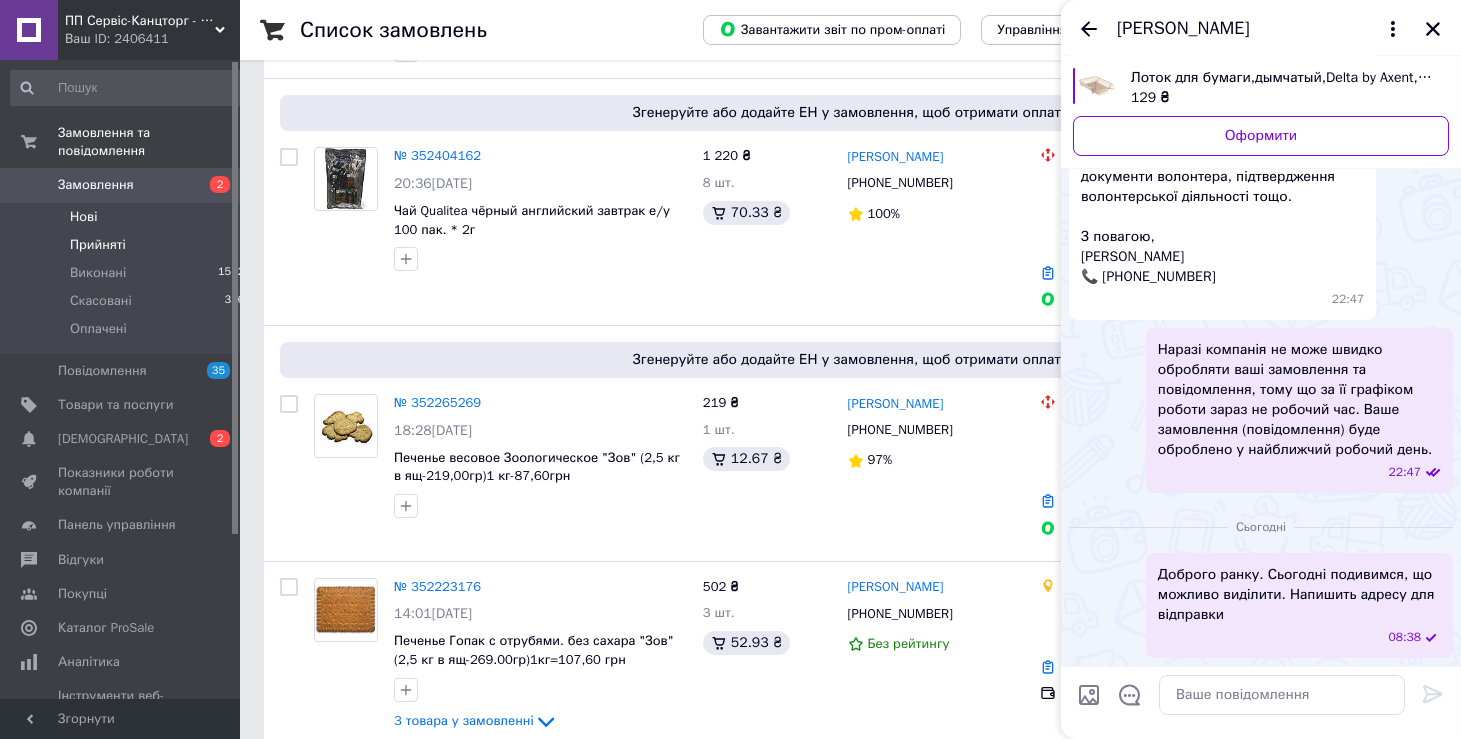 click on "Нові" at bounding box center [83, 217] 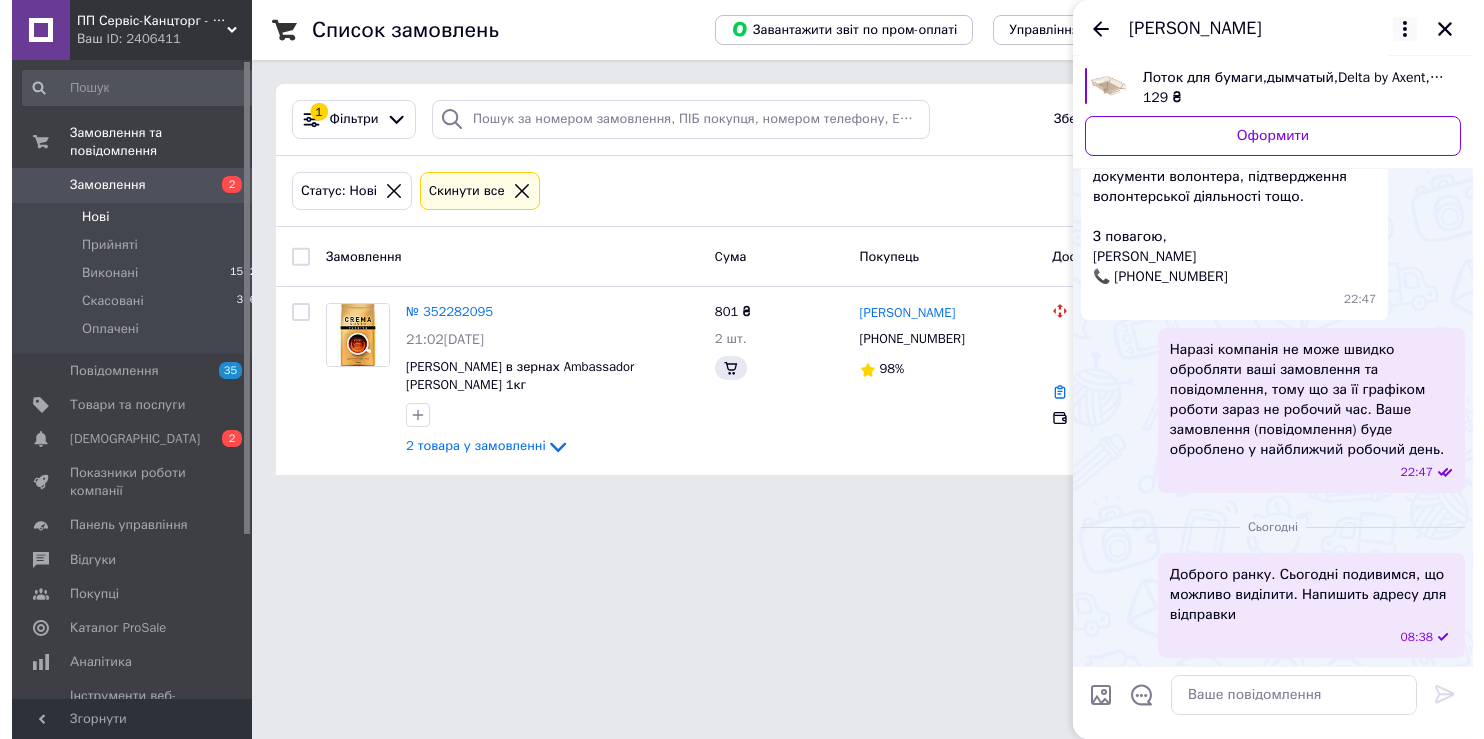 scroll, scrollTop: 0, scrollLeft: 0, axis: both 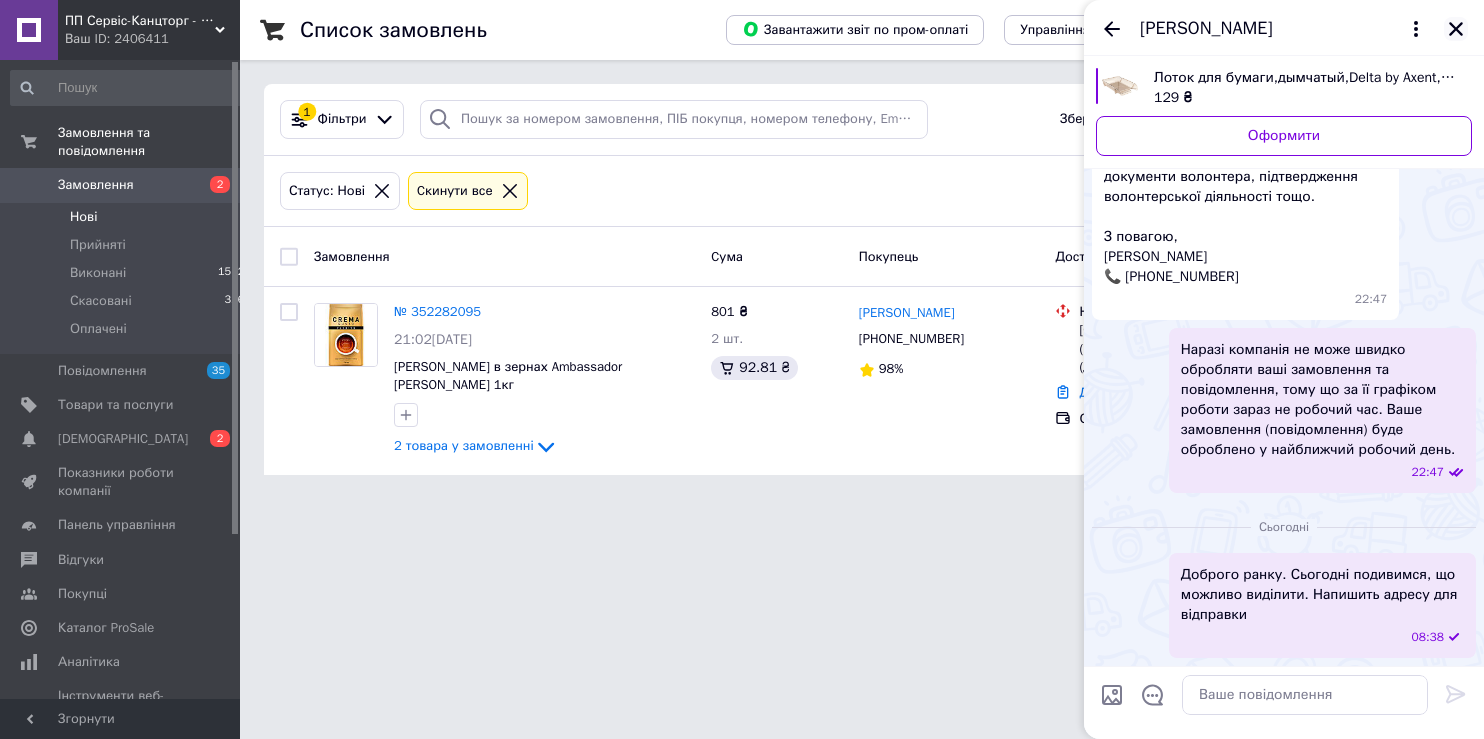 click 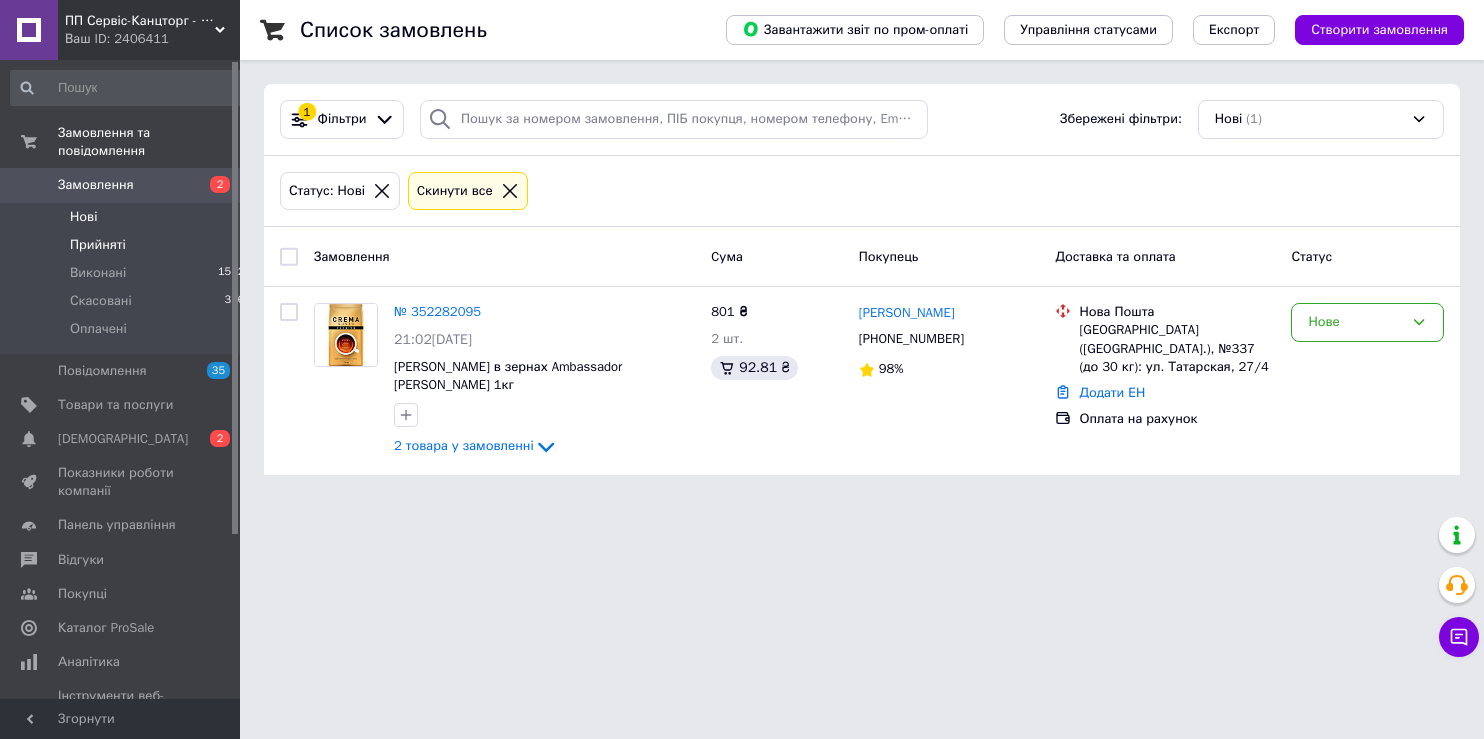 drag, startPoint x: 95, startPoint y: 246, endPoint x: 102, endPoint y: 255, distance: 11.401754 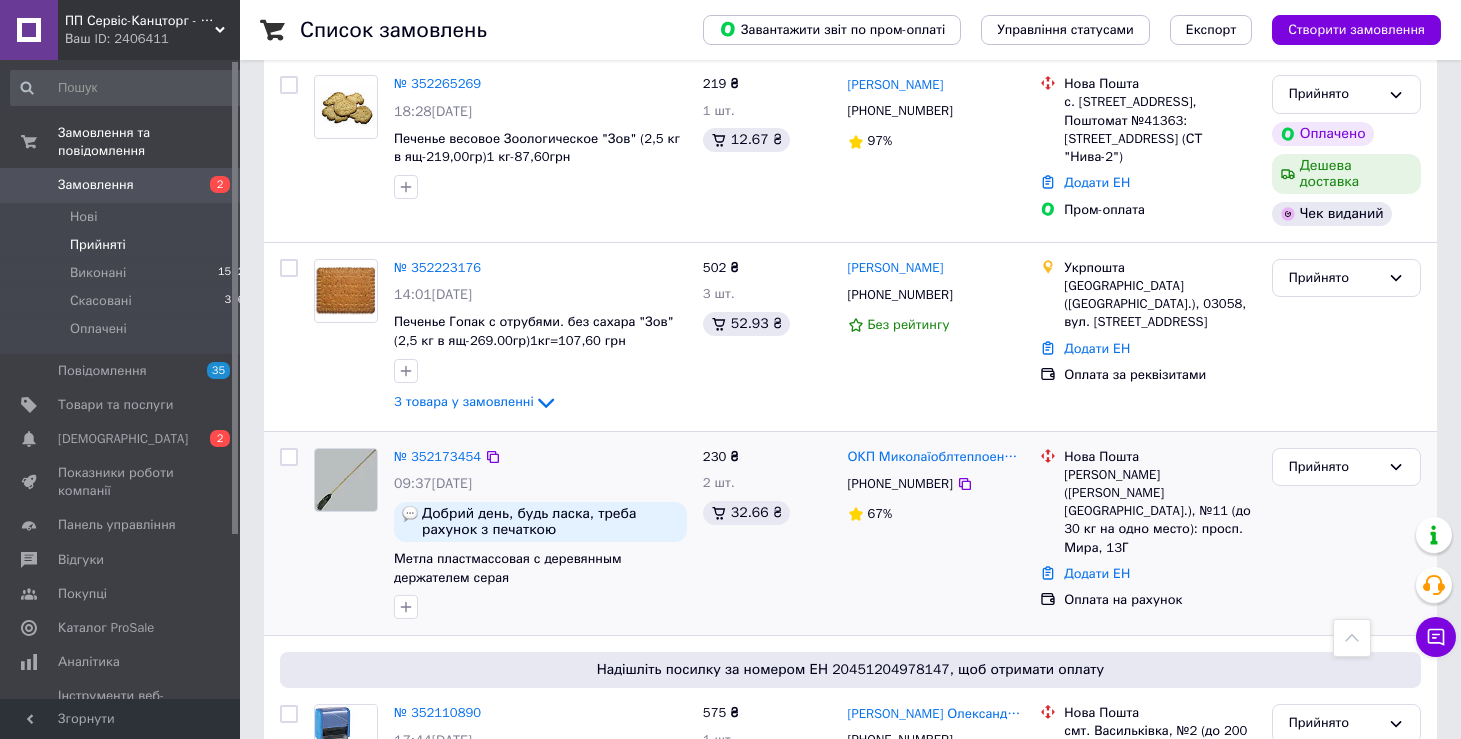 scroll, scrollTop: 1059, scrollLeft: 0, axis: vertical 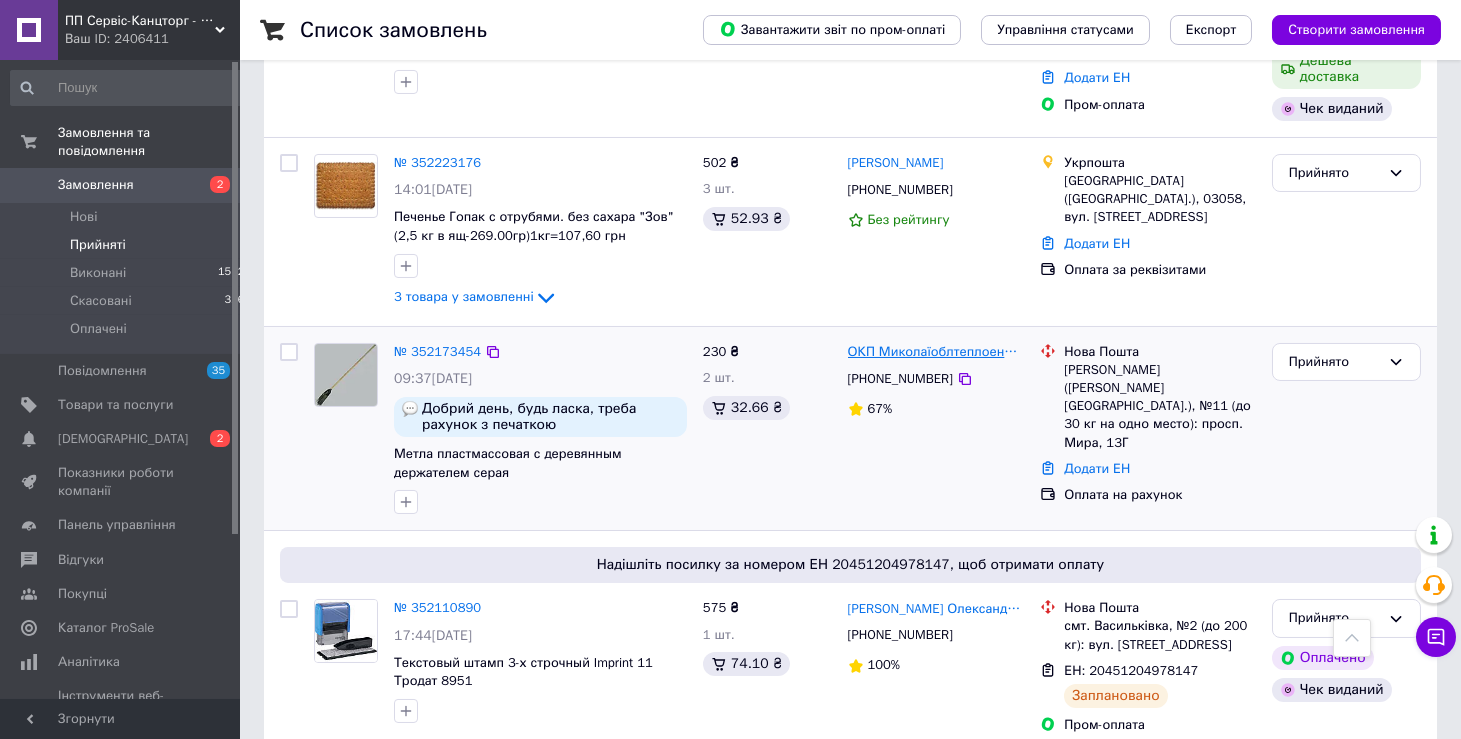 click on "ОКП Миколаїоблтеплоенерго" at bounding box center (936, 352) 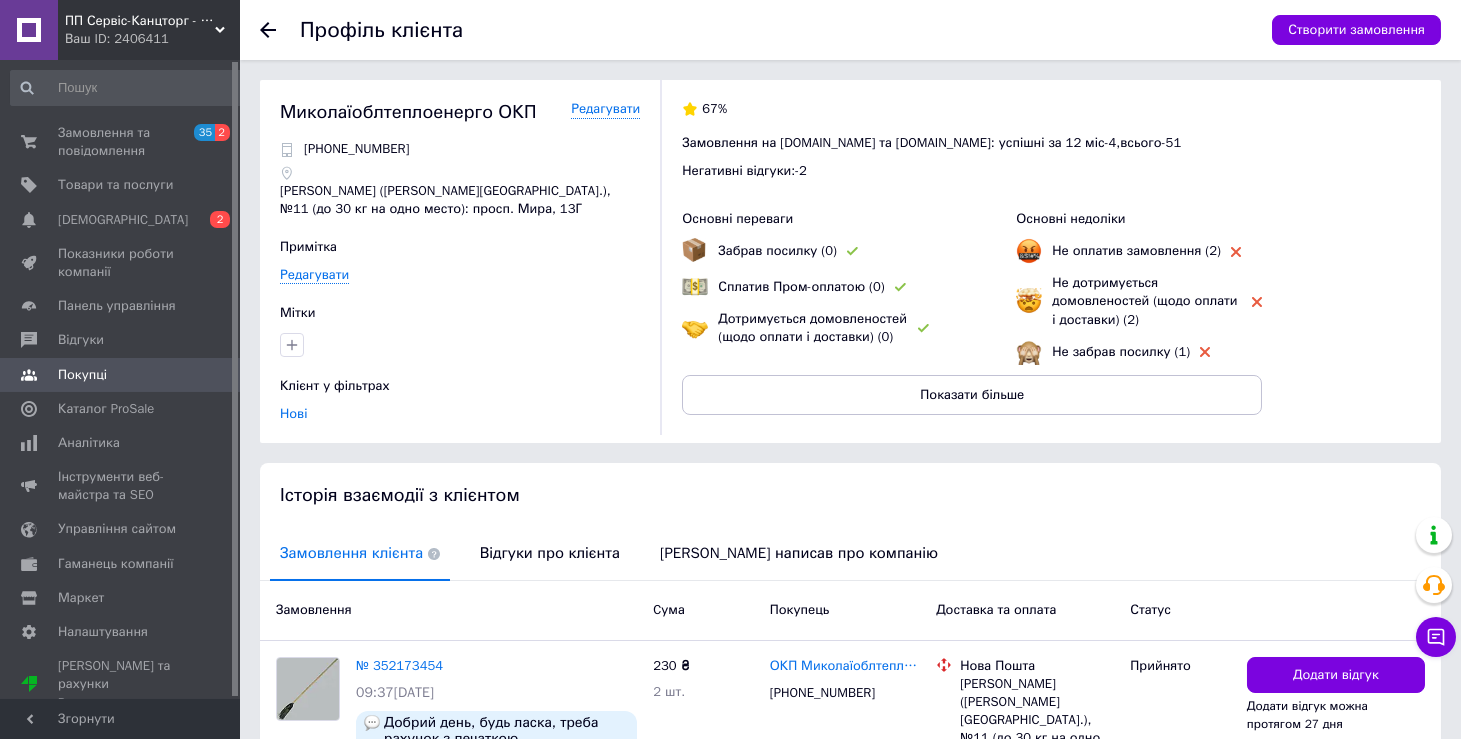 scroll, scrollTop: 184, scrollLeft: 0, axis: vertical 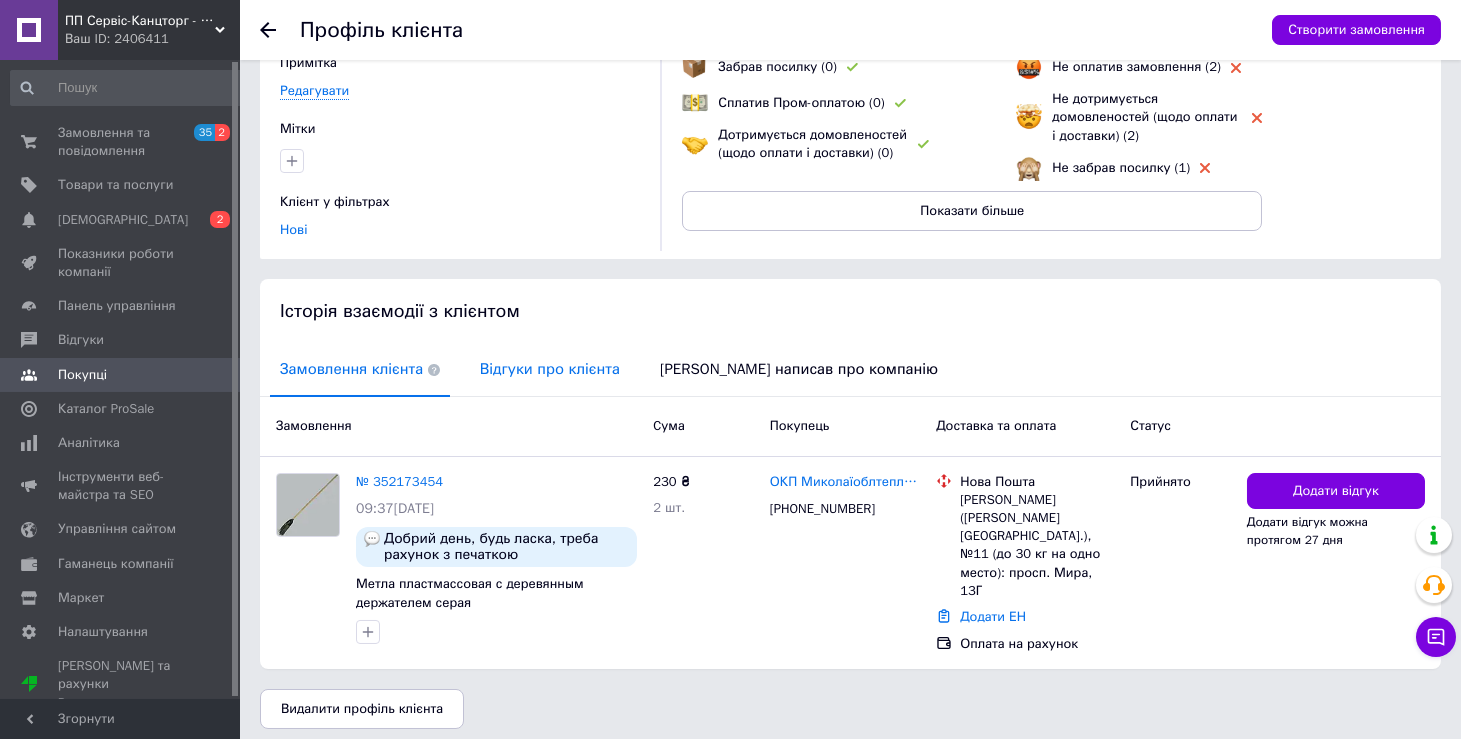 click on "Відгуки про клієнта" at bounding box center (550, 369) 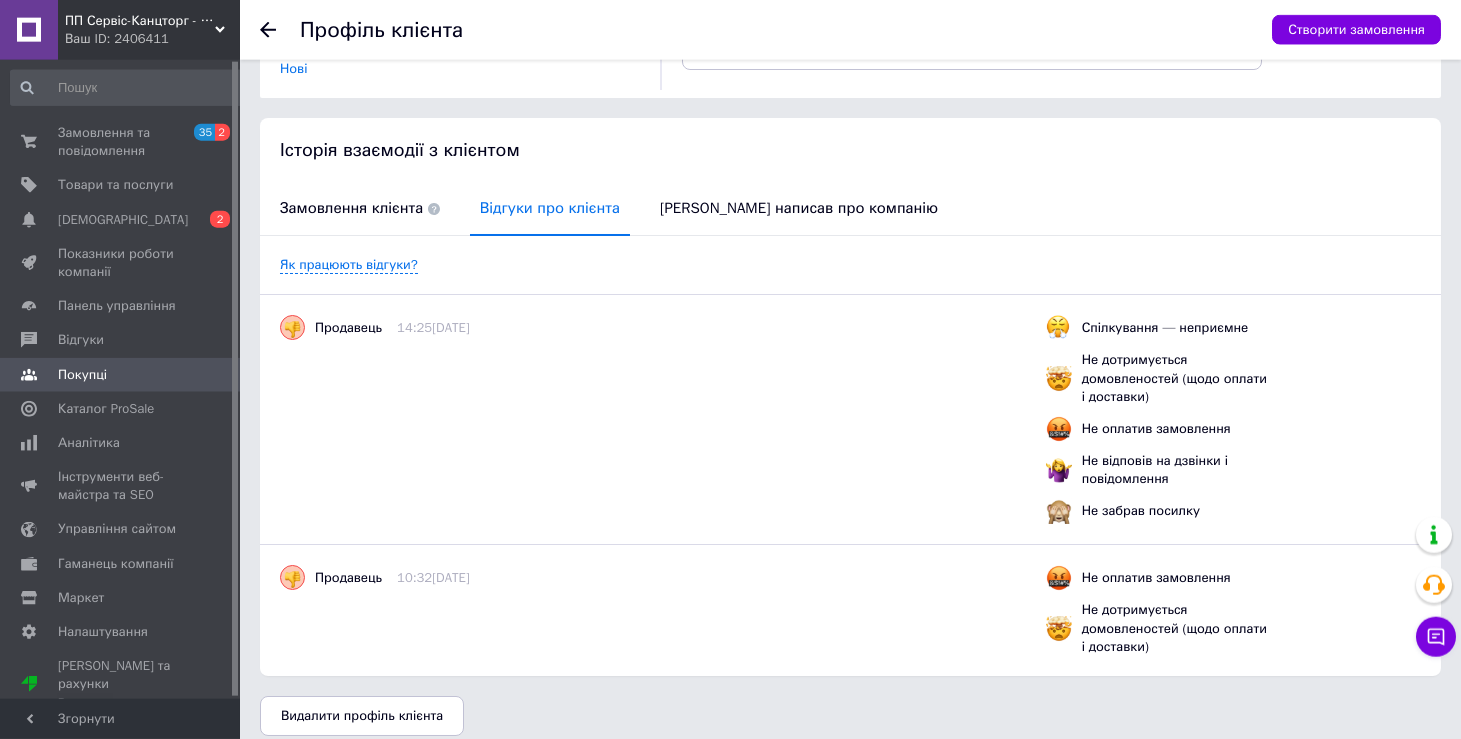 scroll, scrollTop: 361, scrollLeft: 0, axis: vertical 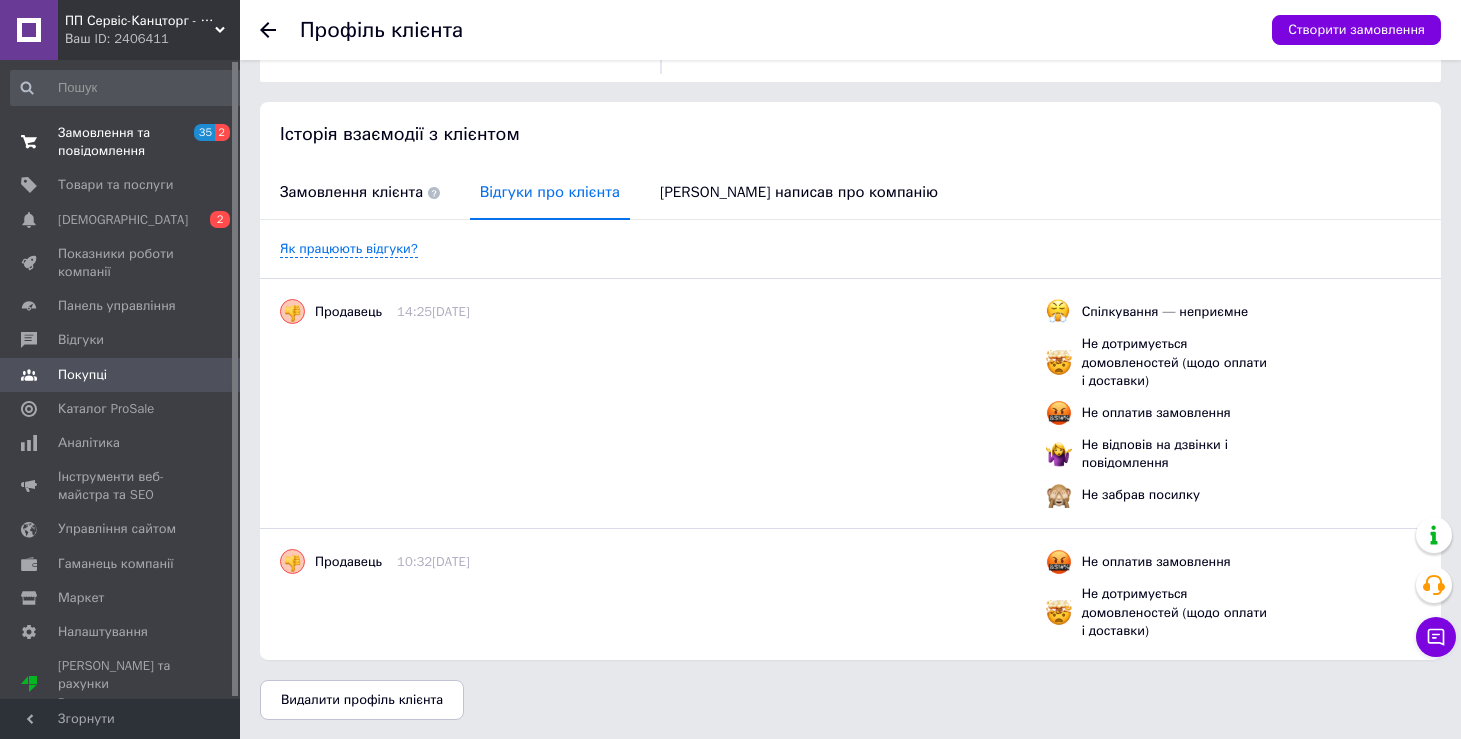click on "Замовлення та повідомлення" at bounding box center [121, 142] 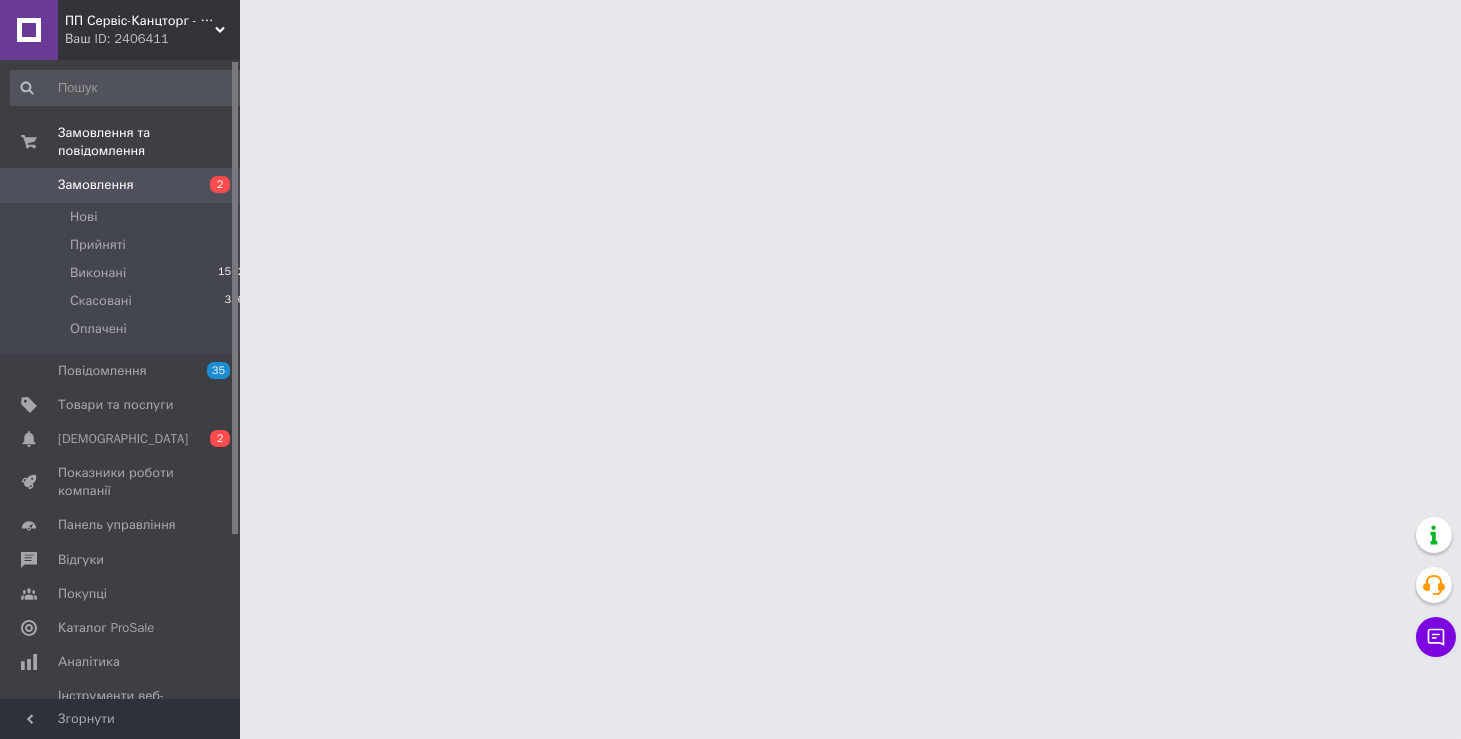 scroll, scrollTop: 0, scrollLeft: 0, axis: both 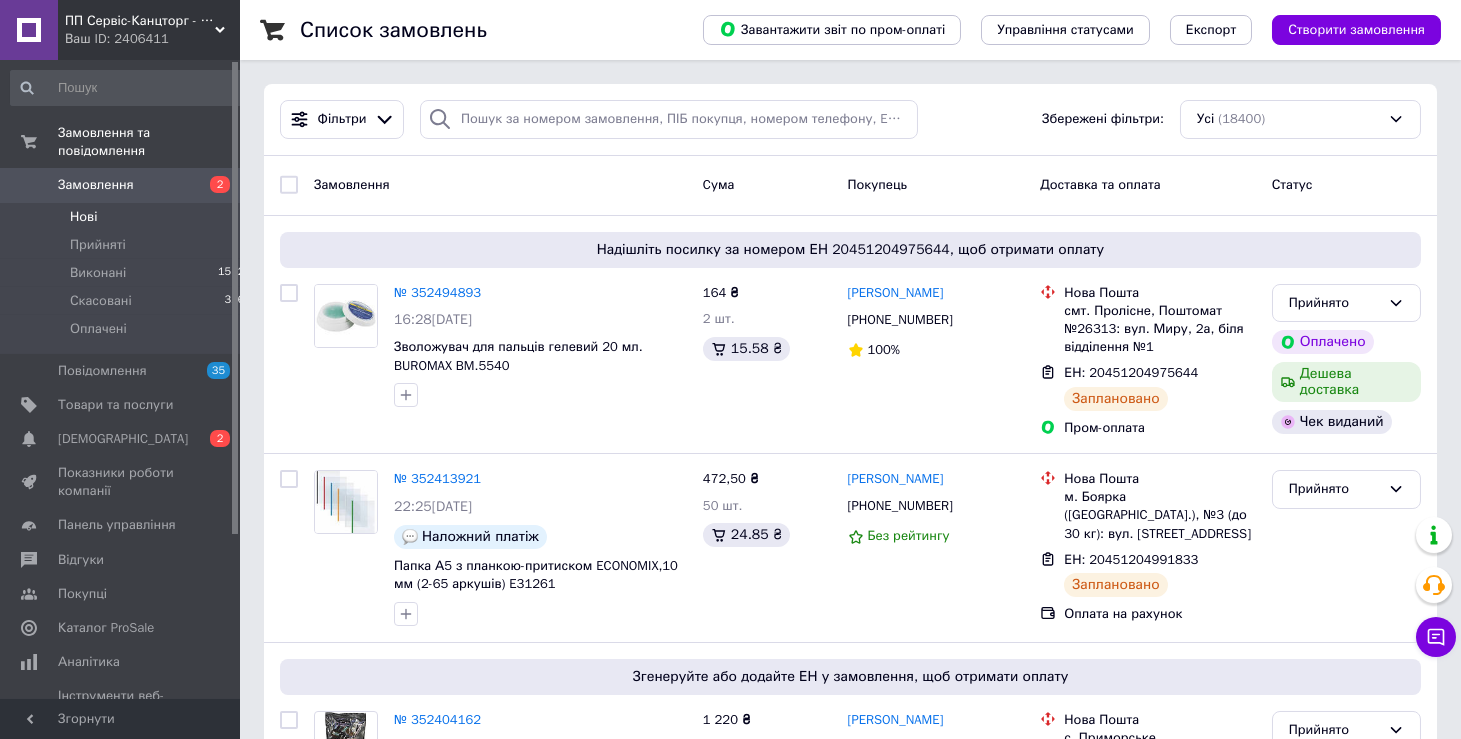 click on "Нові" at bounding box center [83, 217] 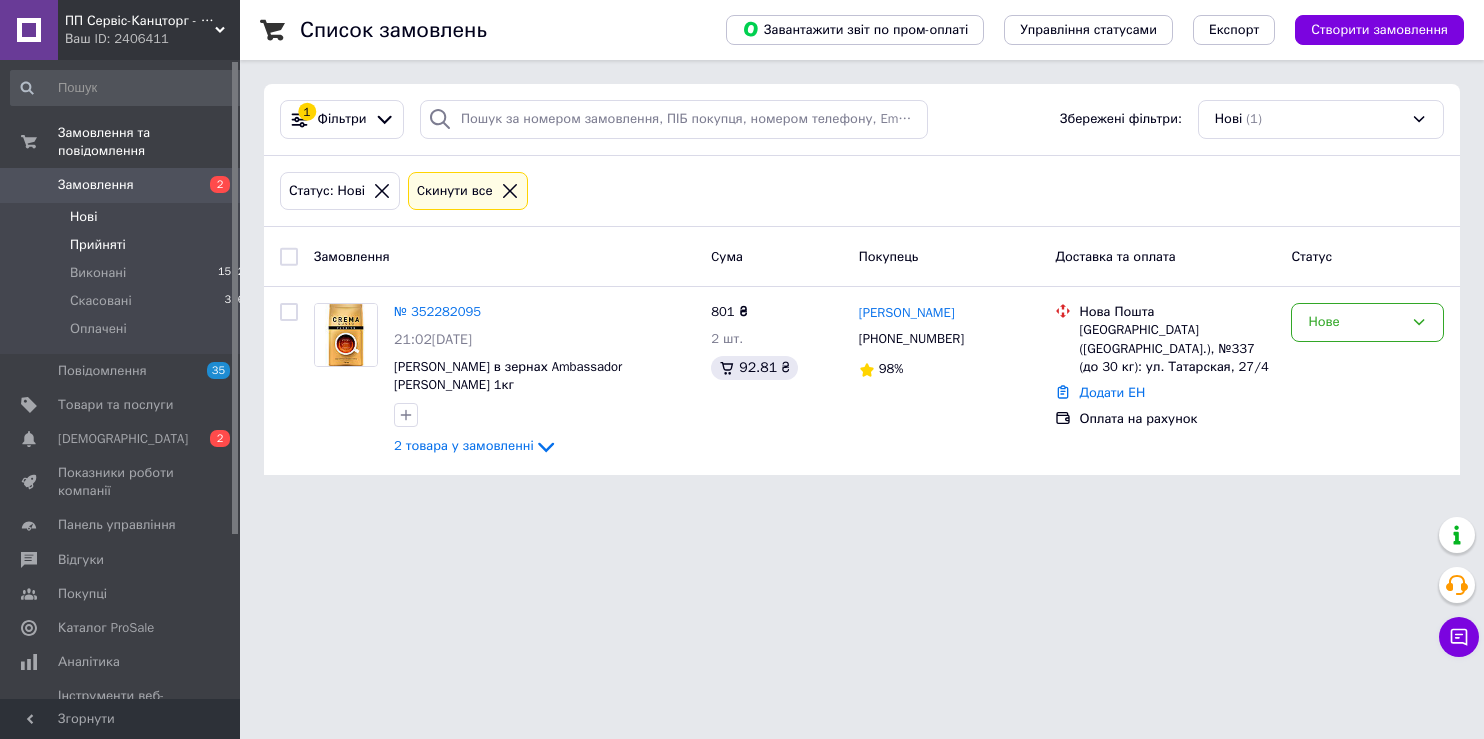 click on "Прийняті" at bounding box center (98, 245) 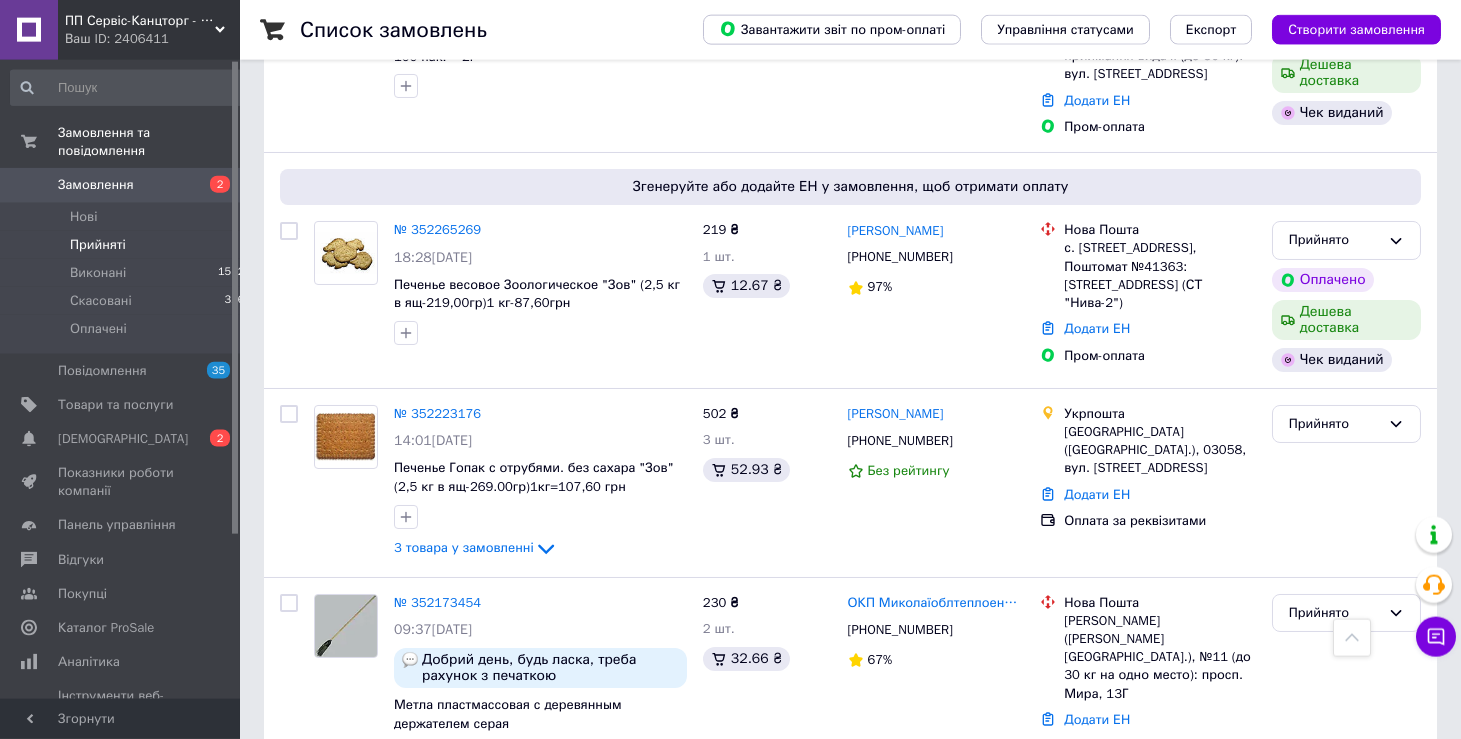 scroll, scrollTop: 1059, scrollLeft: 0, axis: vertical 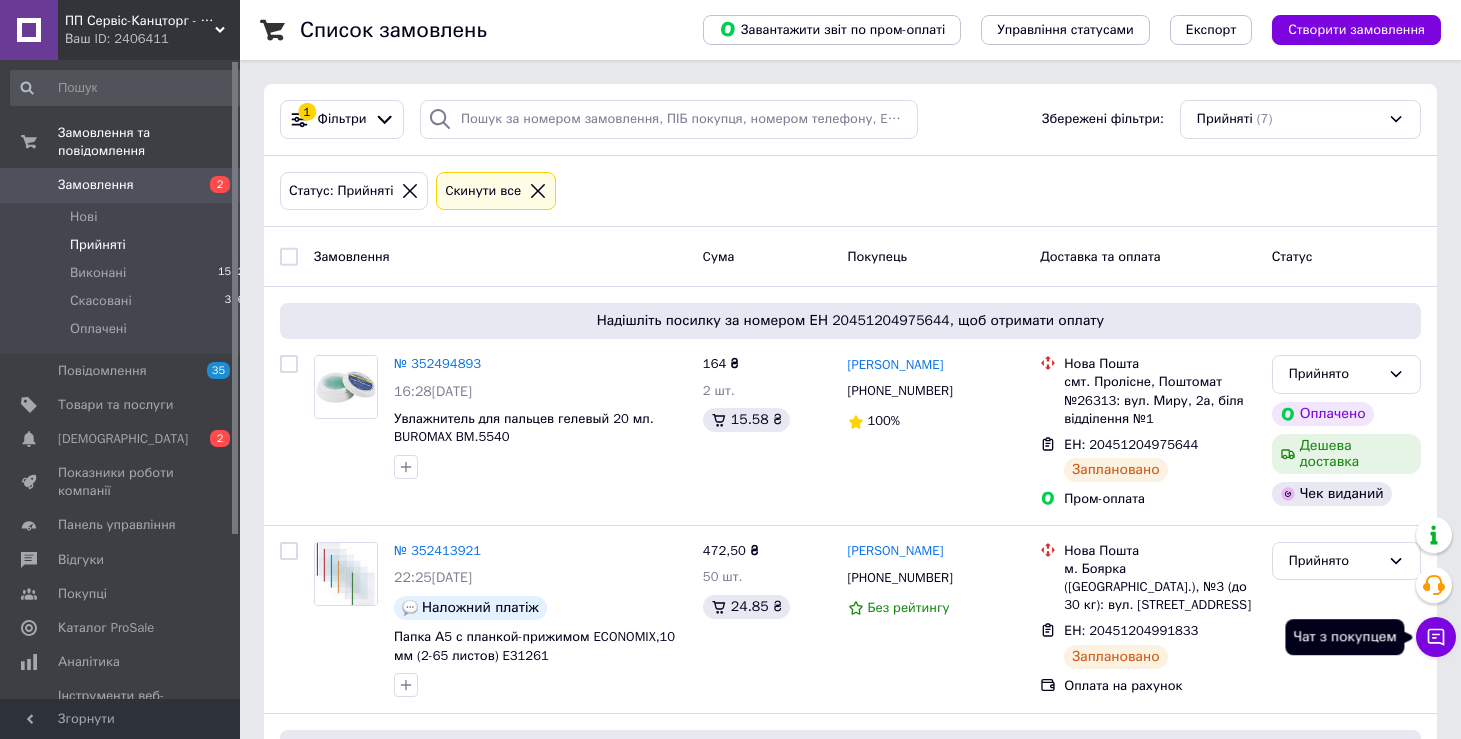 click 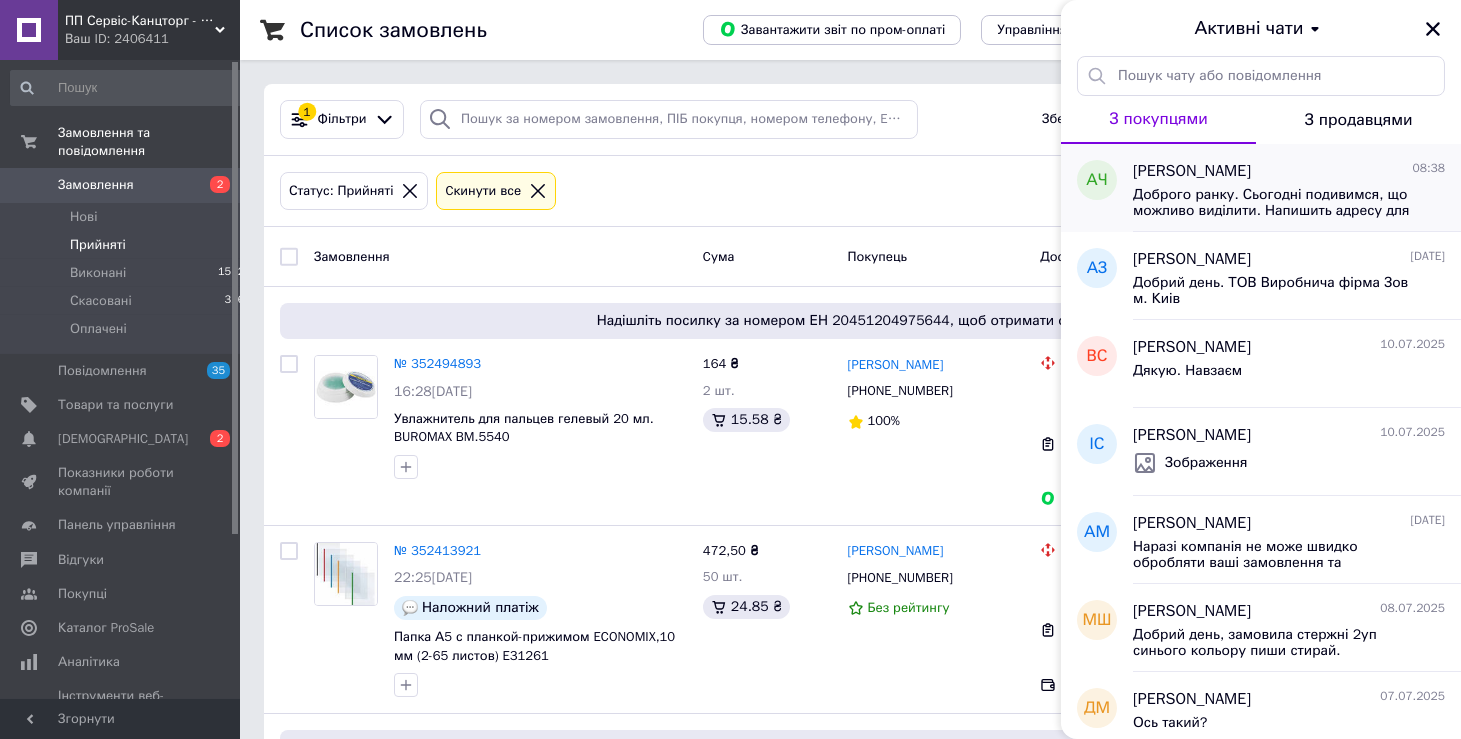 click on "Доброго ранку. Сьогодні подивимся, що можливо виділити.  Напишить адресу для відправки" at bounding box center [1275, 203] 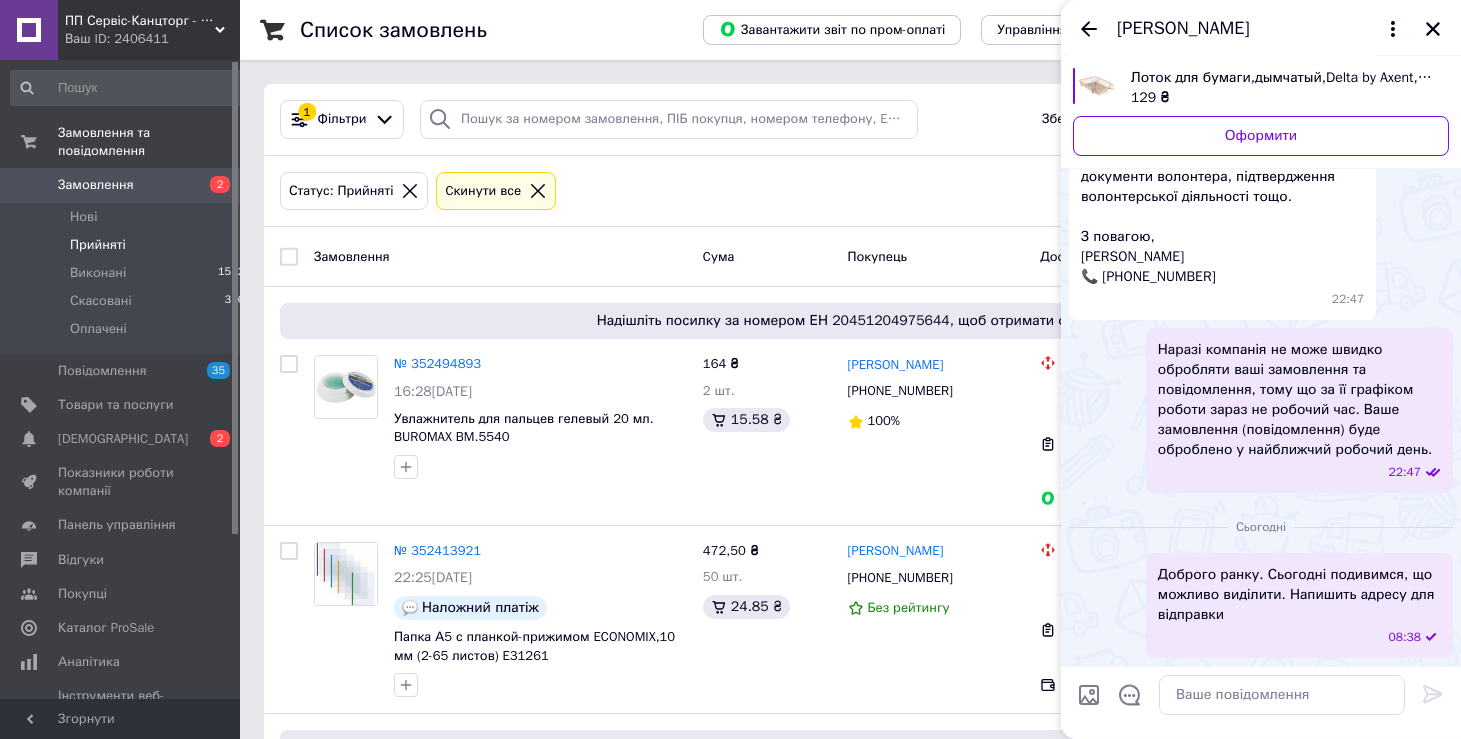 scroll, scrollTop: 19, scrollLeft: 0, axis: vertical 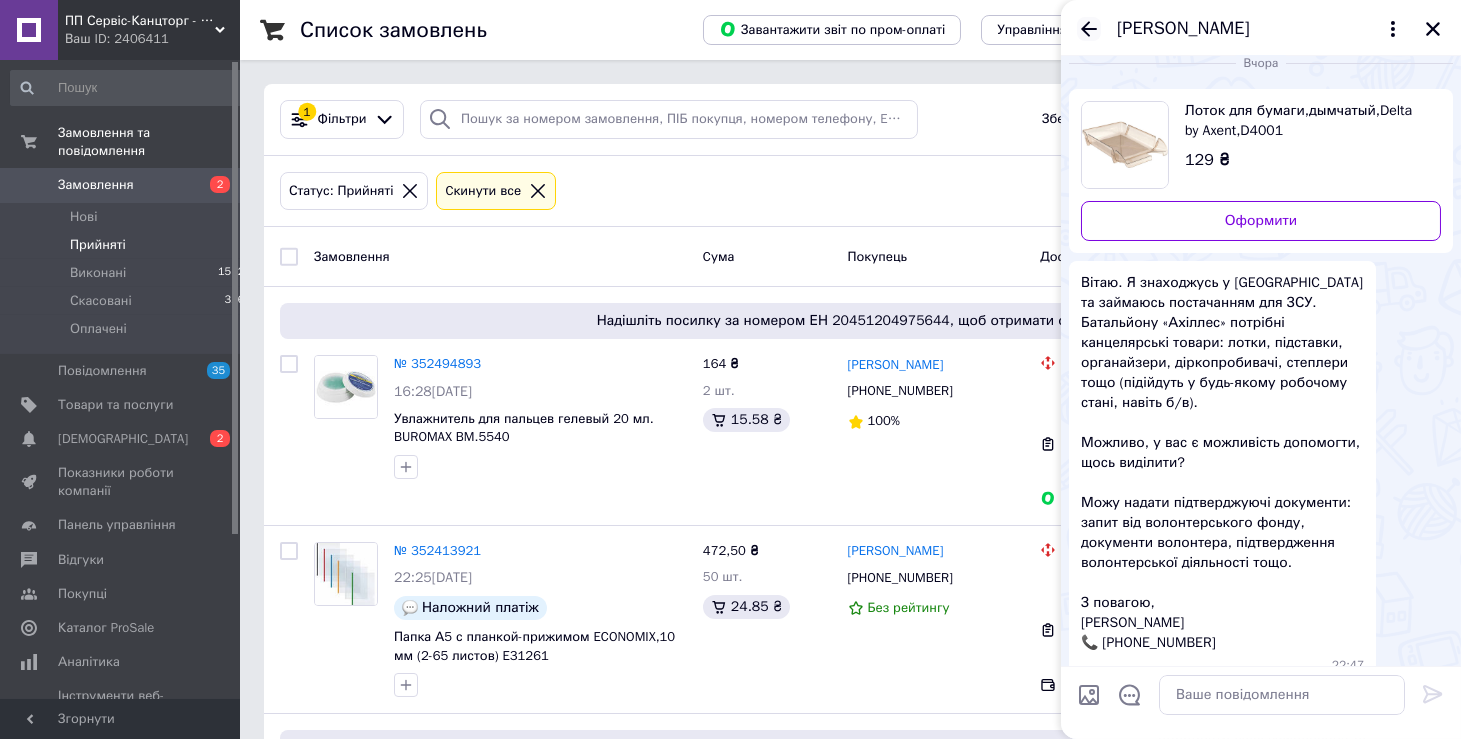 click 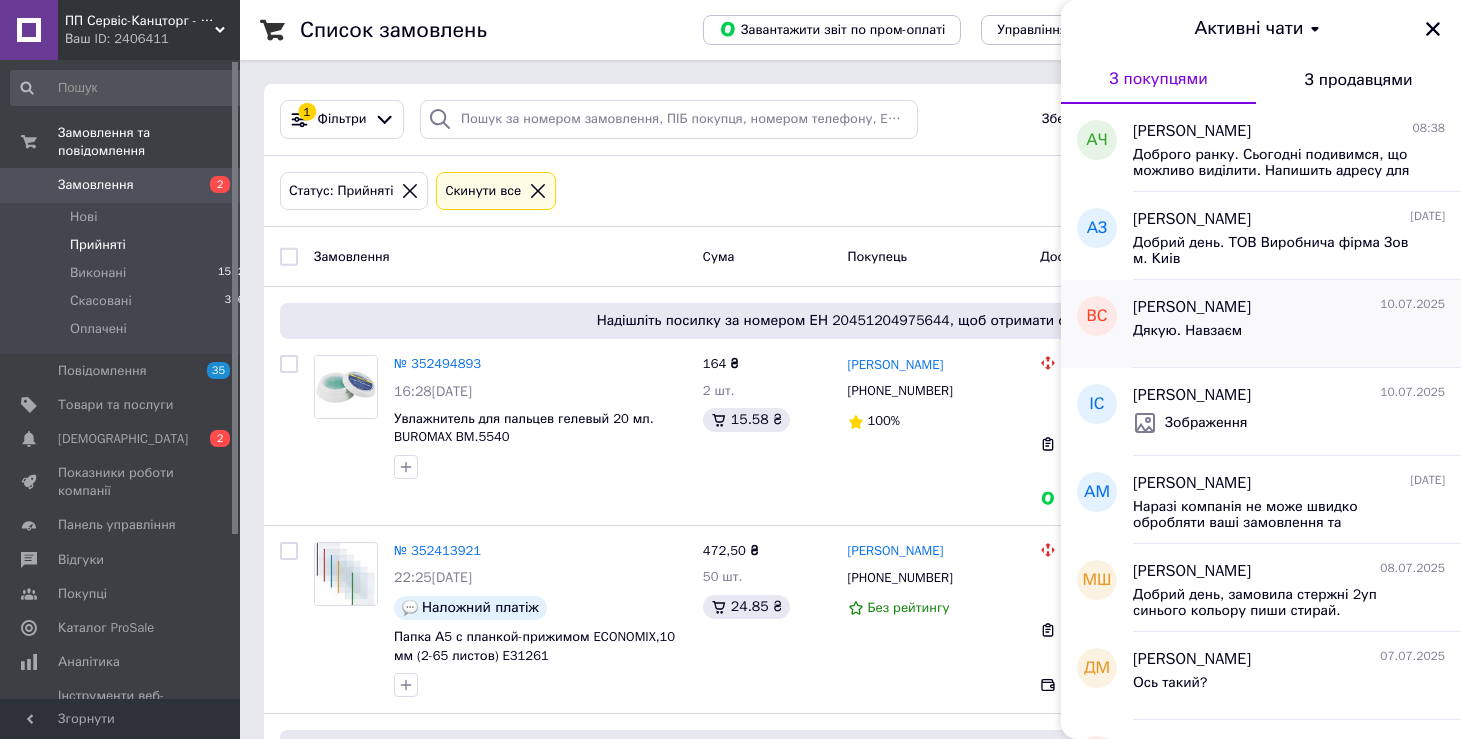 scroll, scrollTop: 111, scrollLeft: 0, axis: vertical 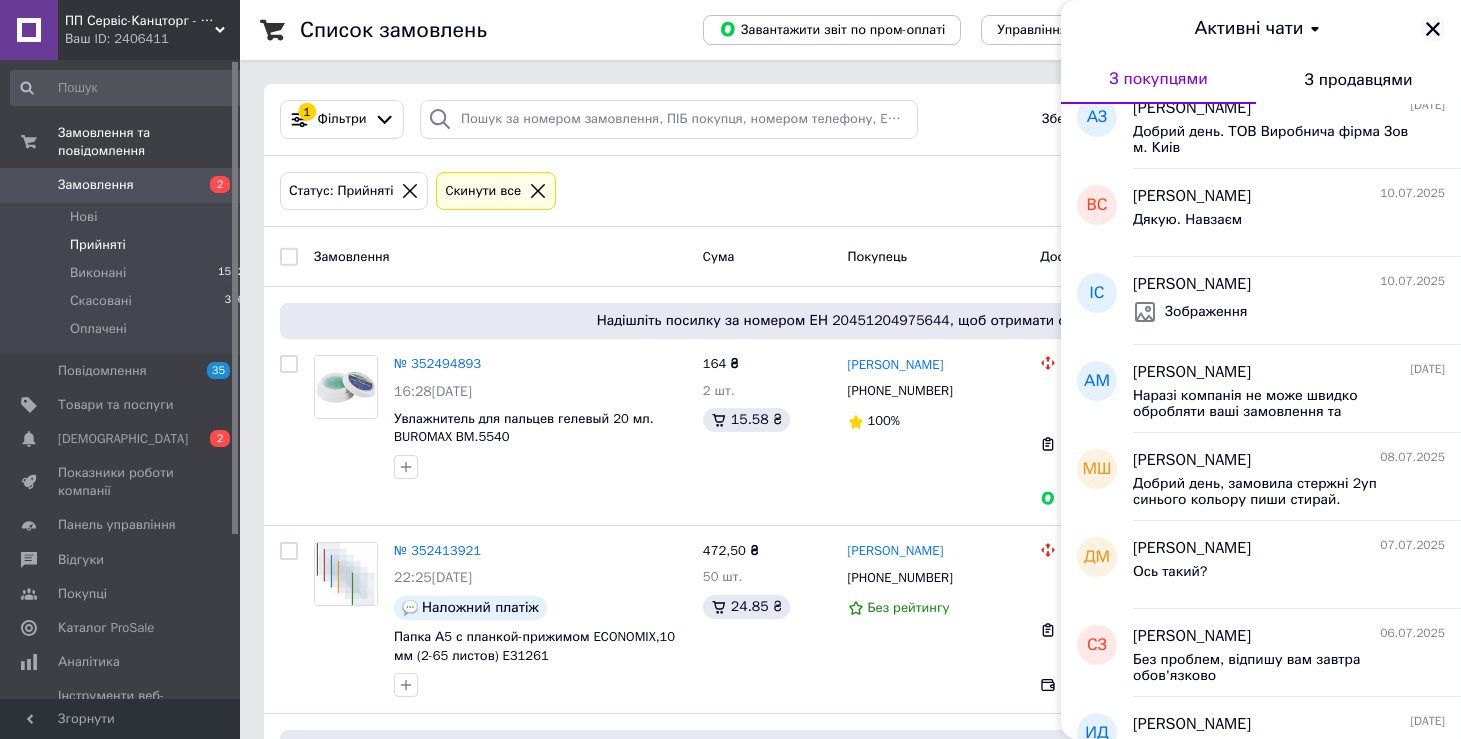 click 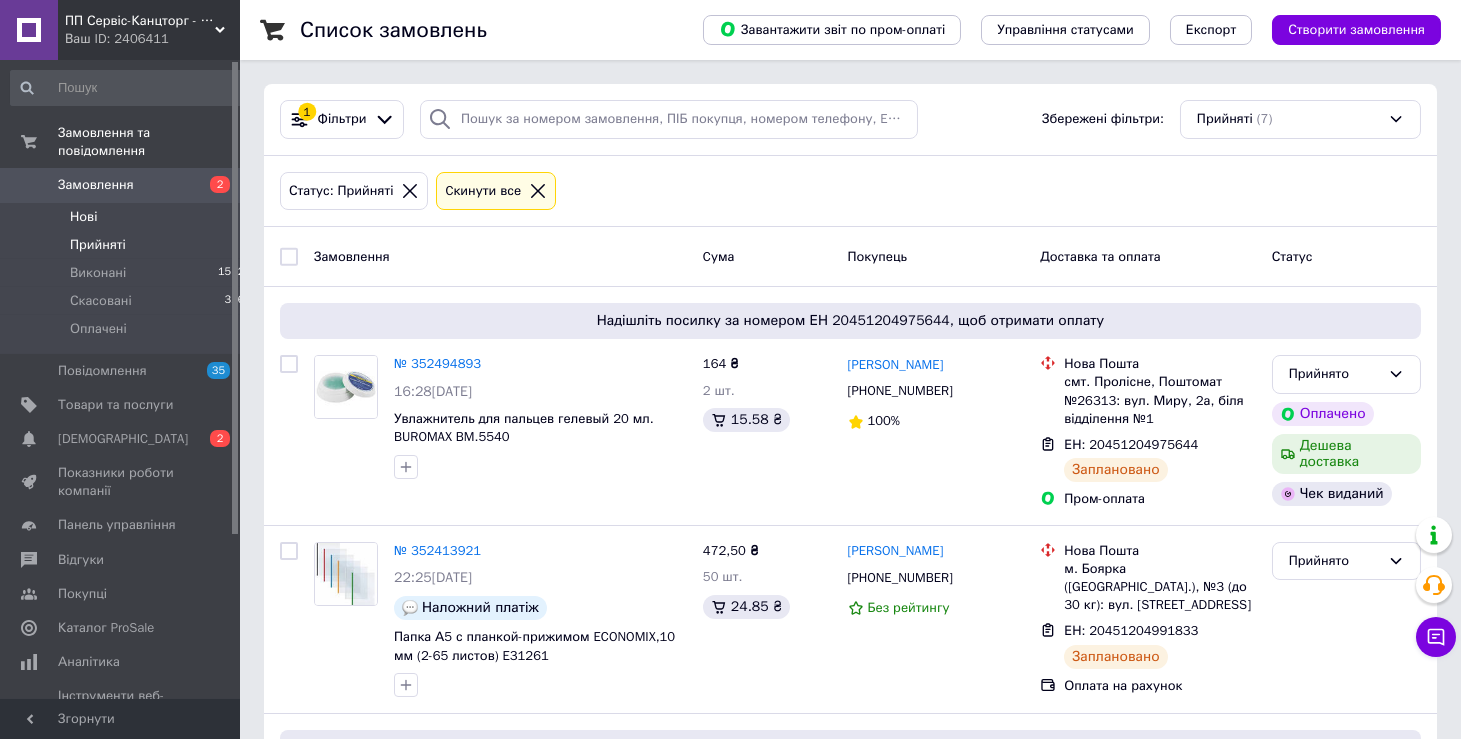click on "Нові" at bounding box center [83, 217] 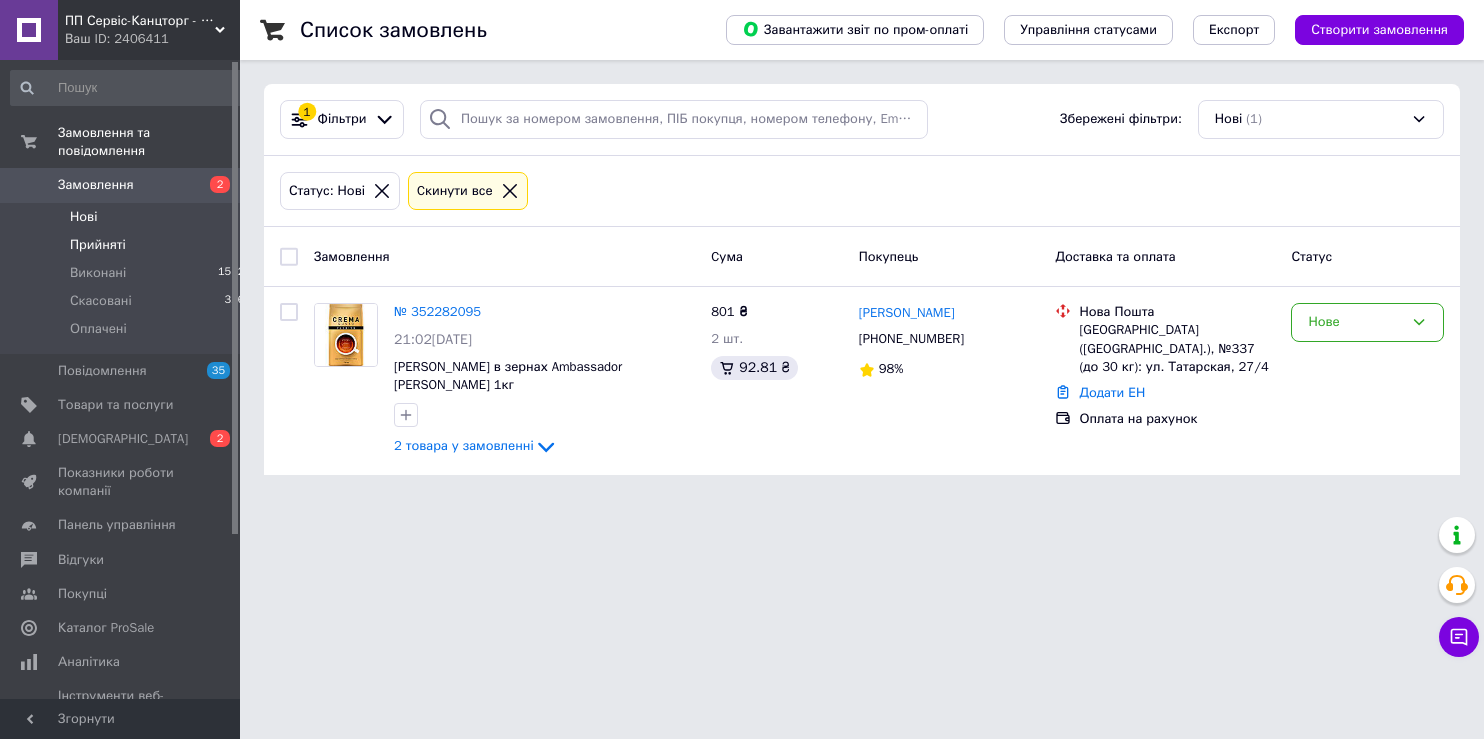 click on "Прийняті" at bounding box center (98, 245) 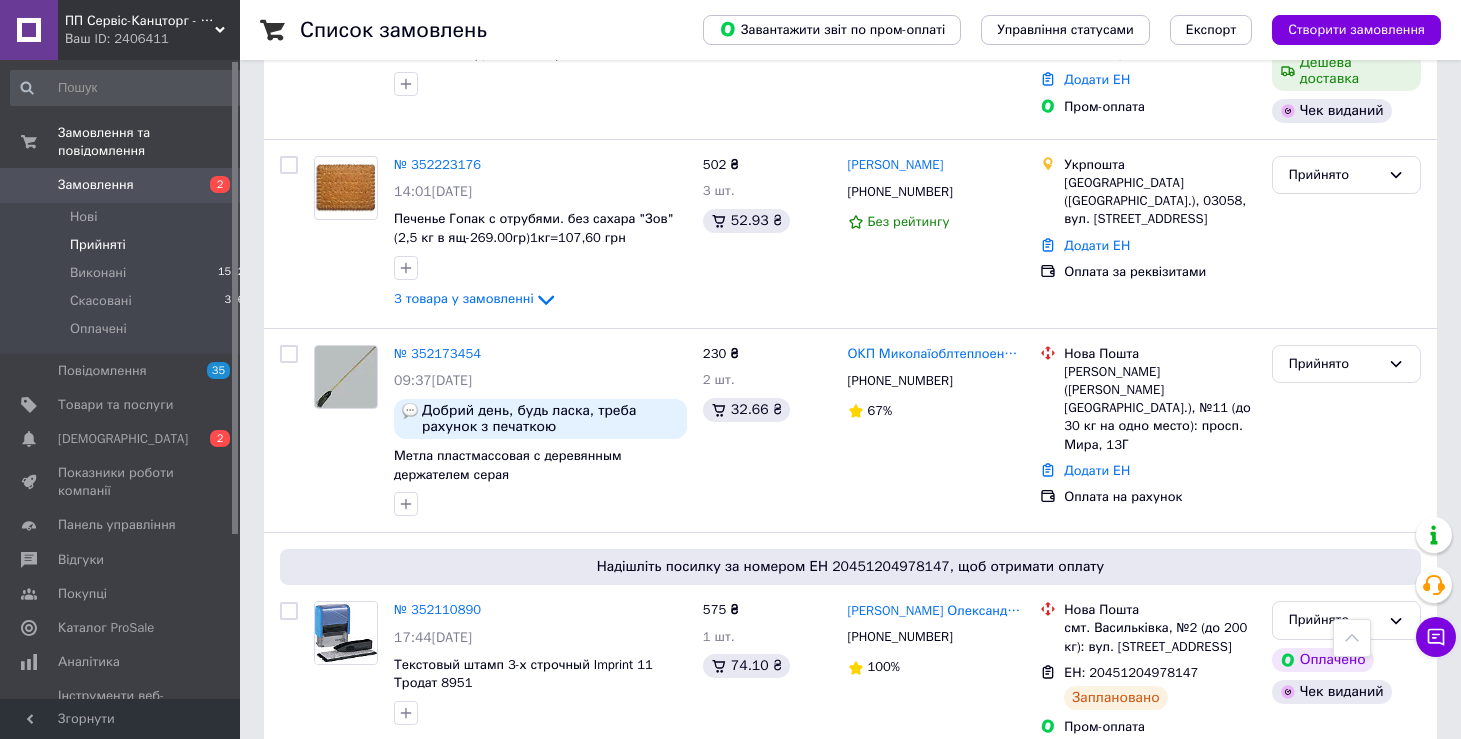 scroll, scrollTop: 1059, scrollLeft: 0, axis: vertical 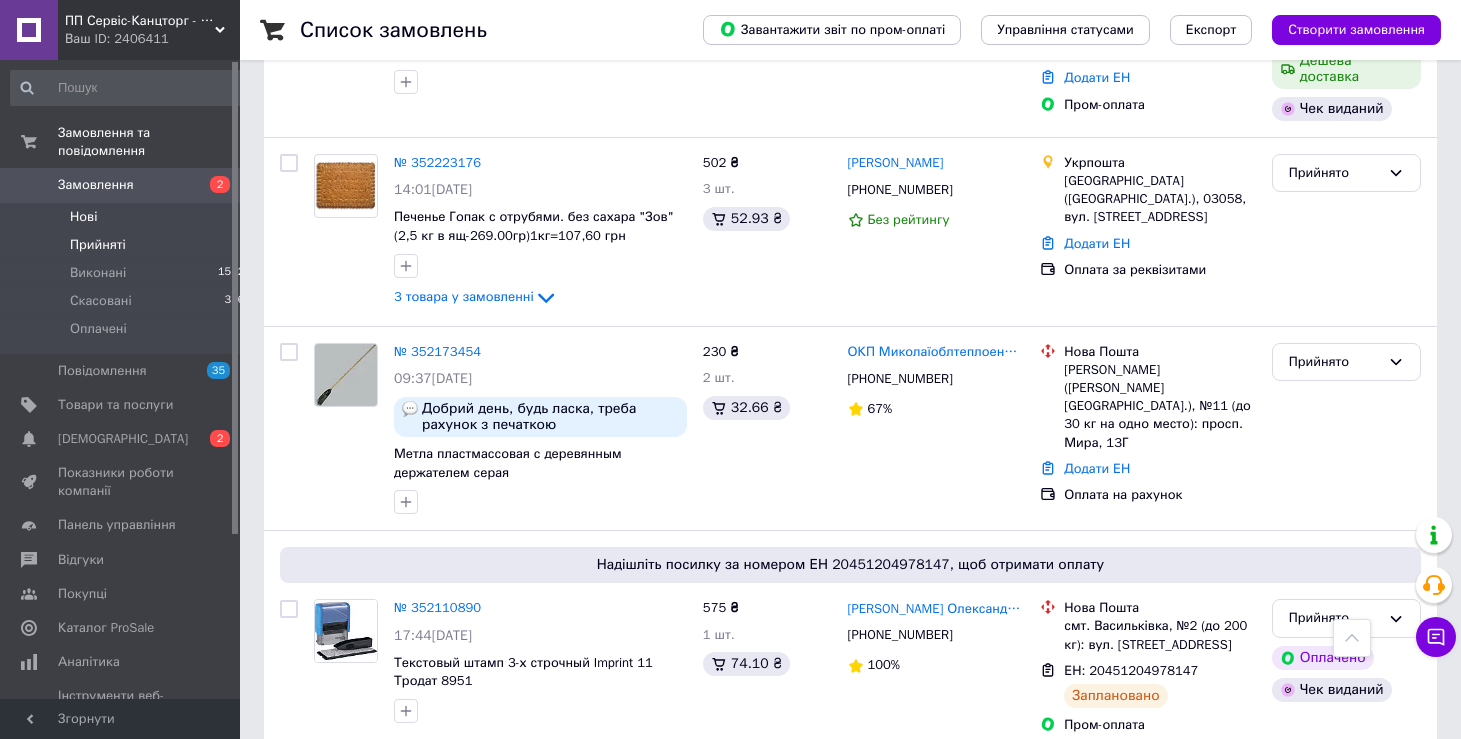 click on "Нові" at bounding box center (83, 217) 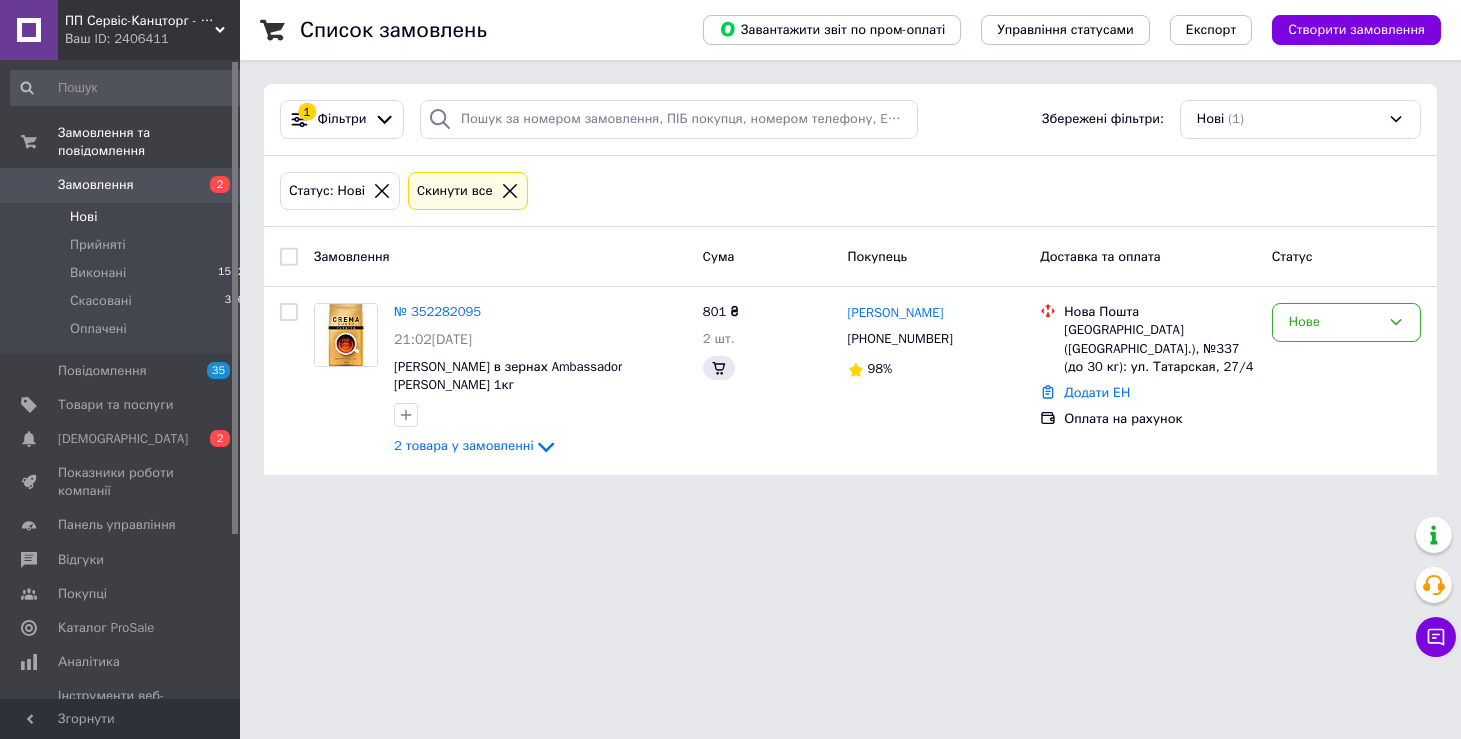 scroll, scrollTop: 0, scrollLeft: 0, axis: both 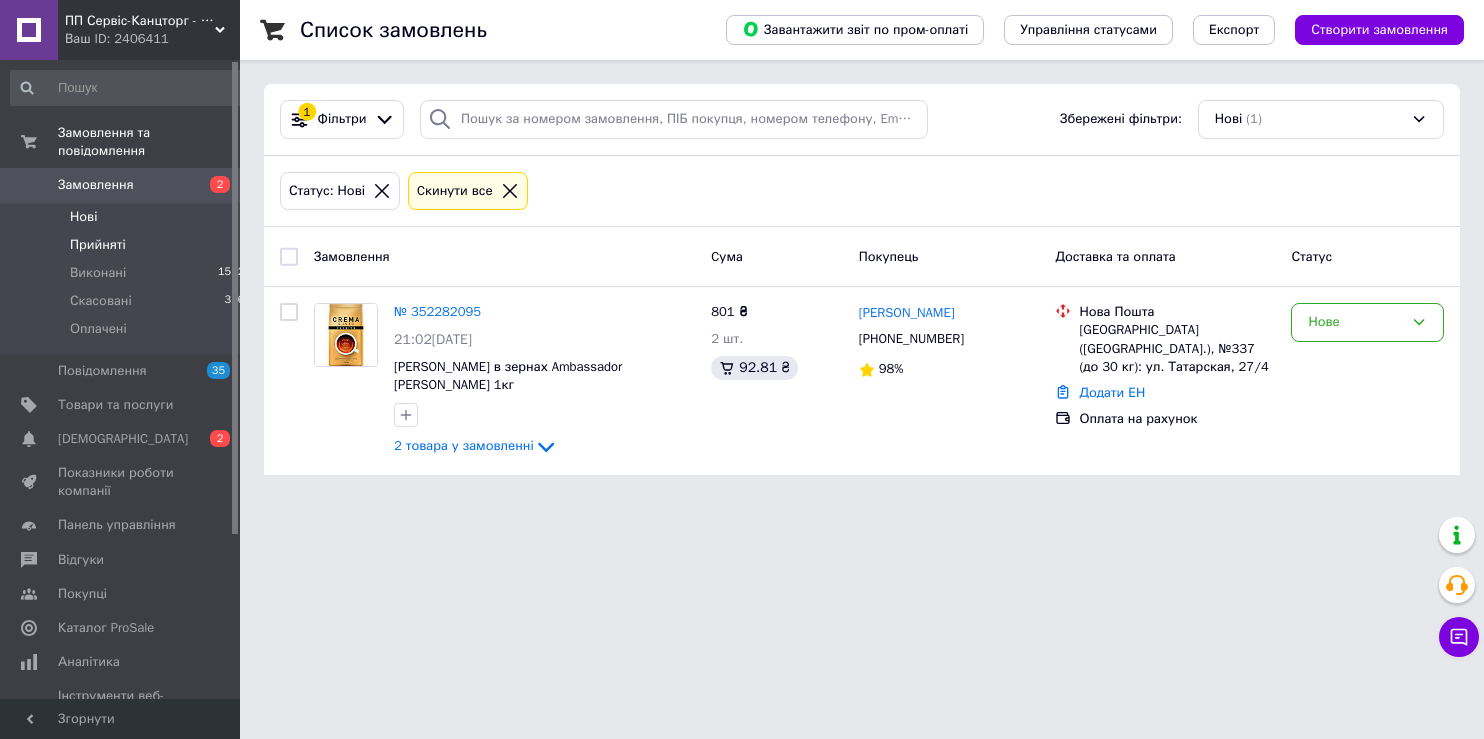 click on "Прийняті" at bounding box center (98, 245) 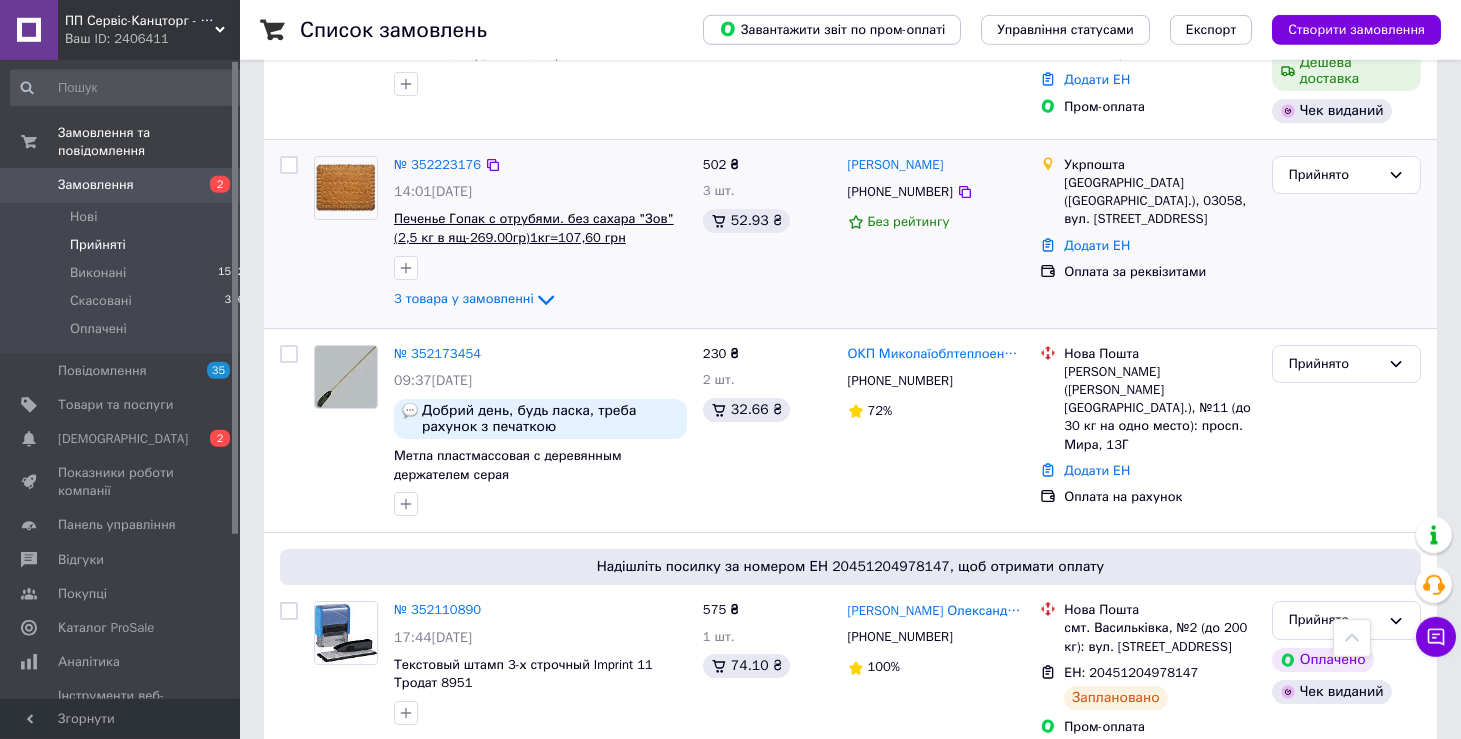 scroll, scrollTop: 1086, scrollLeft: 0, axis: vertical 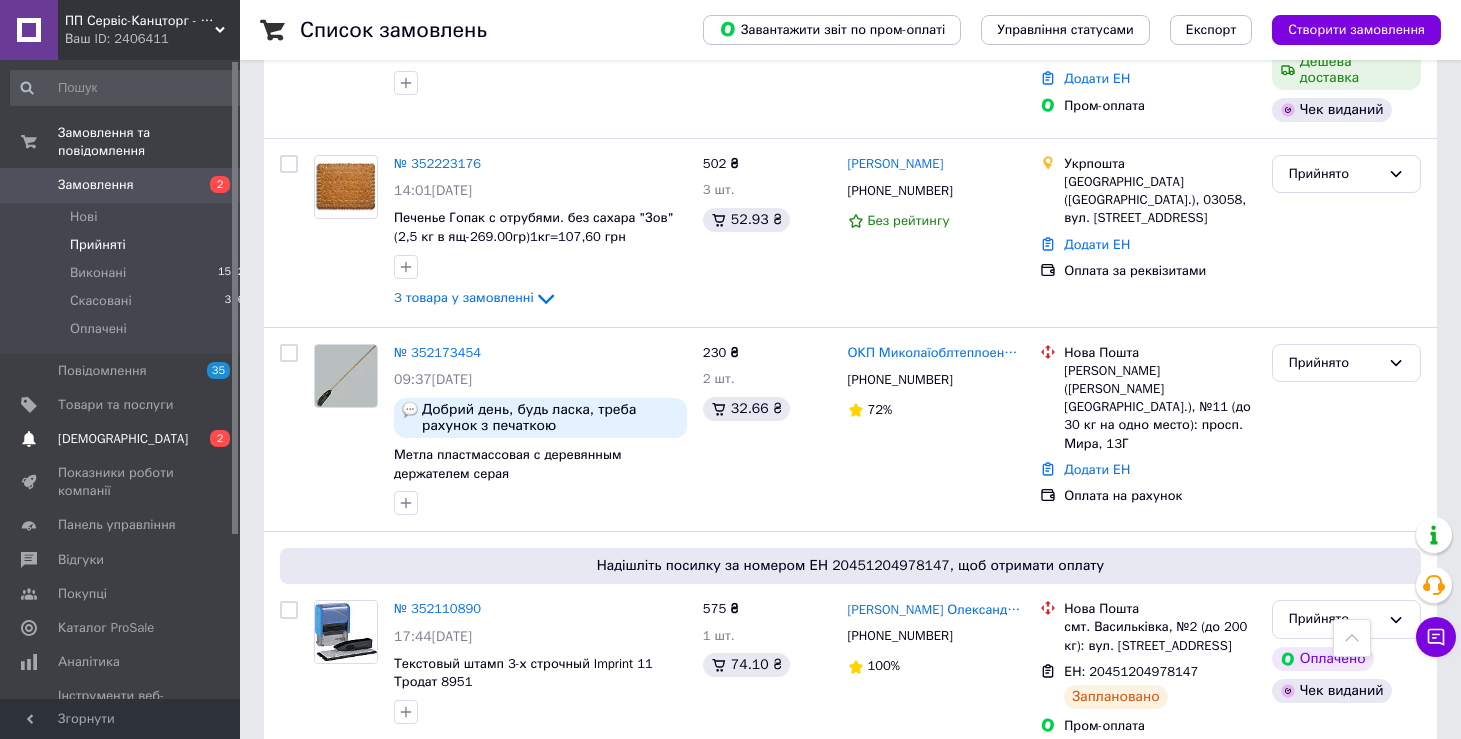 click on "[DEMOGRAPHIC_DATA]" at bounding box center (123, 439) 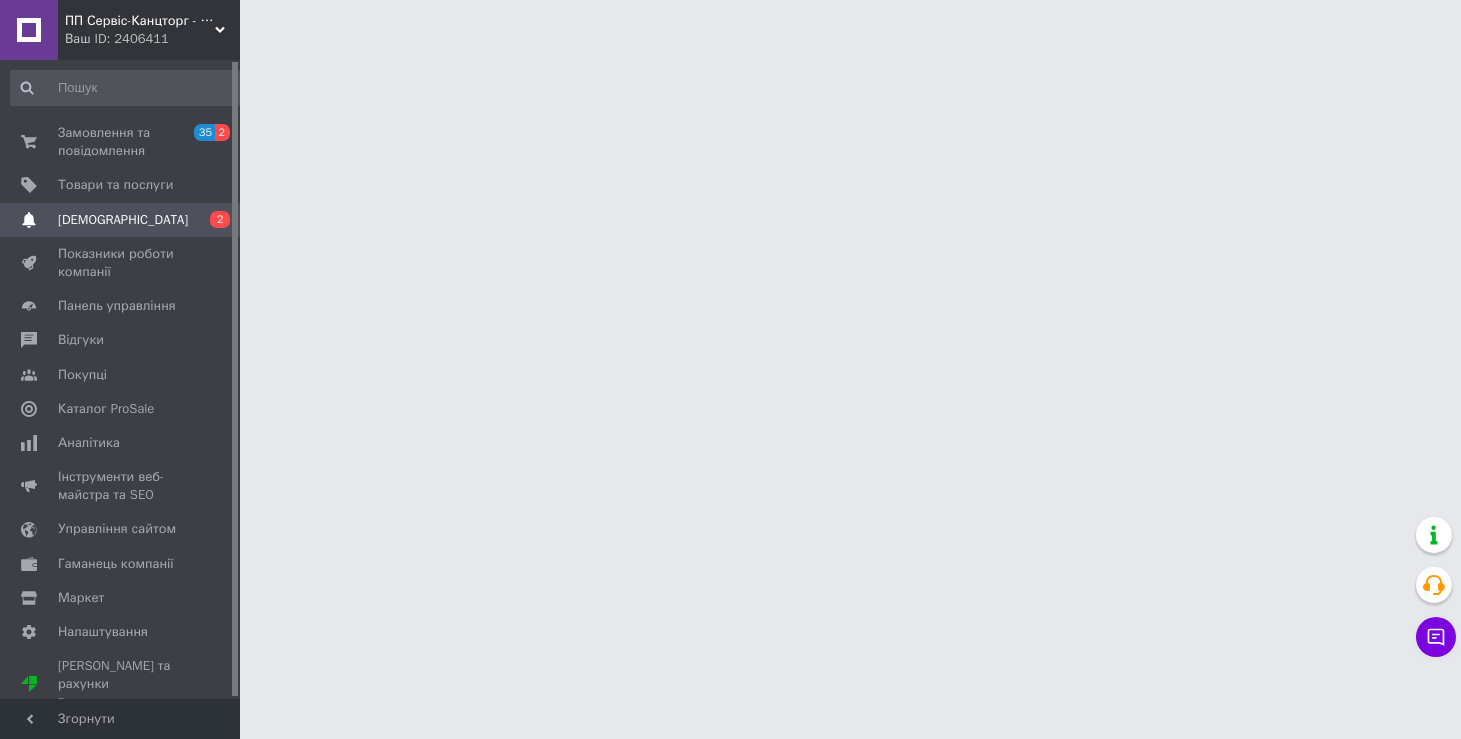scroll, scrollTop: 0, scrollLeft: 0, axis: both 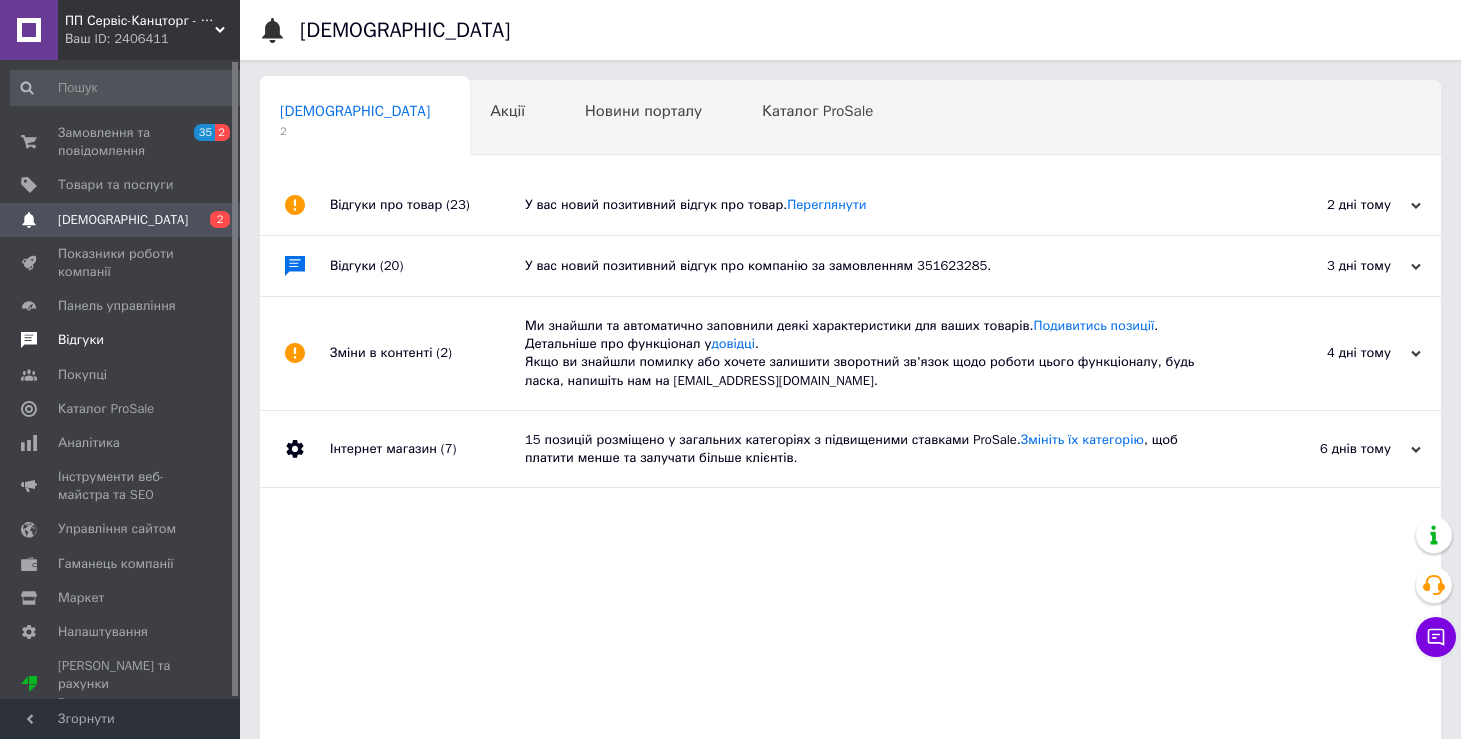 click on "Відгуки" at bounding box center [81, 340] 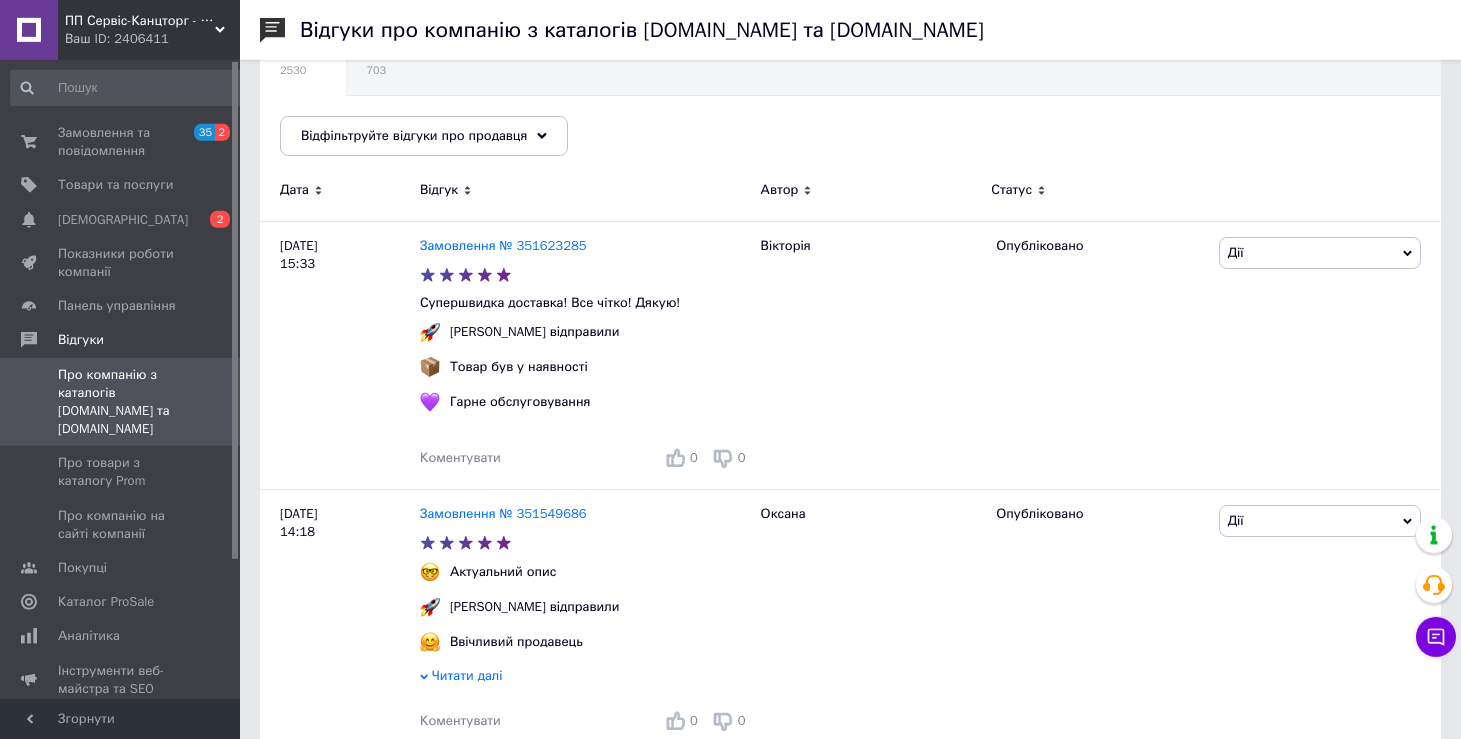 scroll, scrollTop: 212, scrollLeft: 0, axis: vertical 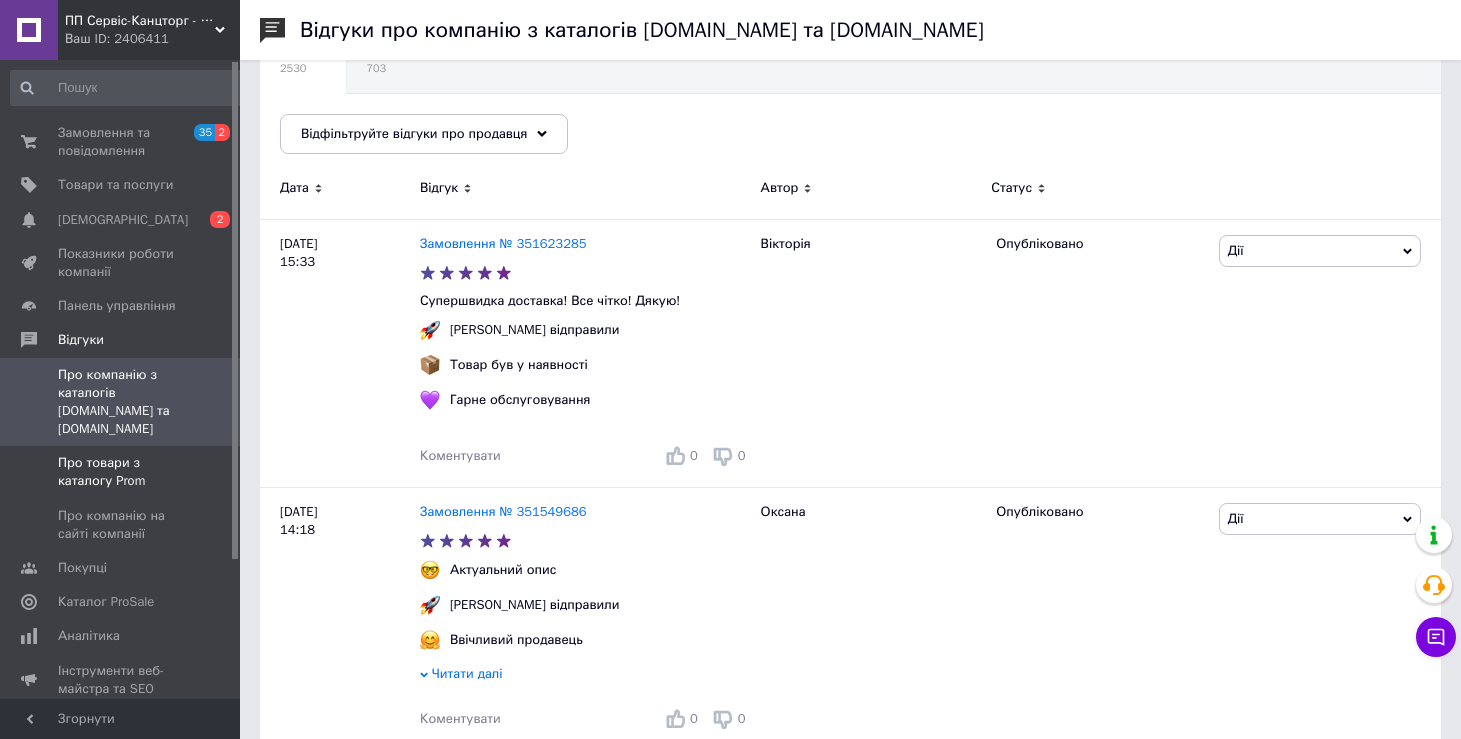 click on "Про товари з каталогу Prom" at bounding box center [121, 472] 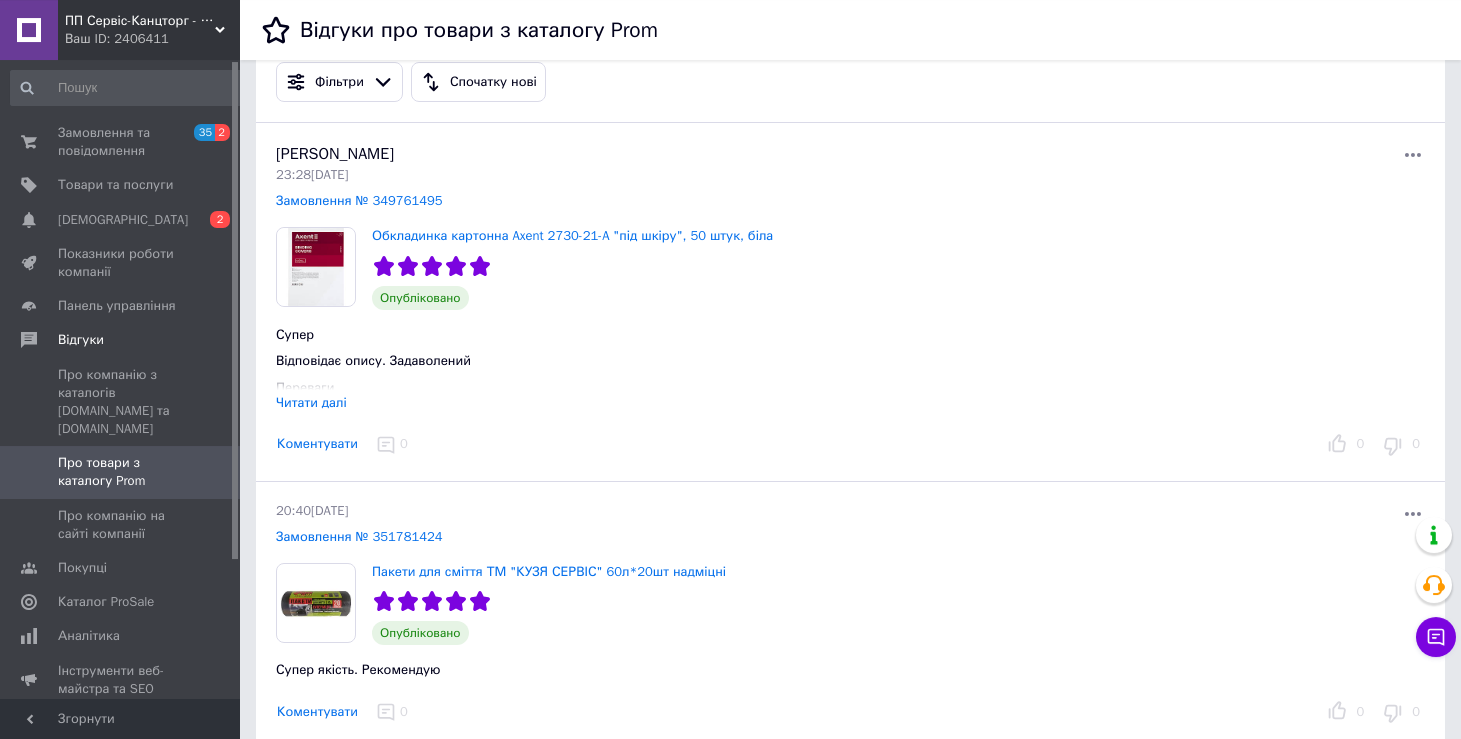scroll, scrollTop: 0, scrollLeft: 0, axis: both 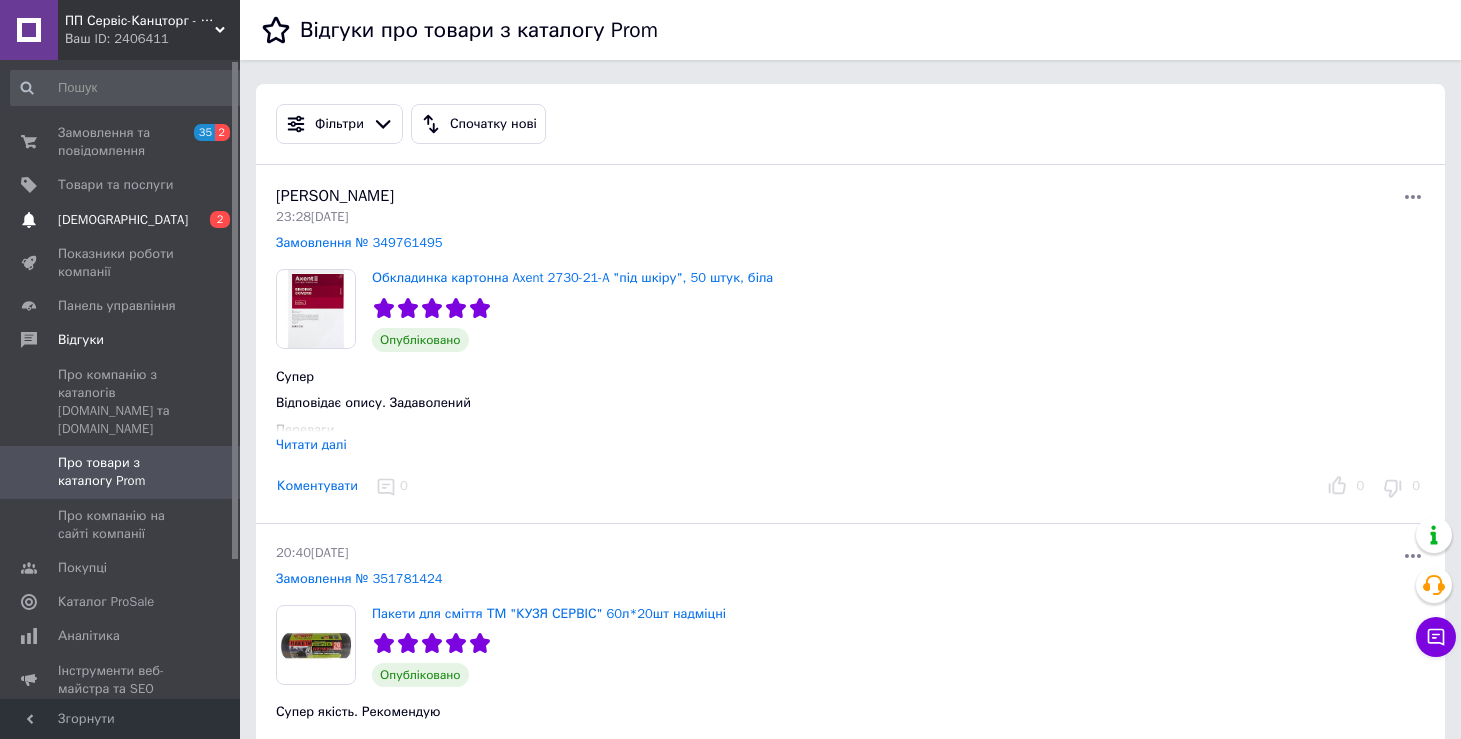 click on "[DEMOGRAPHIC_DATA]" at bounding box center [123, 220] 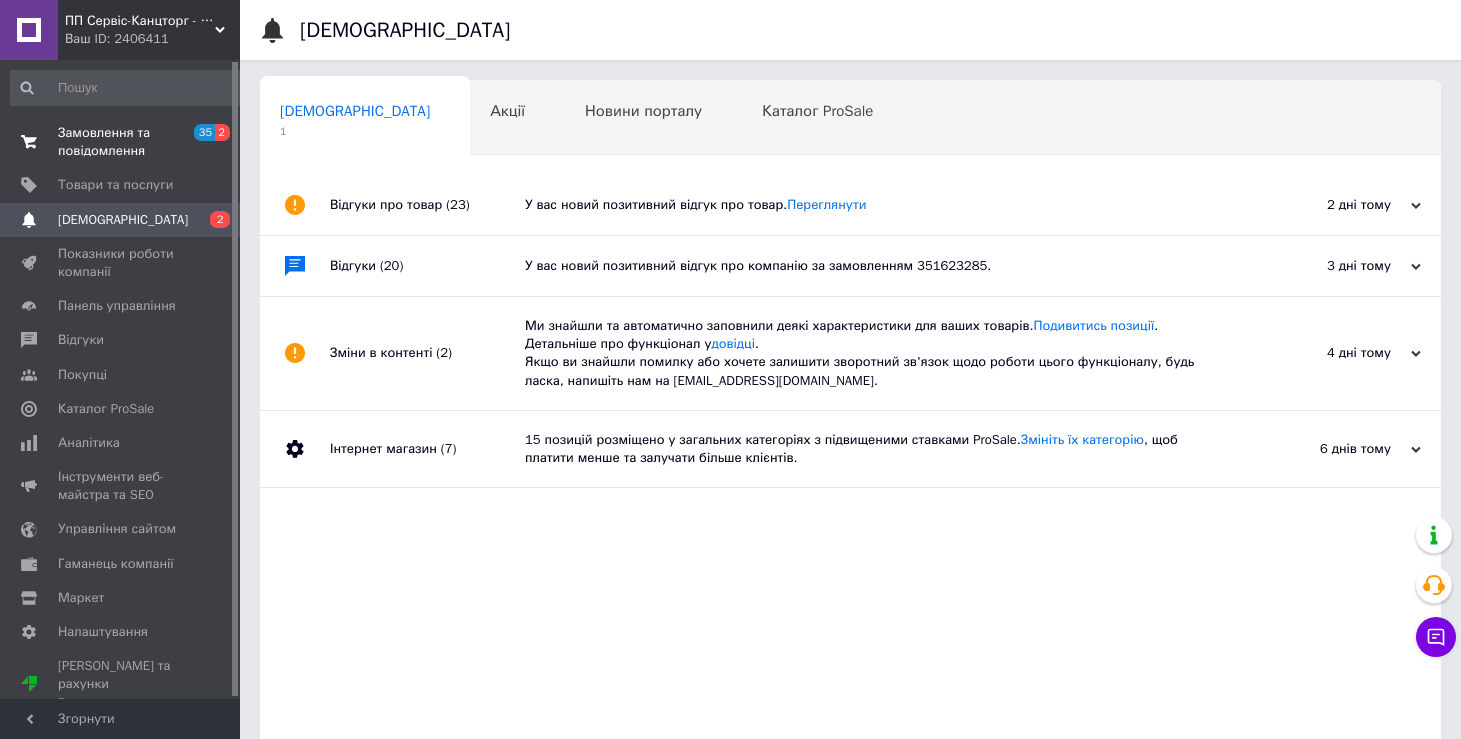 click on "Замовлення та повідомлення" at bounding box center [121, 142] 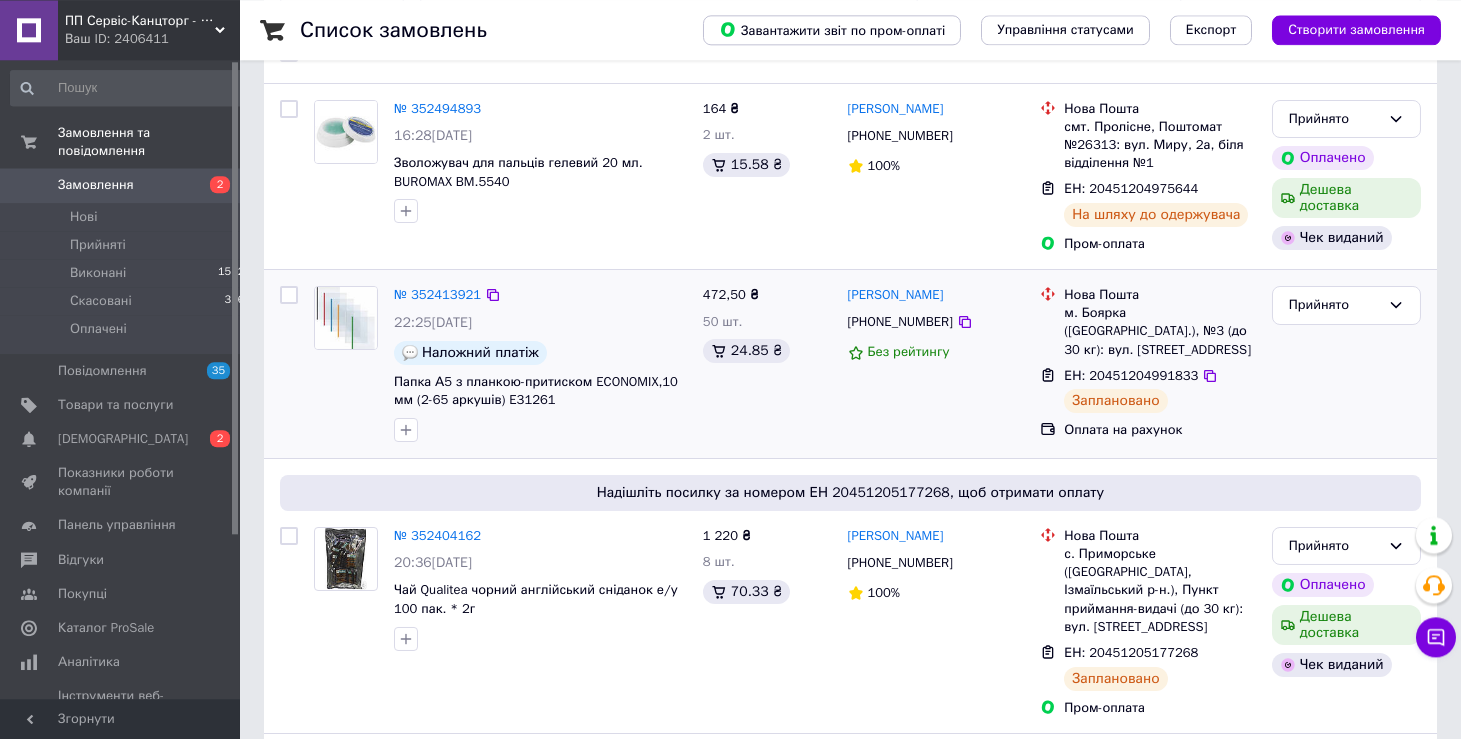 scroll, scrollTop: 106, scrollLeft: 0, axis: vertical 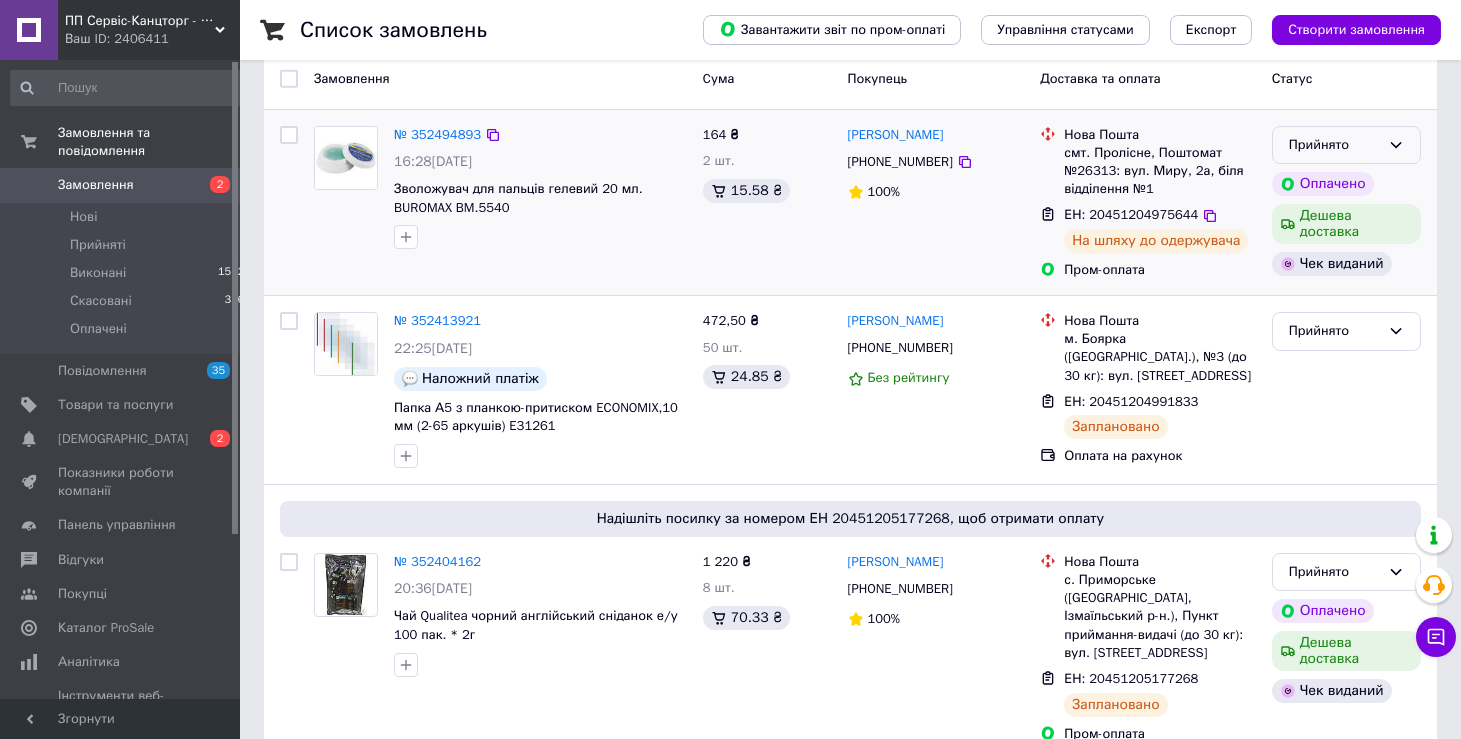click 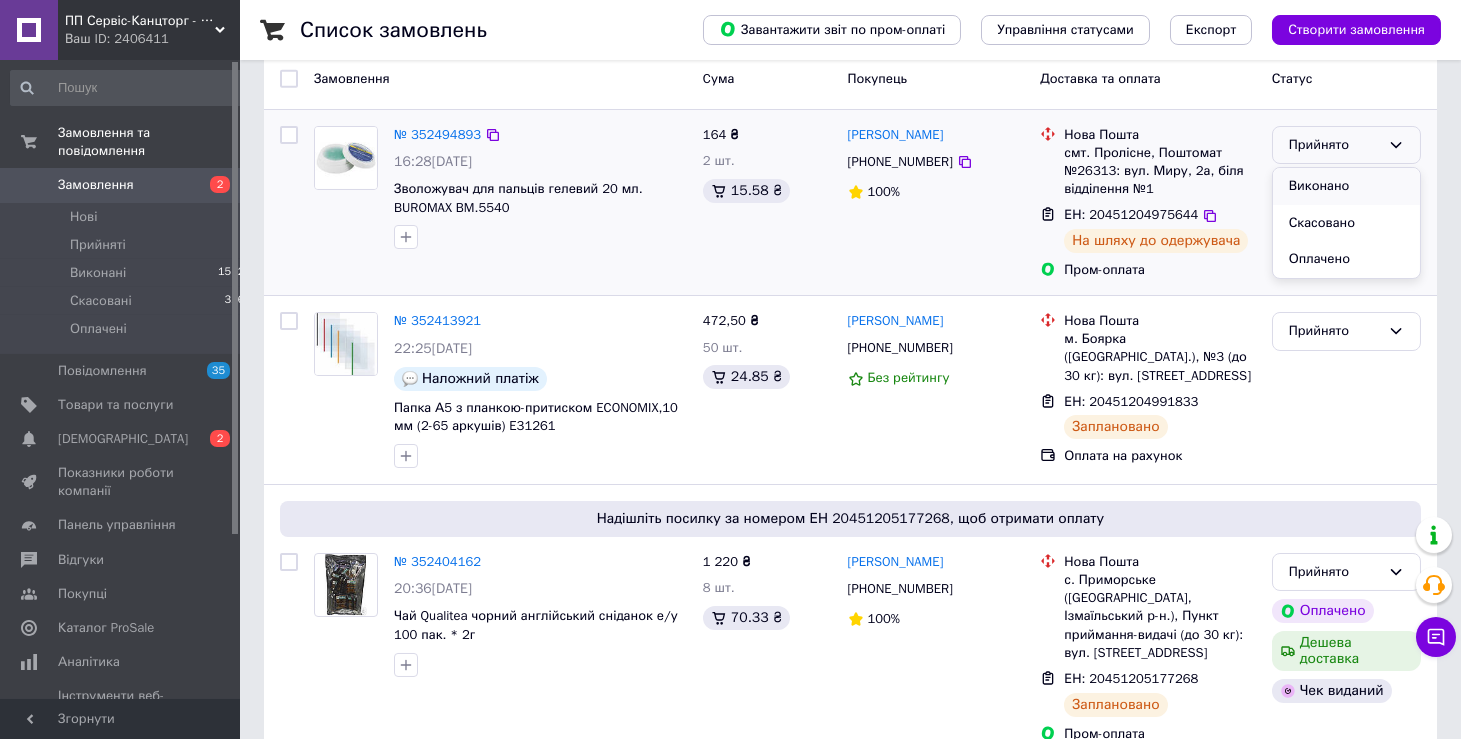 click on "Виконано" at bounding box center (1346, 186) 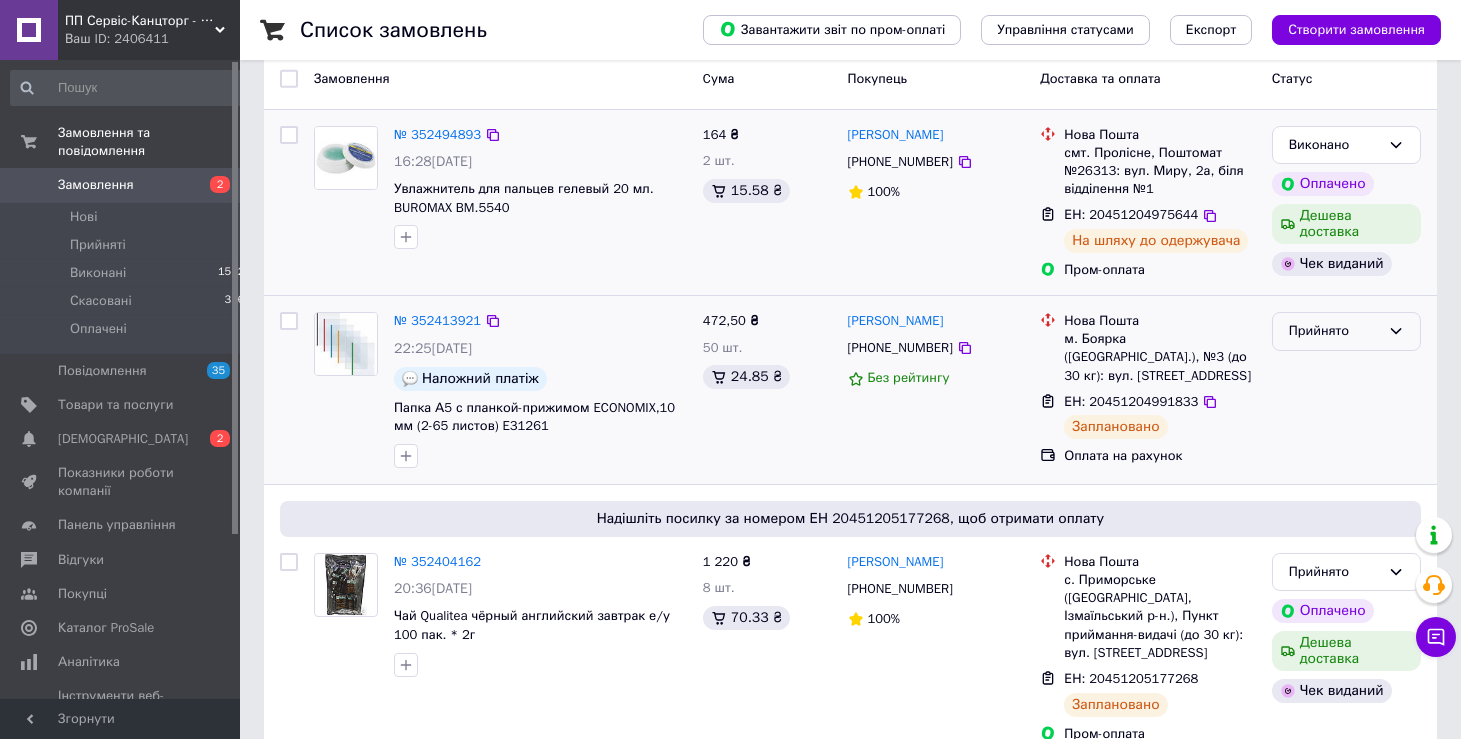 click 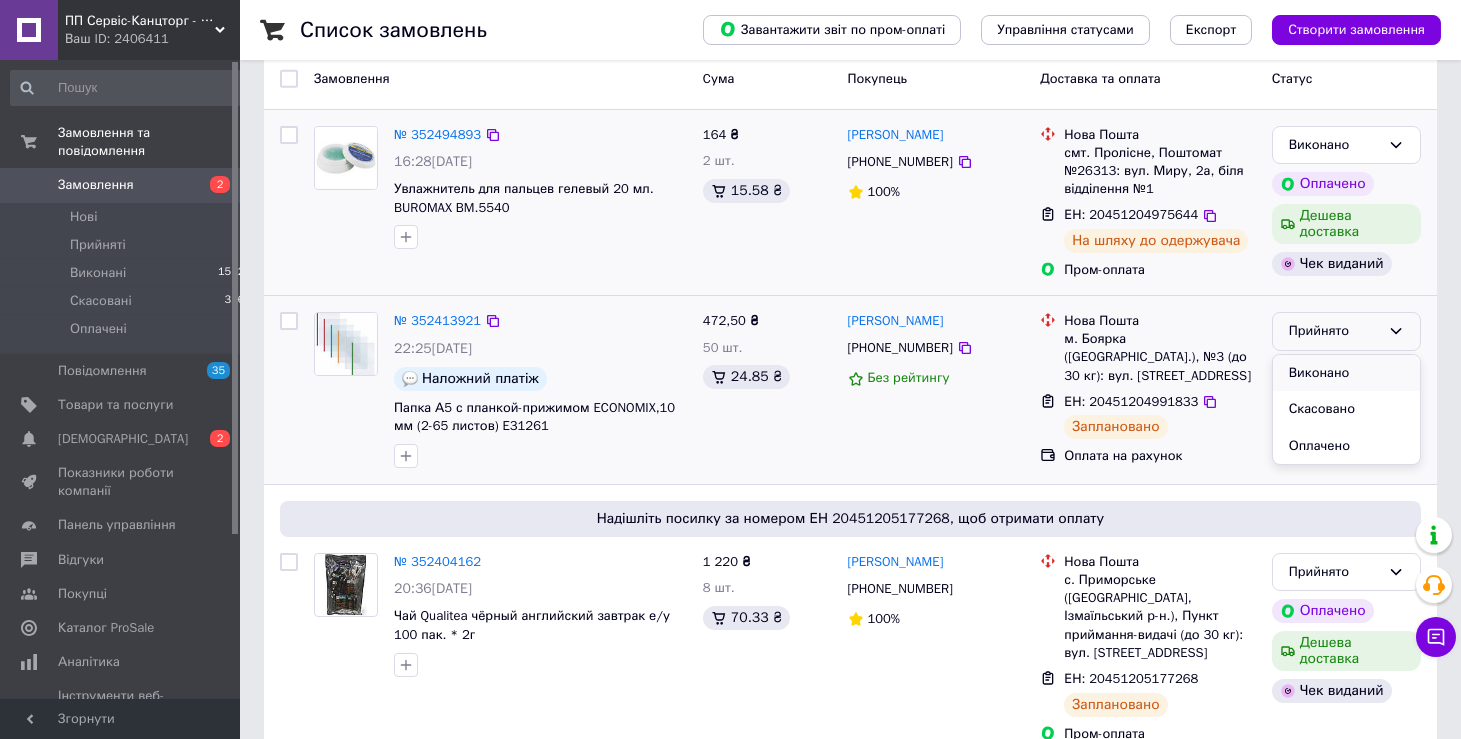 click on "Виконано" at bounding box center (1346, 373) 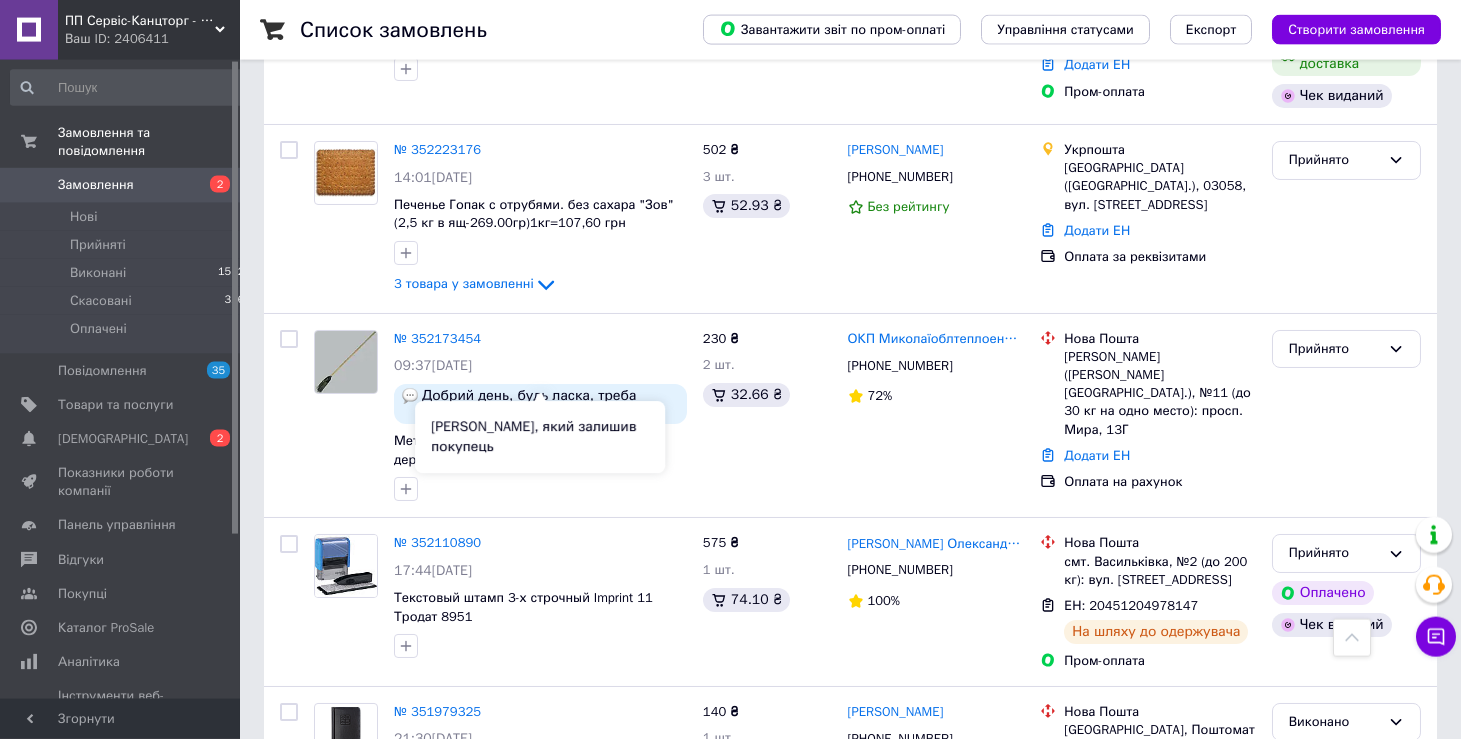scroll, scrollTop: 1166, scrollLeft: 0, axis: vertical 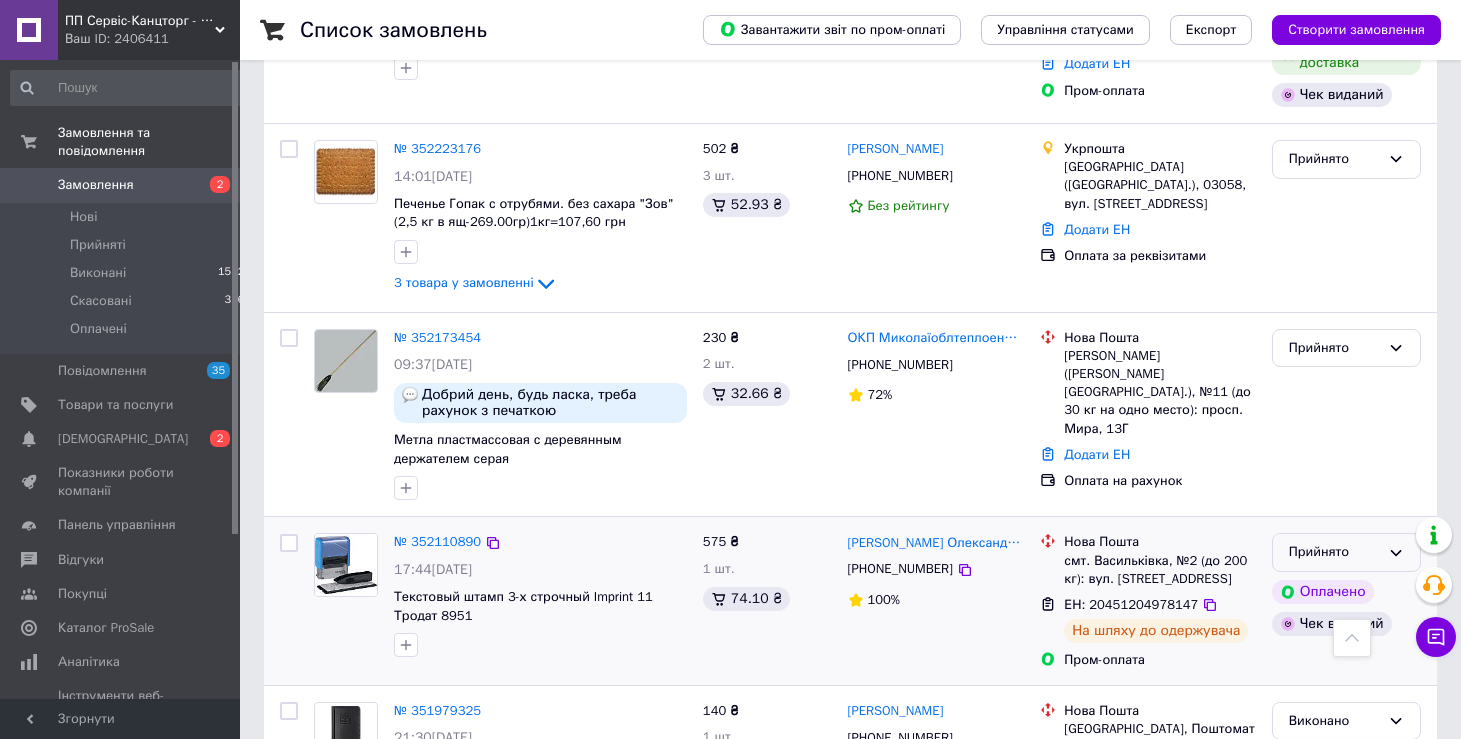 click 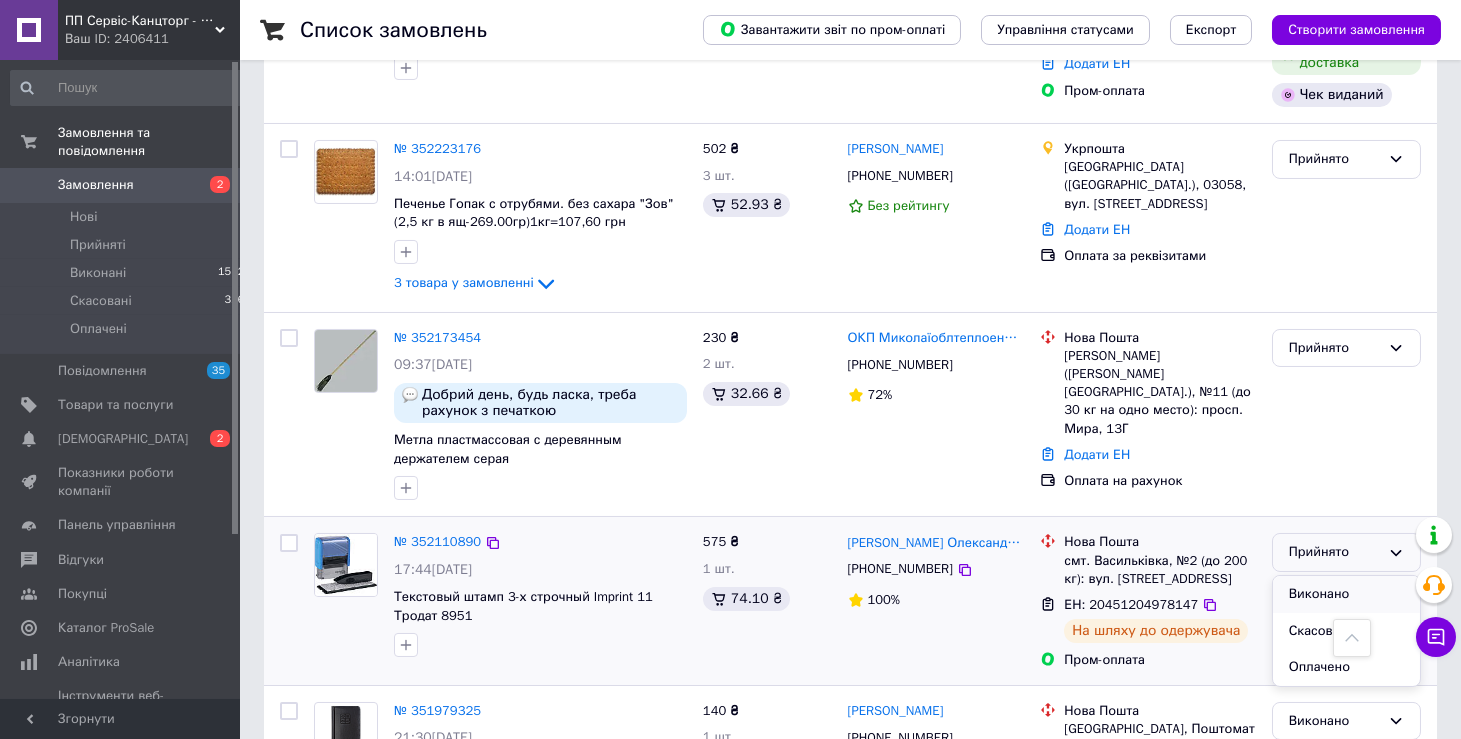 click on "Виконано" at bounding box center [1346, 594] 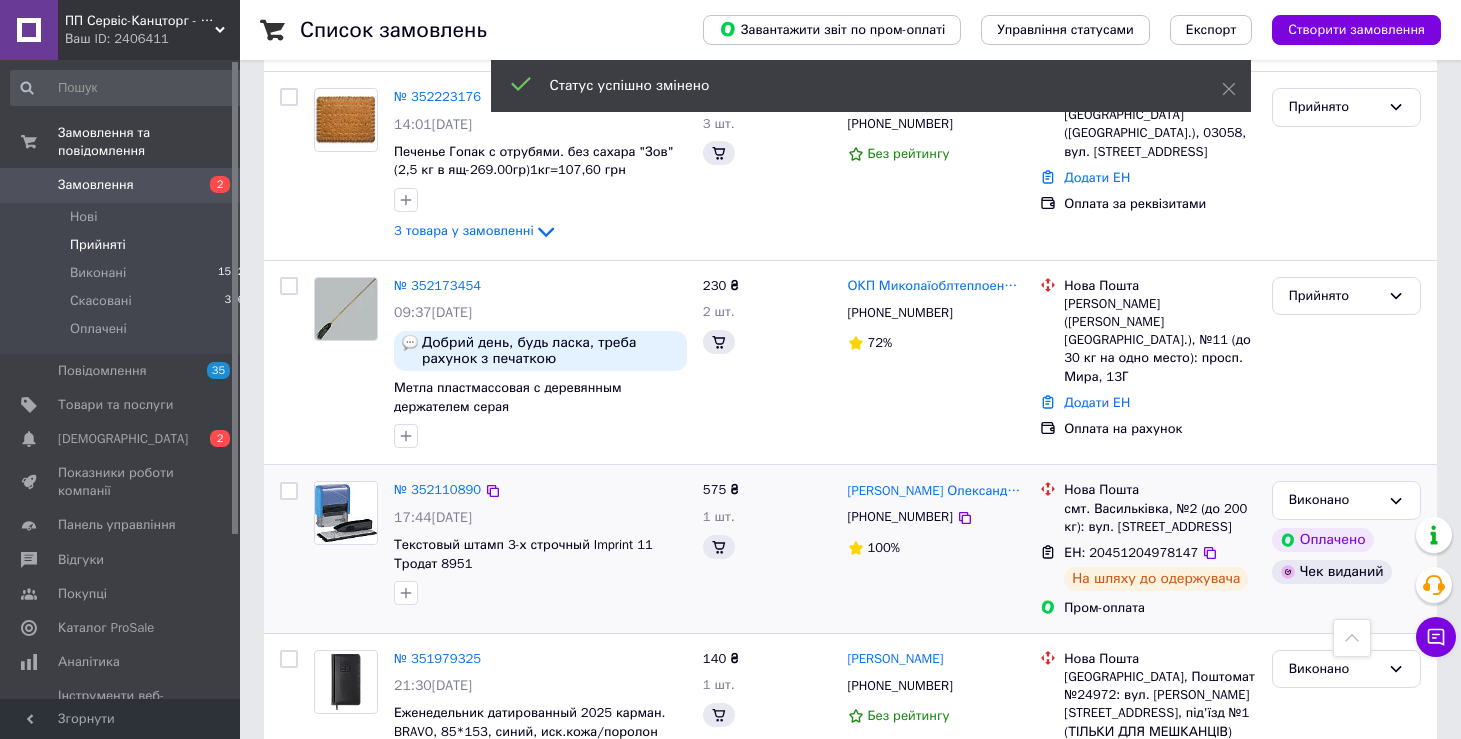 scroll, scrollTop: 1166, scrollLeft: 0, axis: vertical 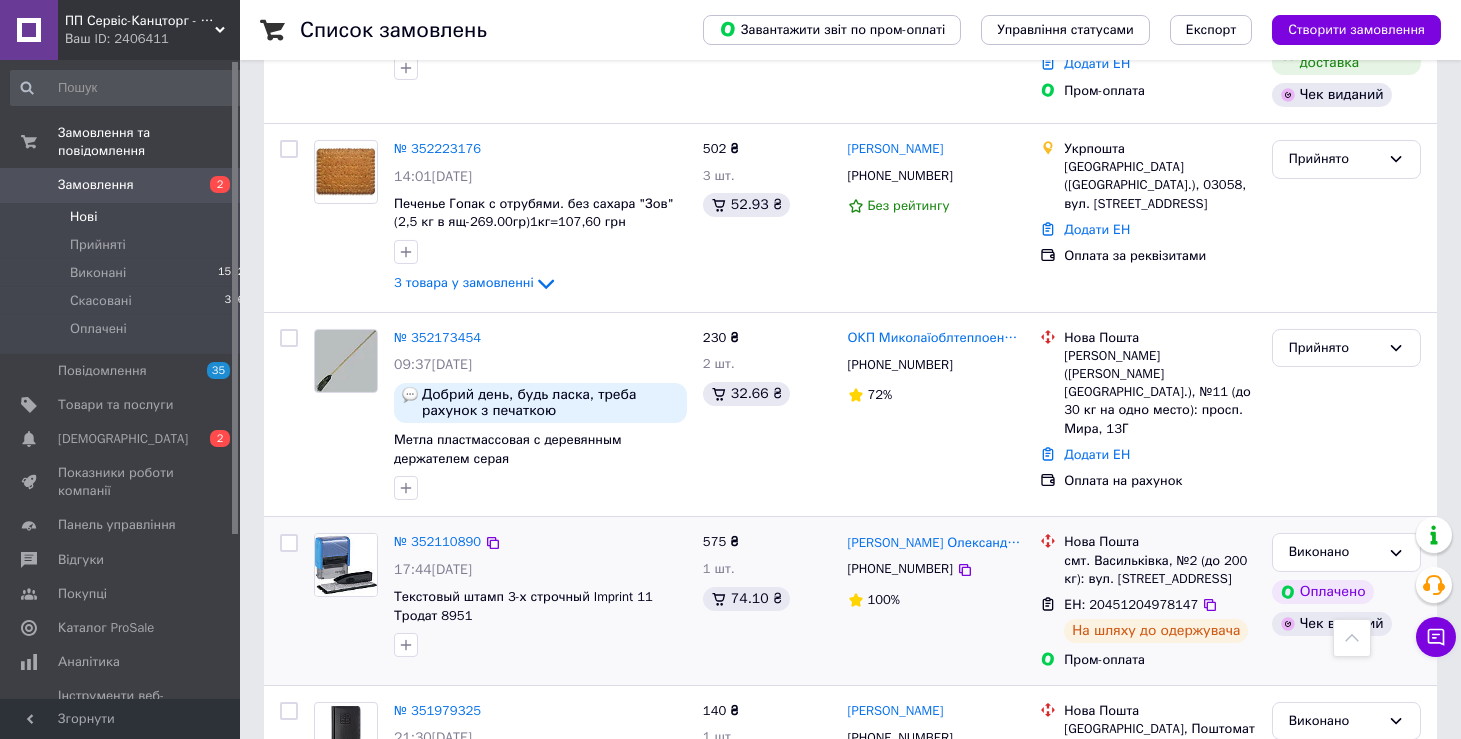 click on "Нові" at bounding box center [83, 217] 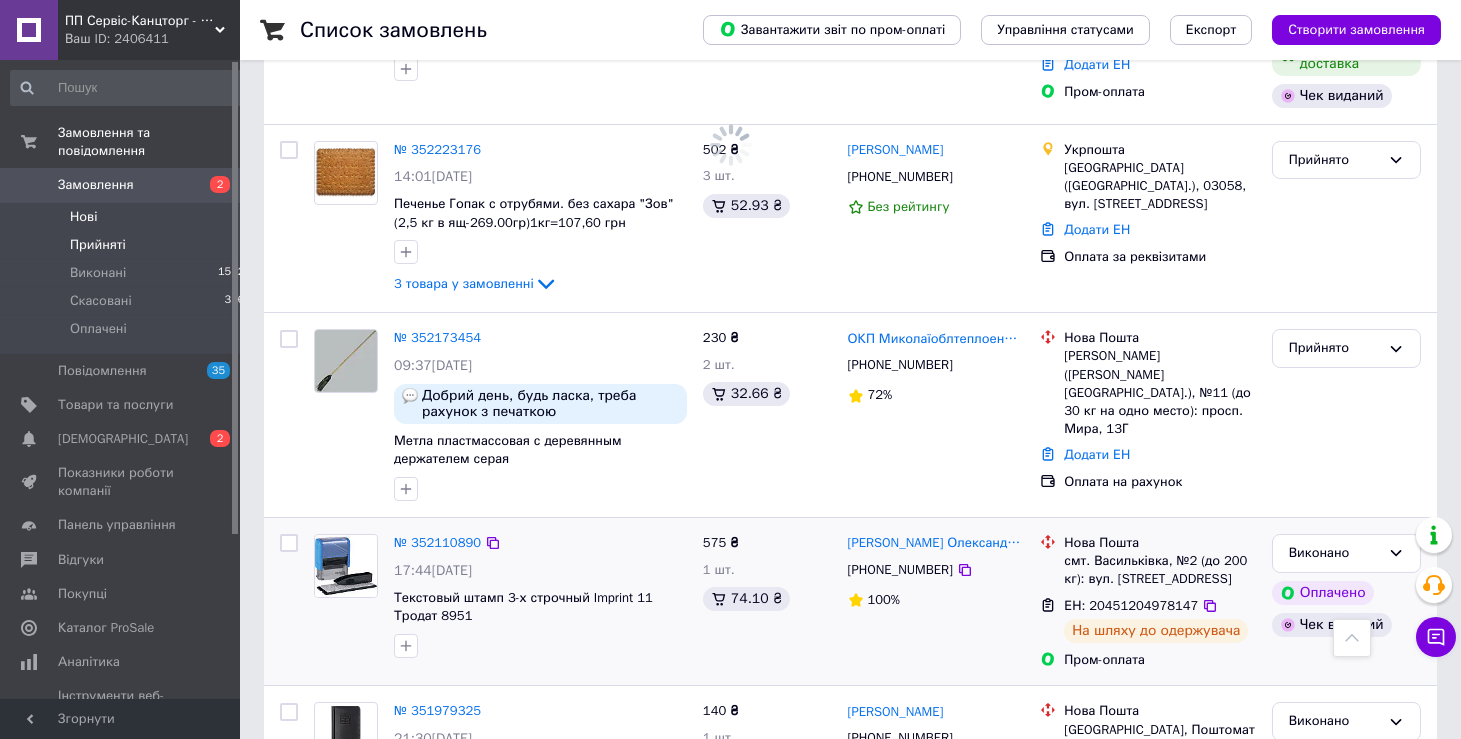 scroll, scrollTop: 0, scrollLeft: 0, axis: both 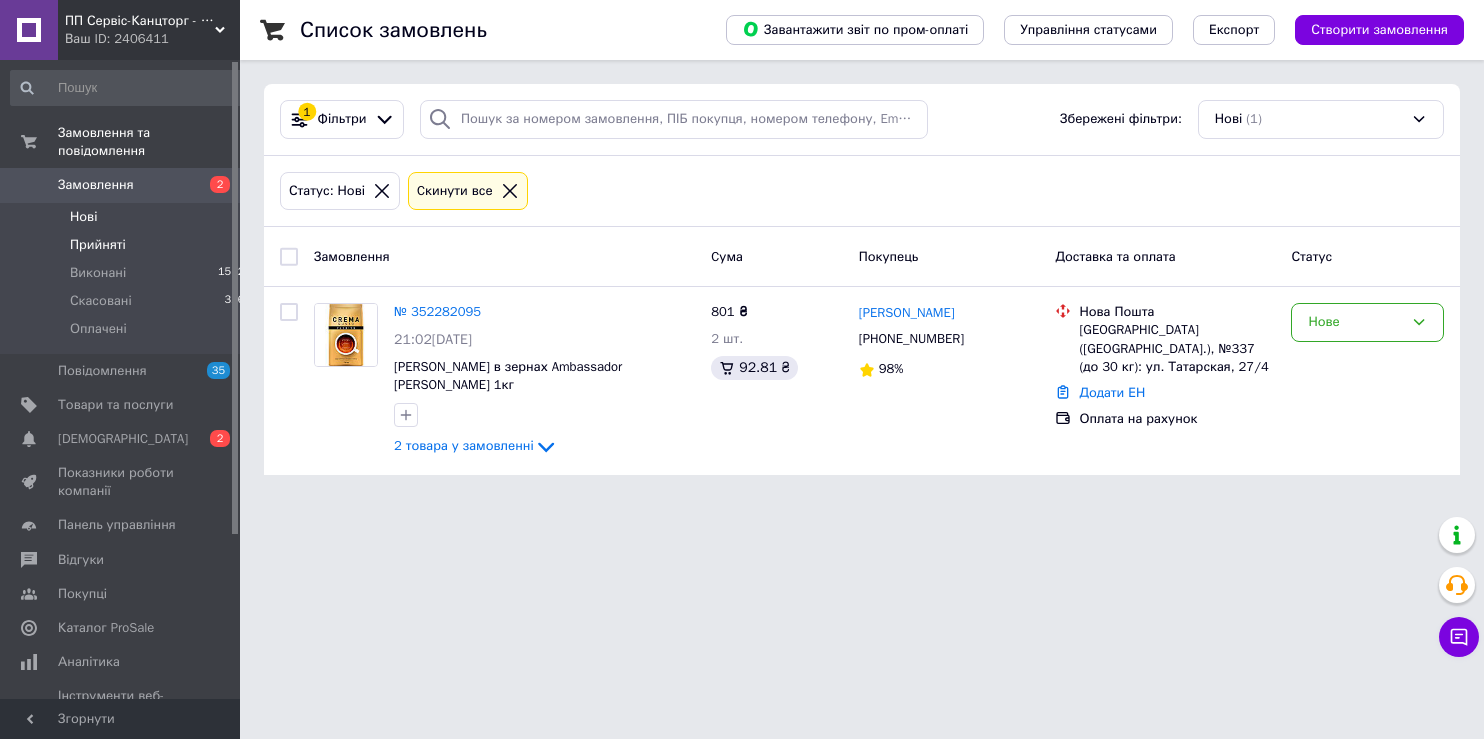 click on "Прийняті 7" at bounding box center (131, 245) 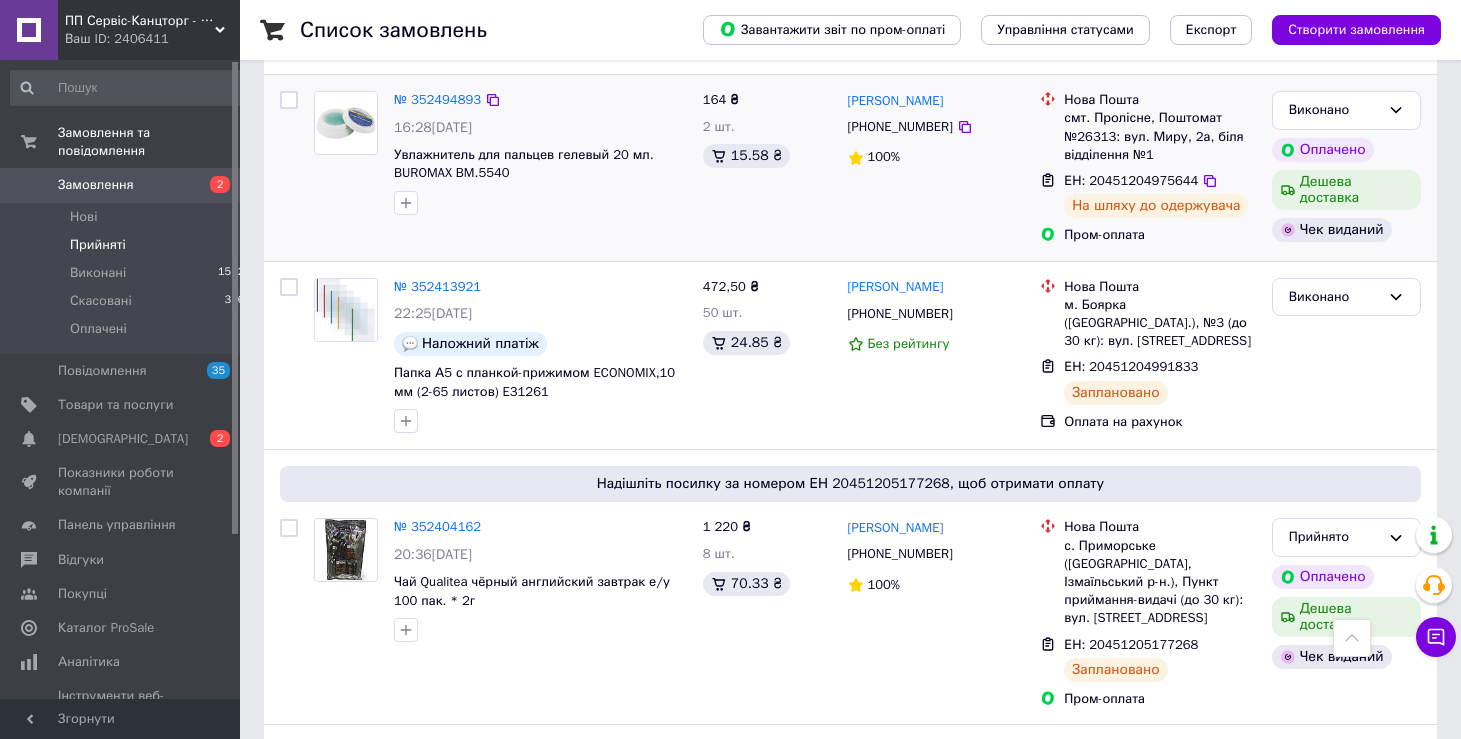 scroll, scrollTop: 106, scrollLeft: 0, axis: vertical 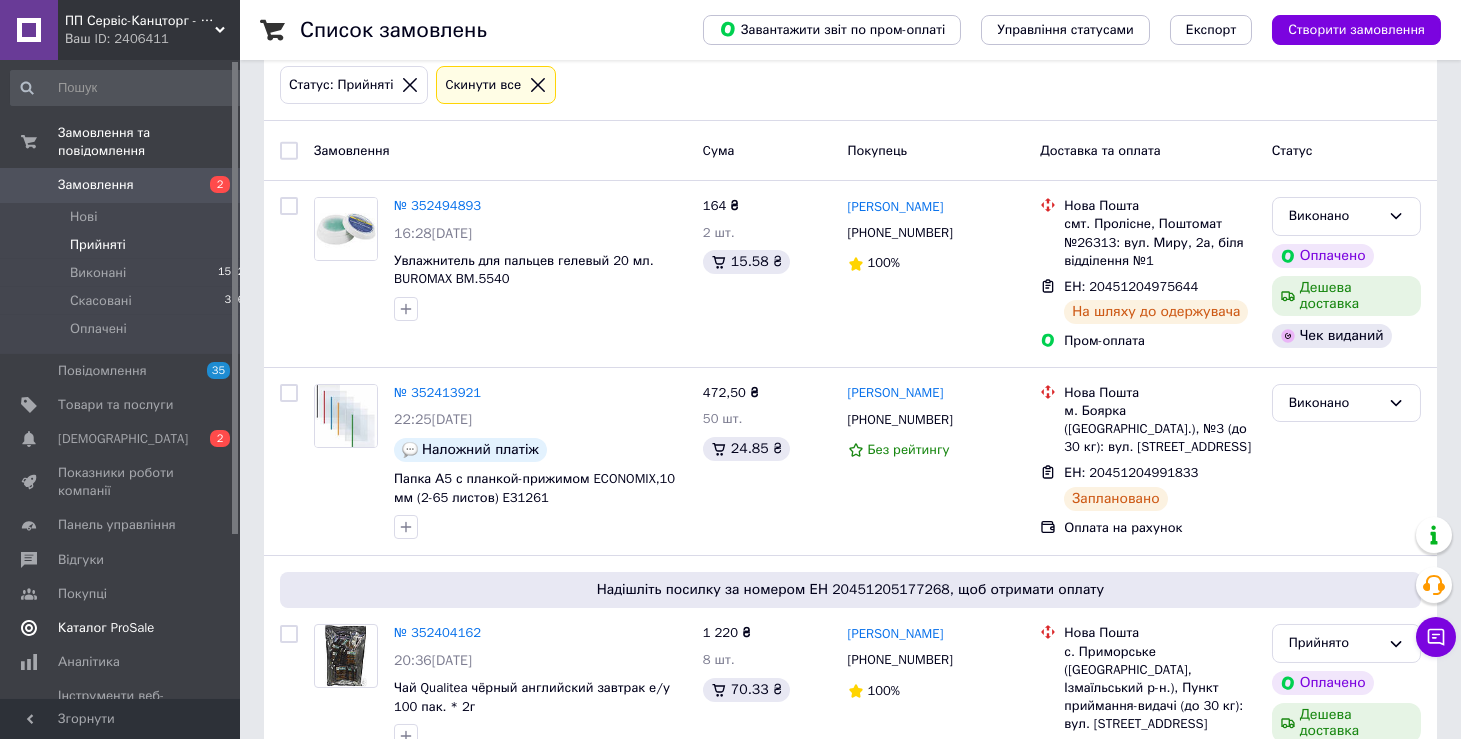 click on "Каталог ProSale" at bounding box center [106, 628] 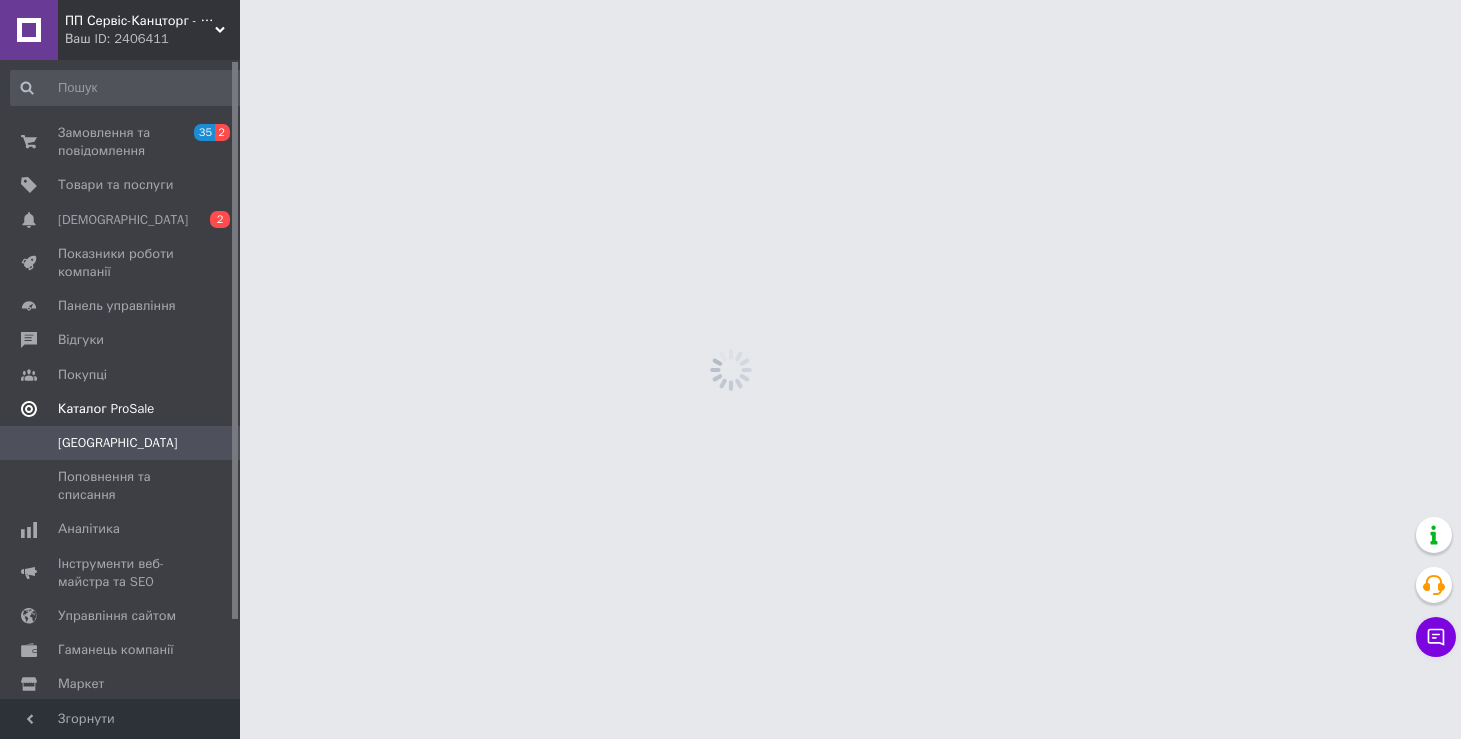 scroll, scrollTop: 0, scrollLeft: 0, axis: both 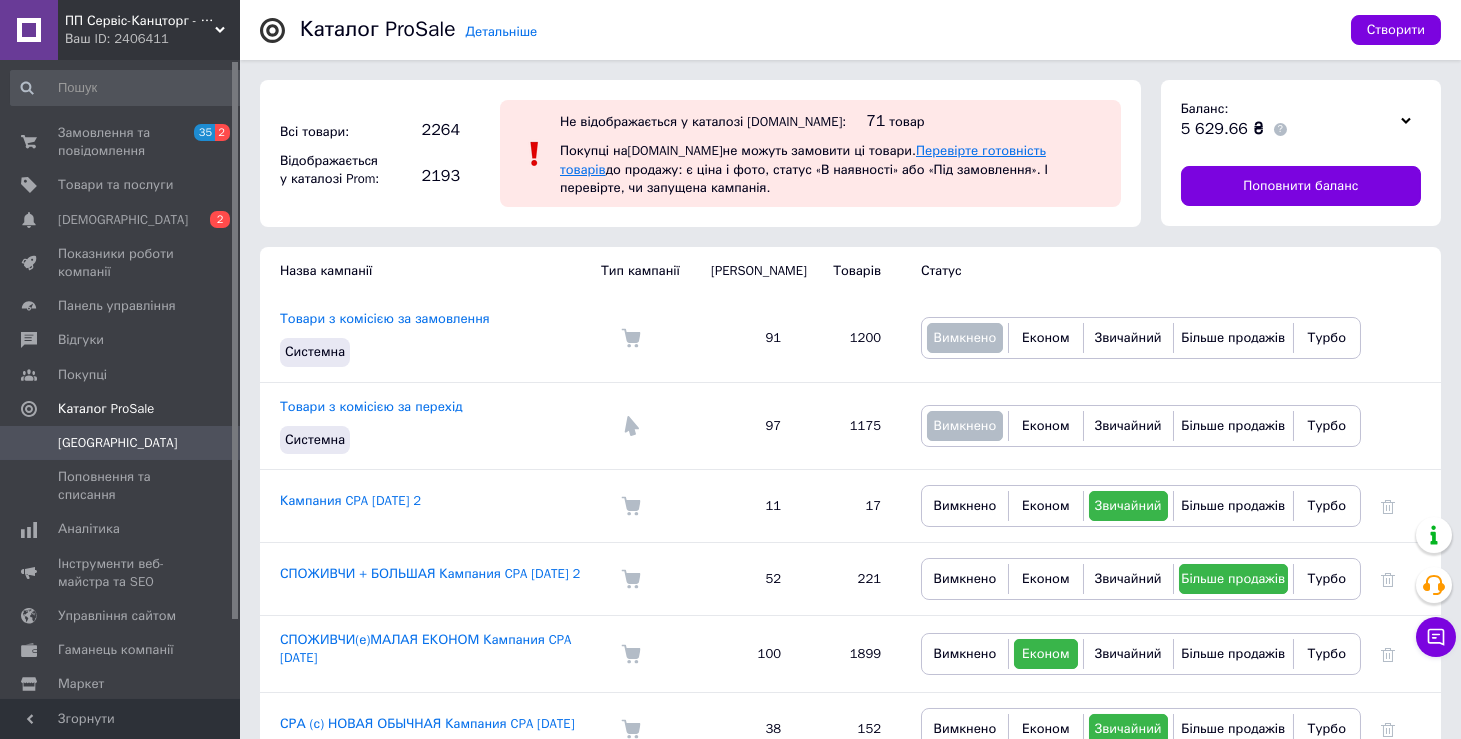 click on "Перевірте готовність товарів" at bounding box center [803, 159] 